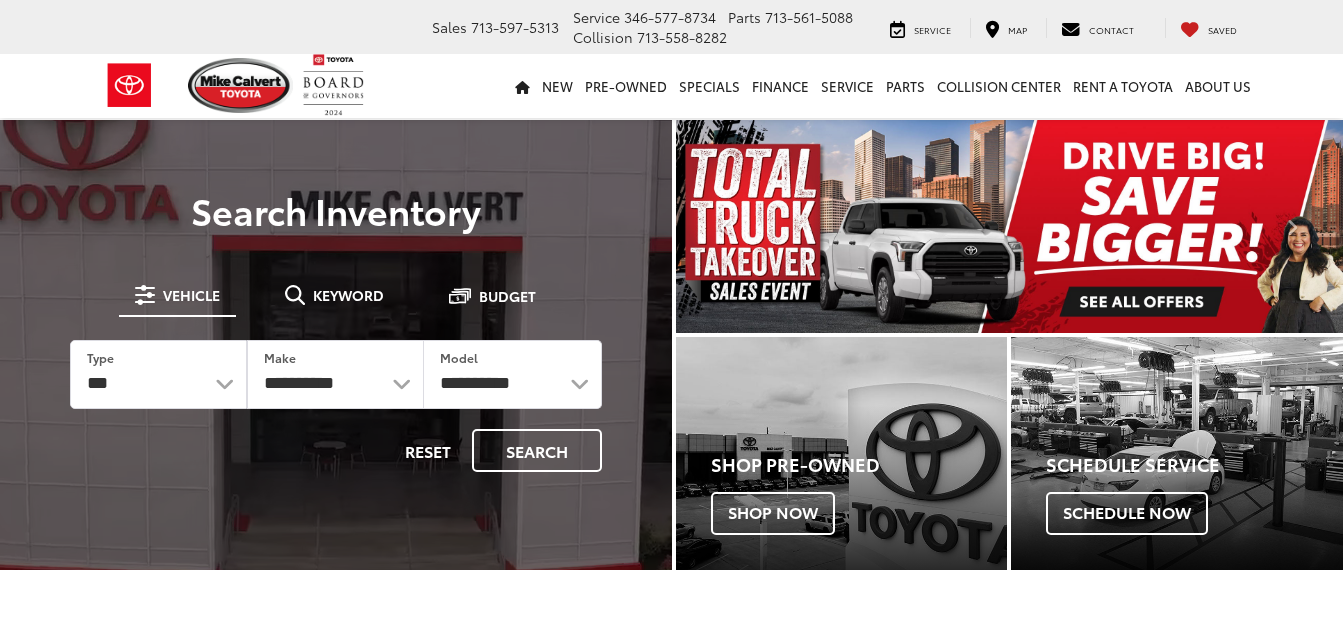 scroll, scrollTop: 0, scrollLeft: 0, axis: both 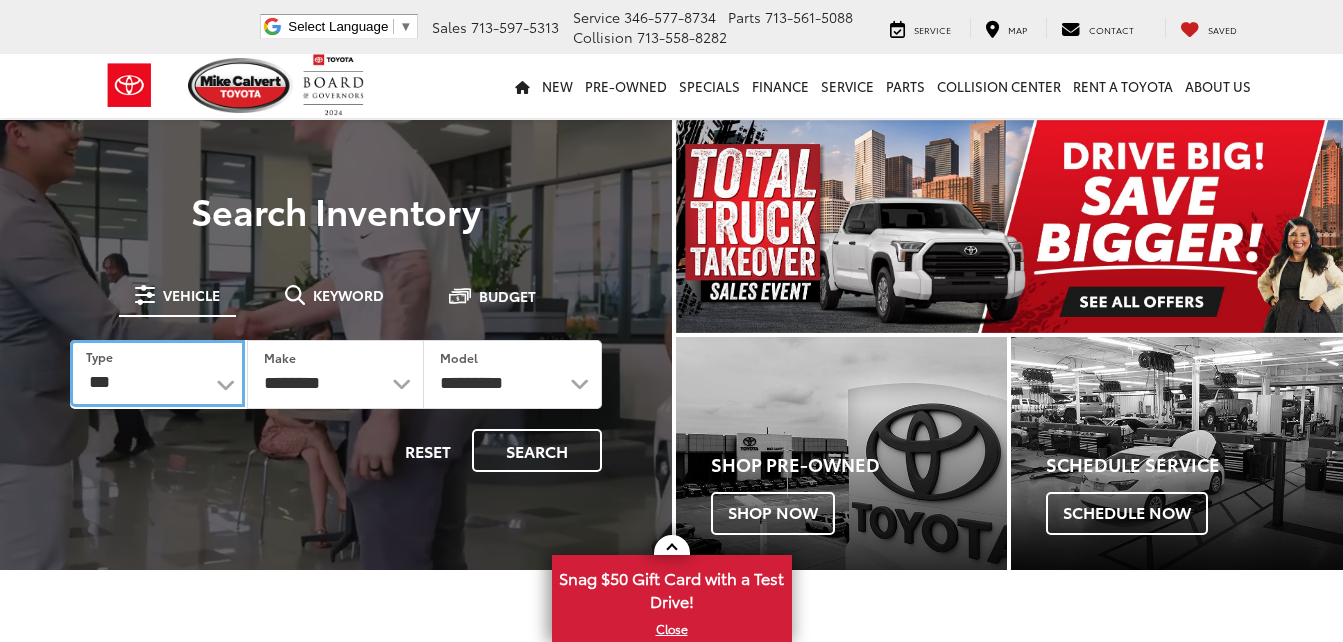 click on "***
***
****
*********" at bounding box center (157, 373) 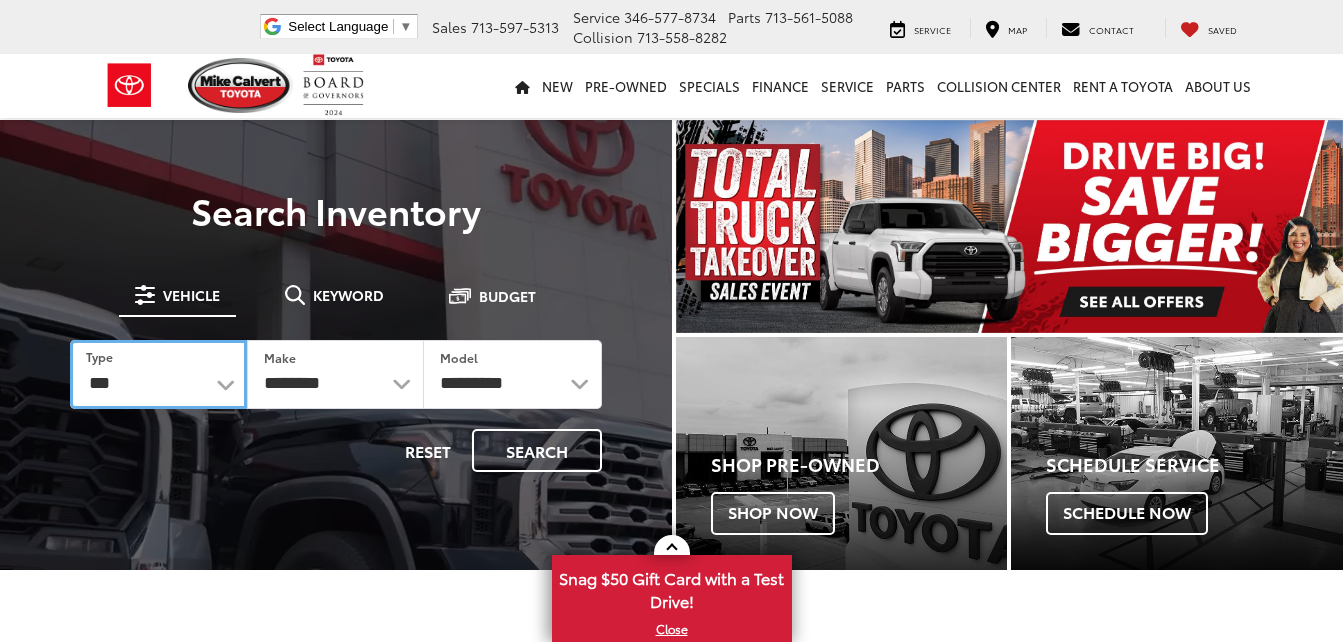click on "***
***
****
*********" at bounding box center (158, 374) 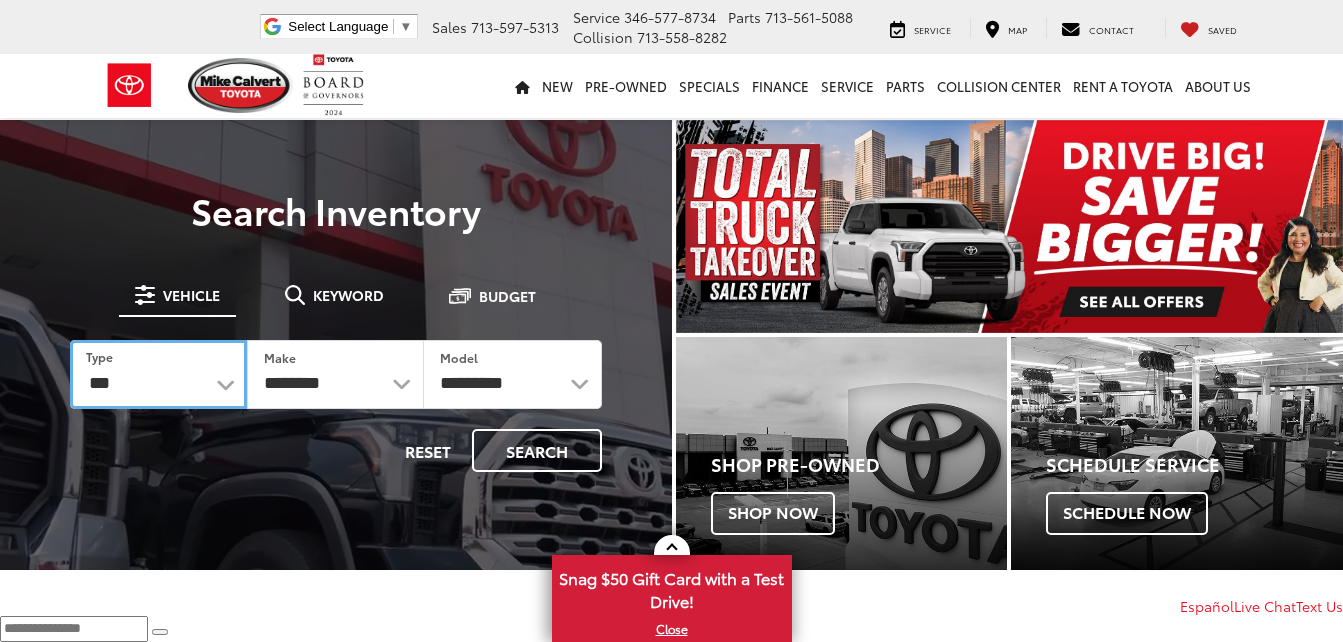 scroll, scrollTop: 0, scrollLeft: 0, axis: both 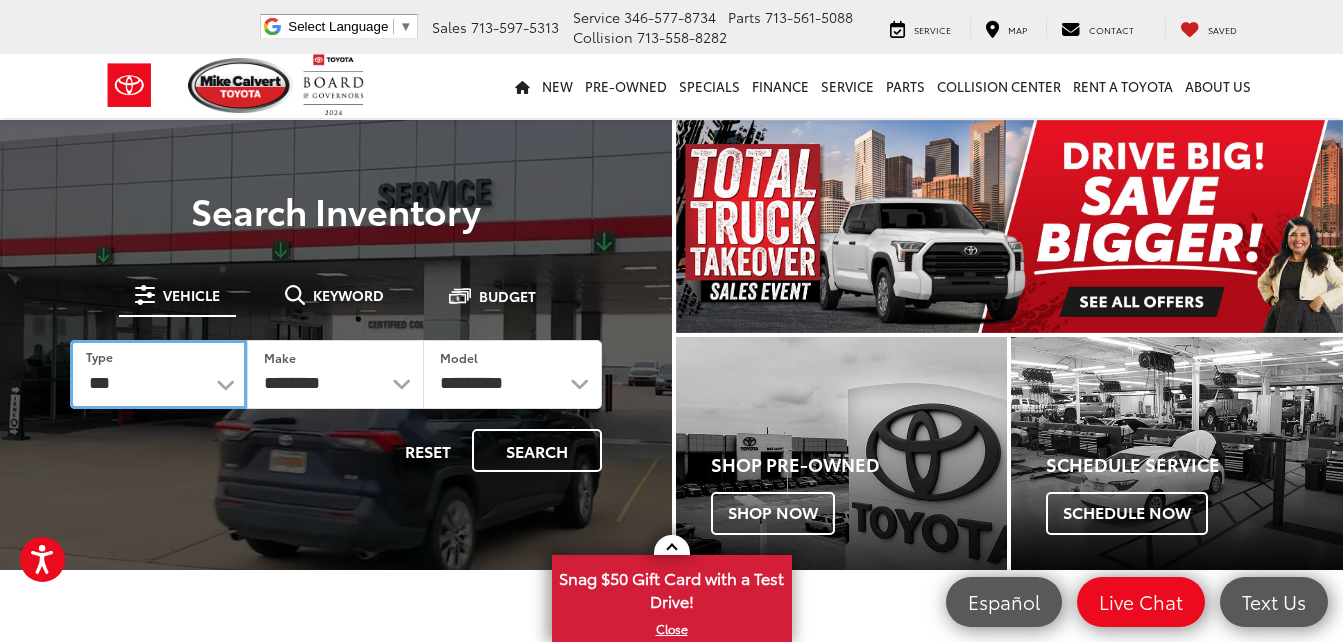 click on "***
***
****
*********" at bounding box center [158, 374] 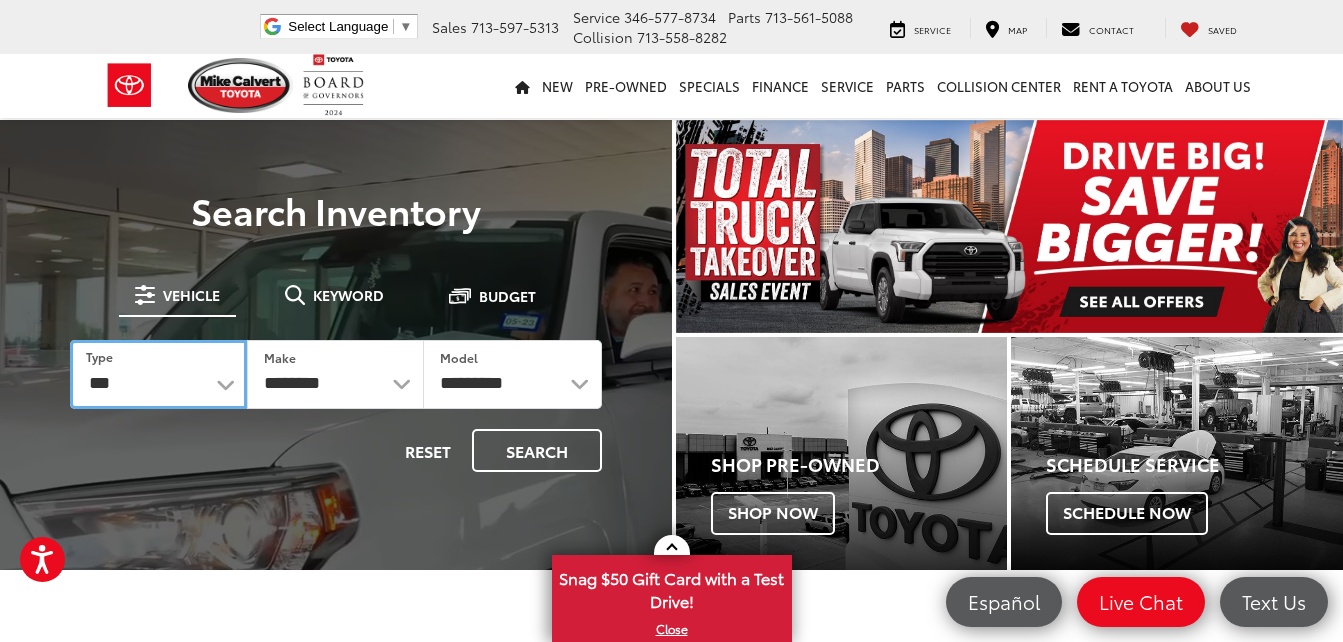 scroll, scrollTop: 0, scrollLeft: 0, axis: both 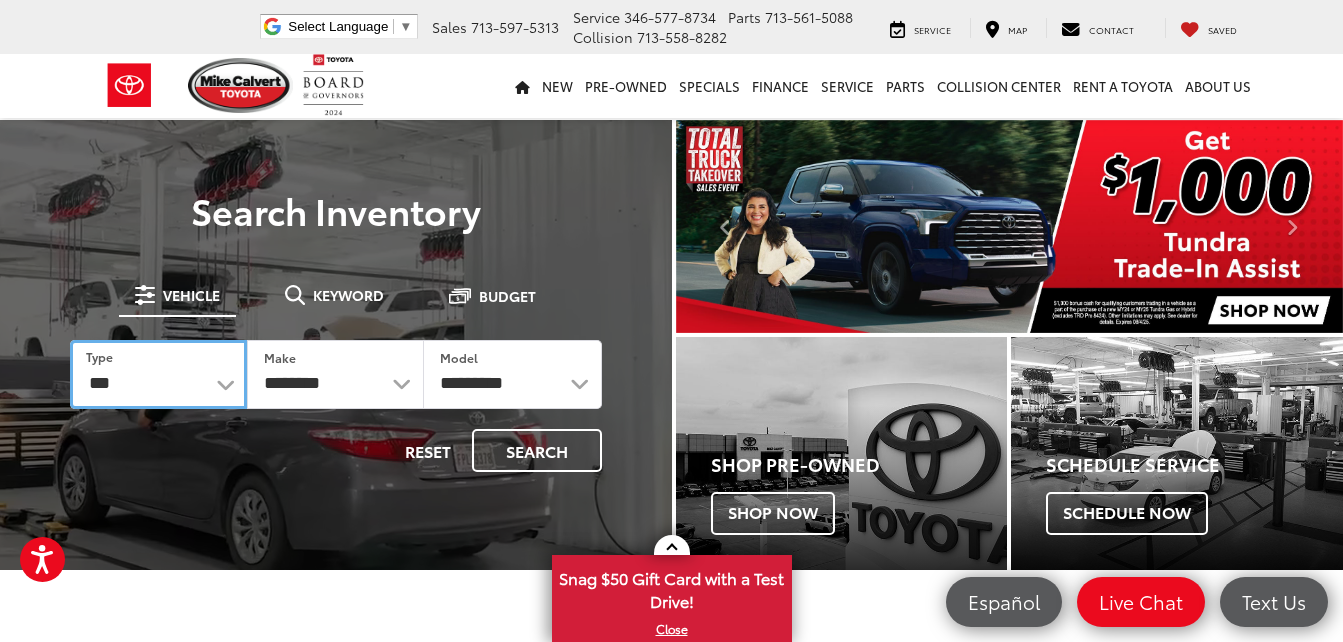click on "***
***
****
*********" at bounding box center (158, 374) 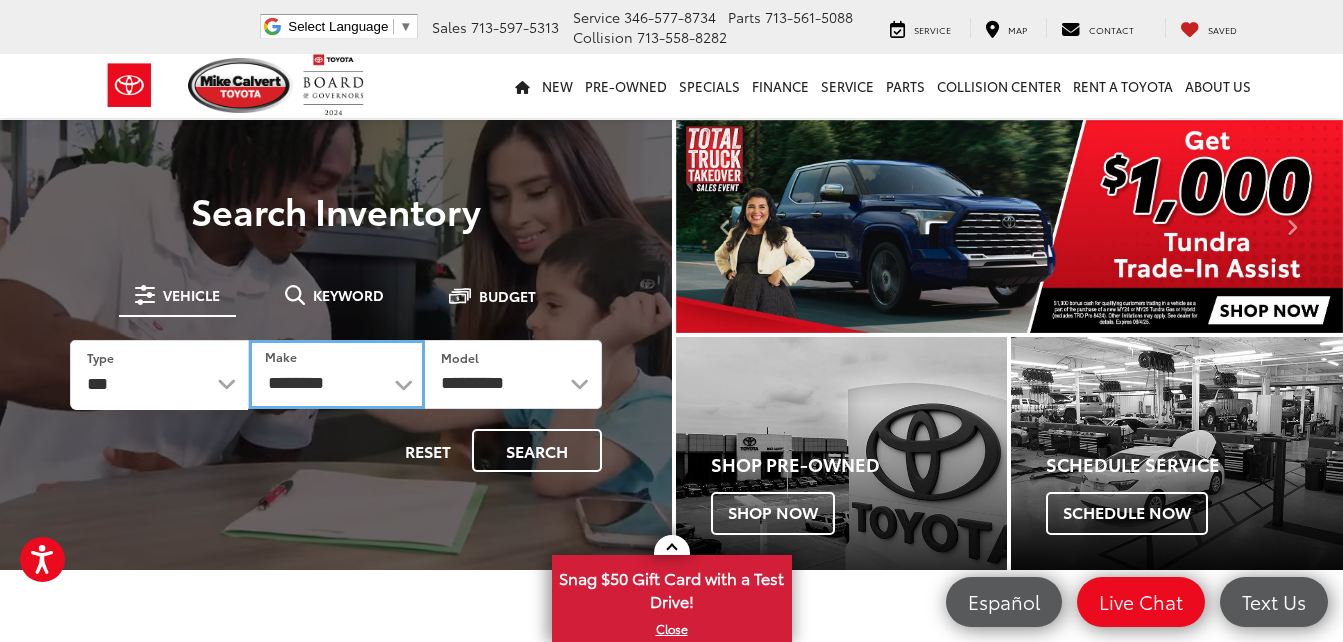 click on "**********" at bounding box center [337, 374] 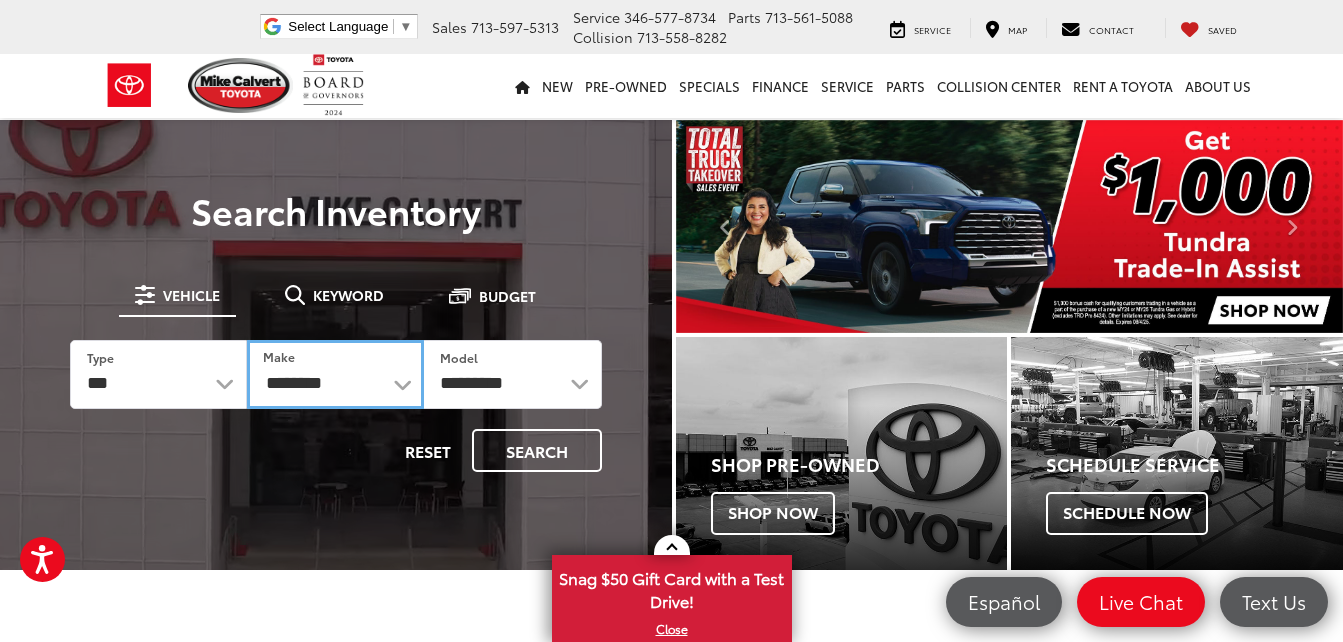 select on "******" 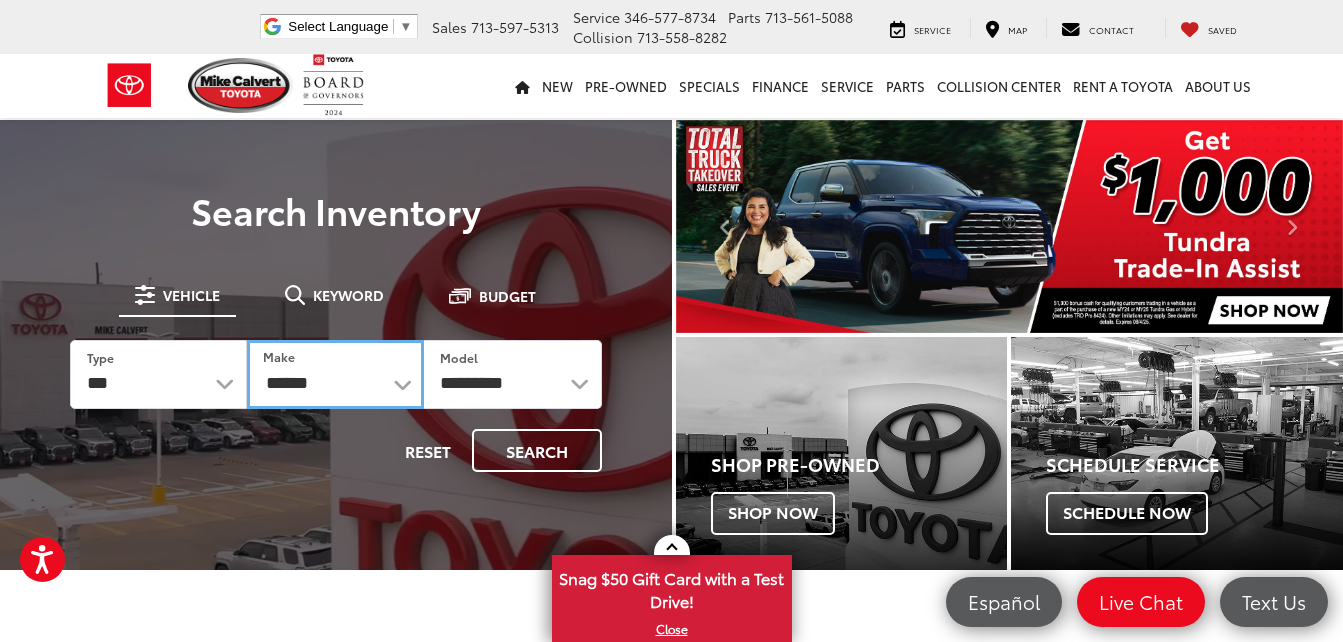 click on "**********" at bounding box center [335, 374] 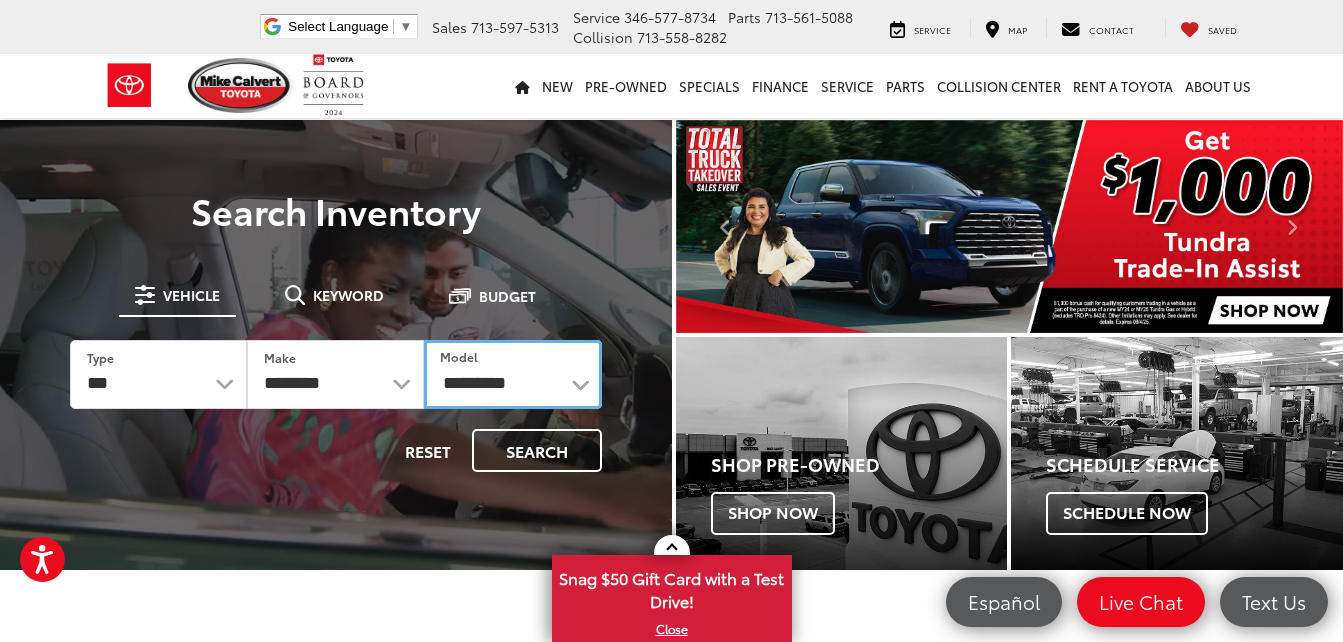 drag, startPoint x: 555, startPoint y: 389, endPoint x: 554, endPoint y: 407, distance: 18.027756 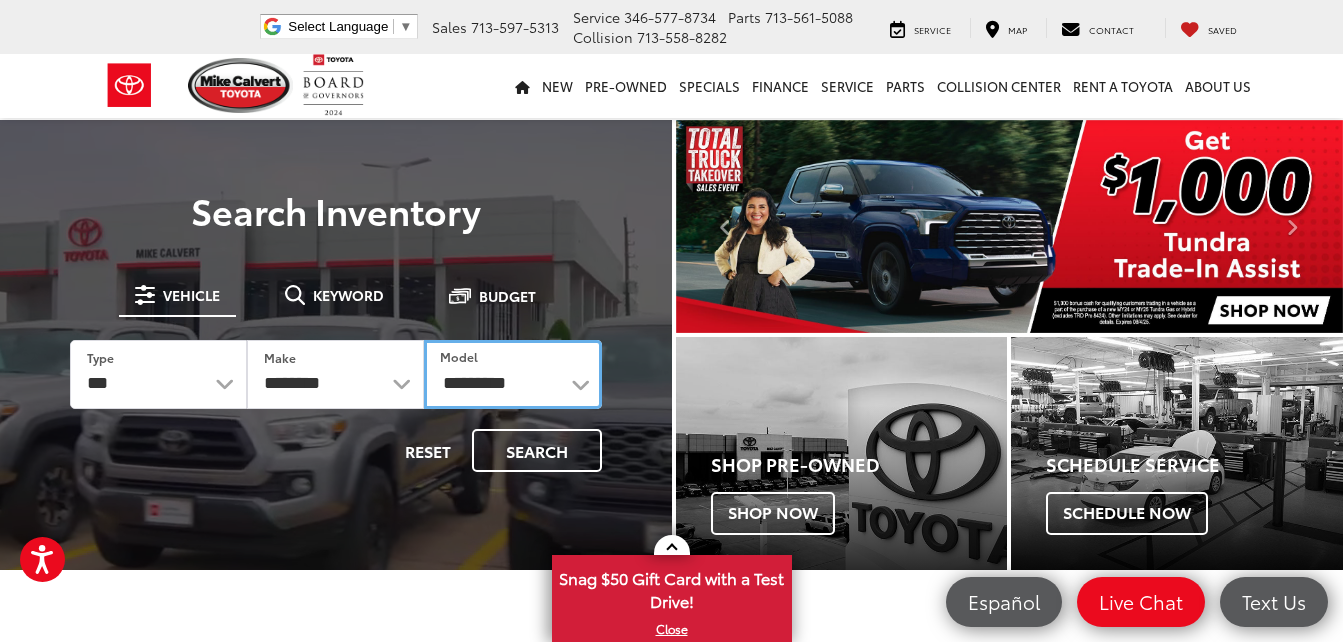 click on "**********" at bounding box center [512, 374] 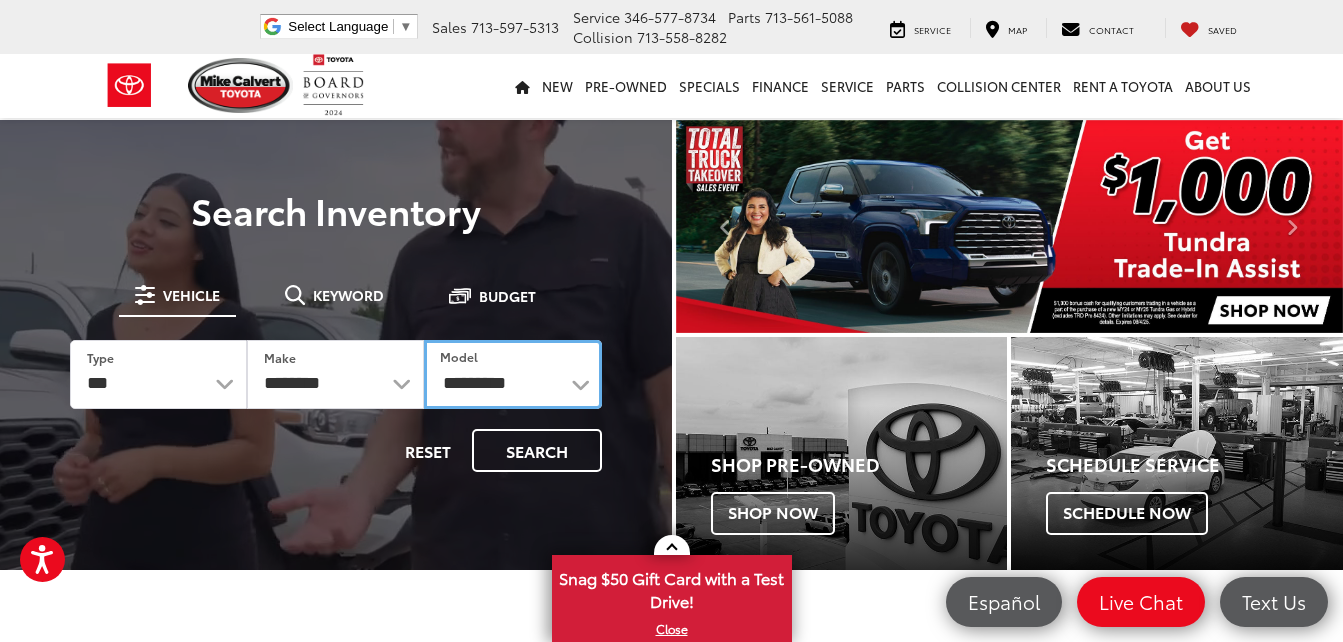 select on "******" 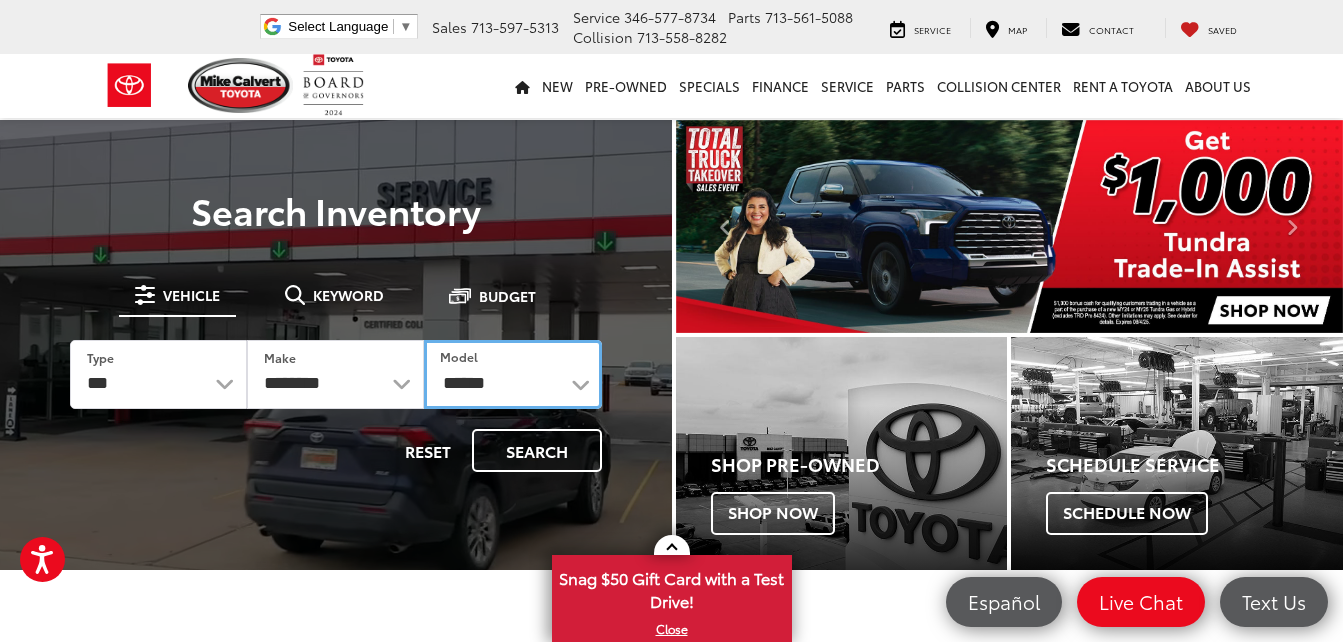 click on "**********" at bounding box center (512, 374) 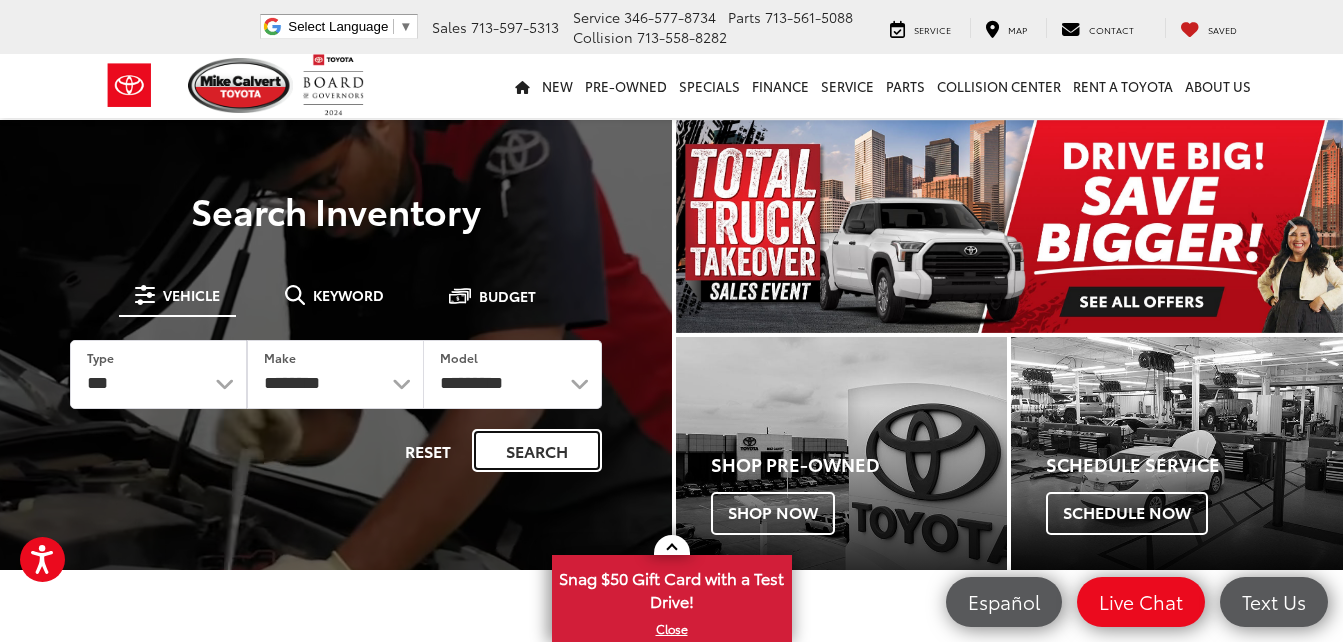 click on "Search" at bounding box center (537, 450) 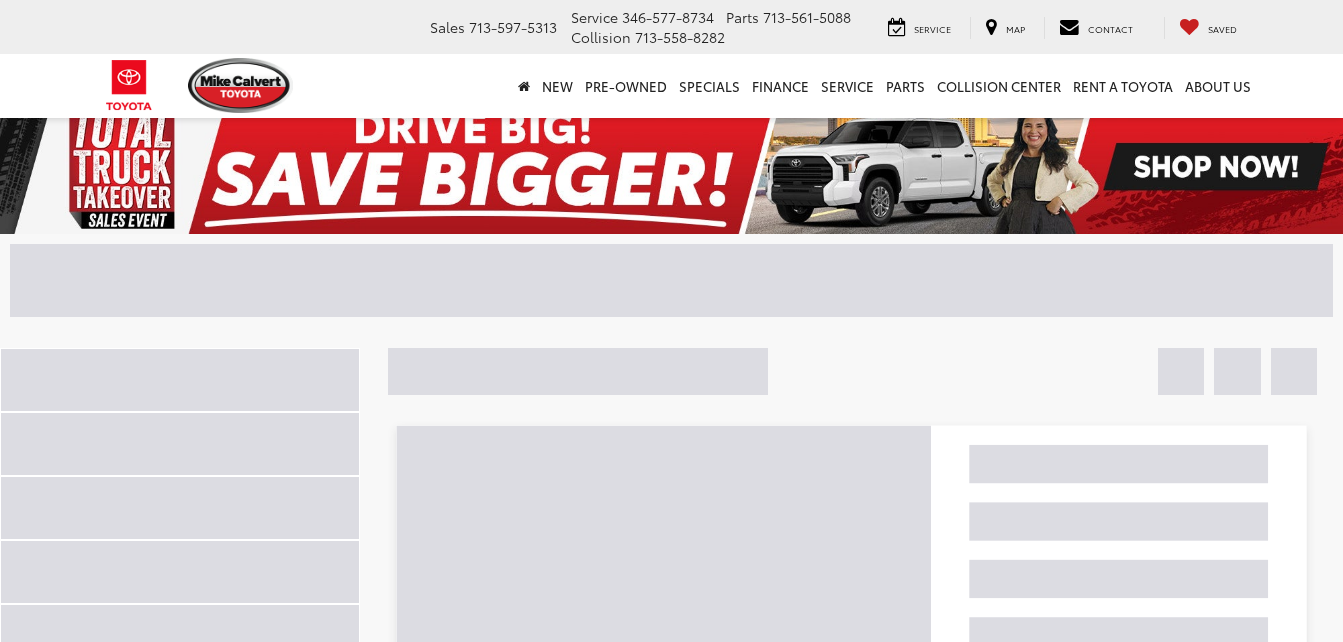 scroll, scrollTop: 0, scrollLeft: 0, axis: both 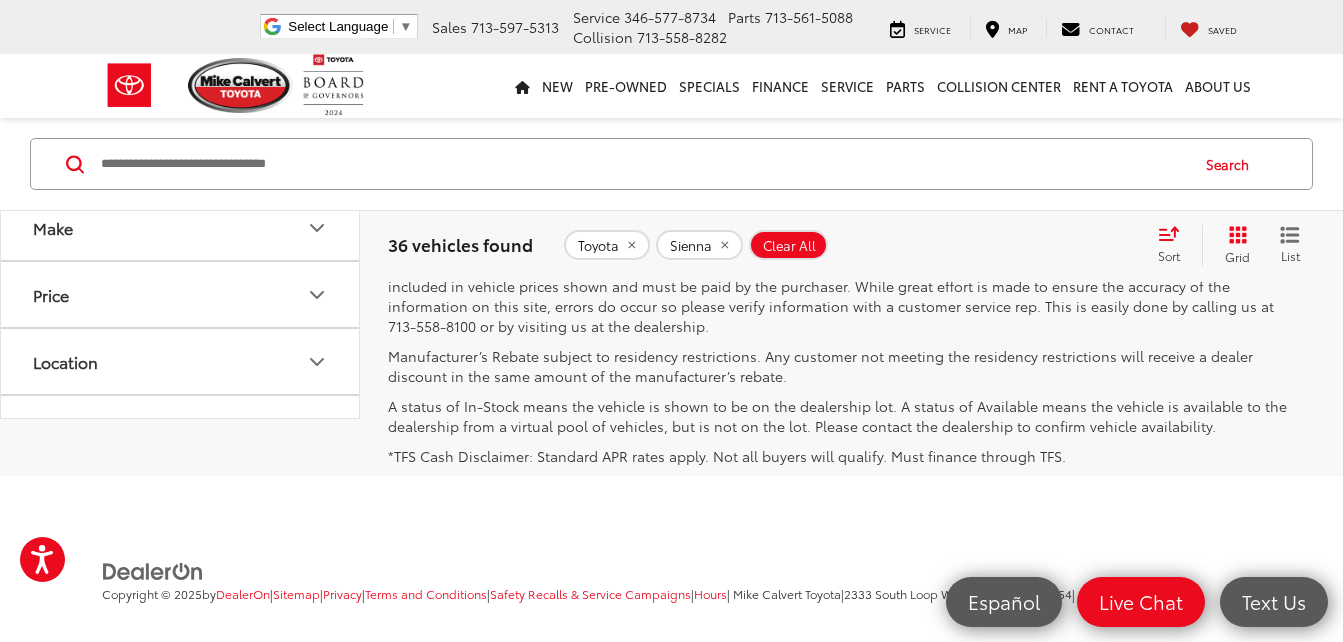 click on "2" at bounding box center [1017, 197] 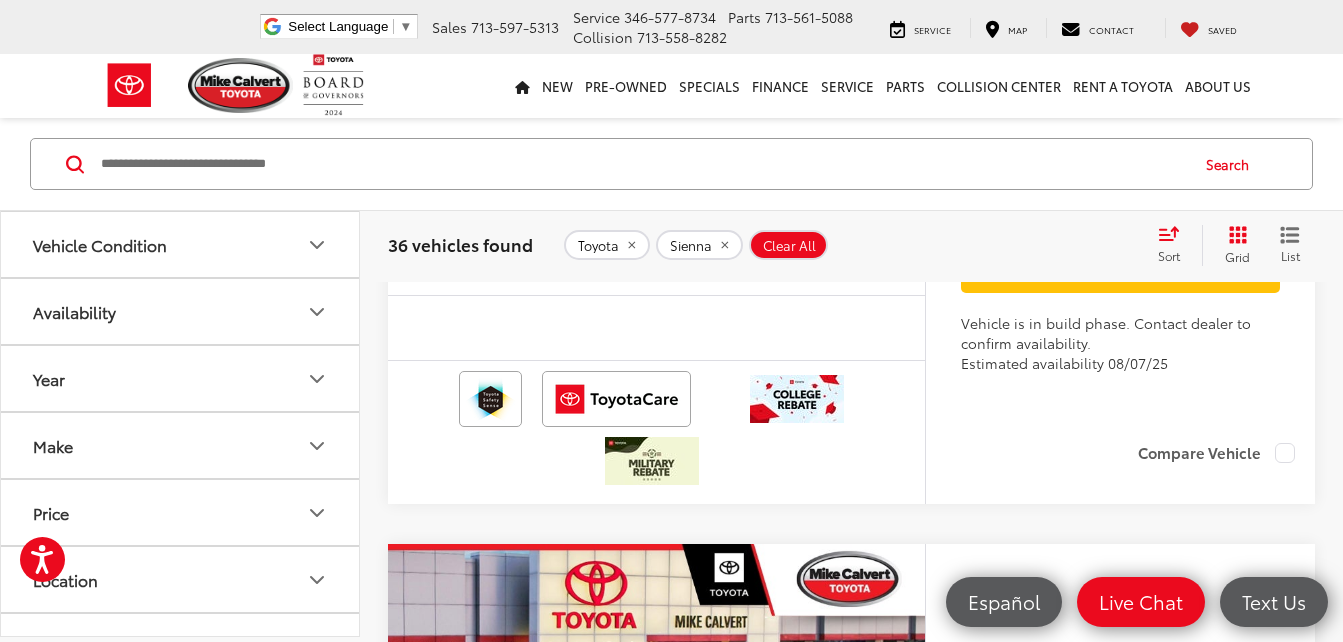 scroll, scrollTop: 2416, scrollLeft: 0, axis: vertical 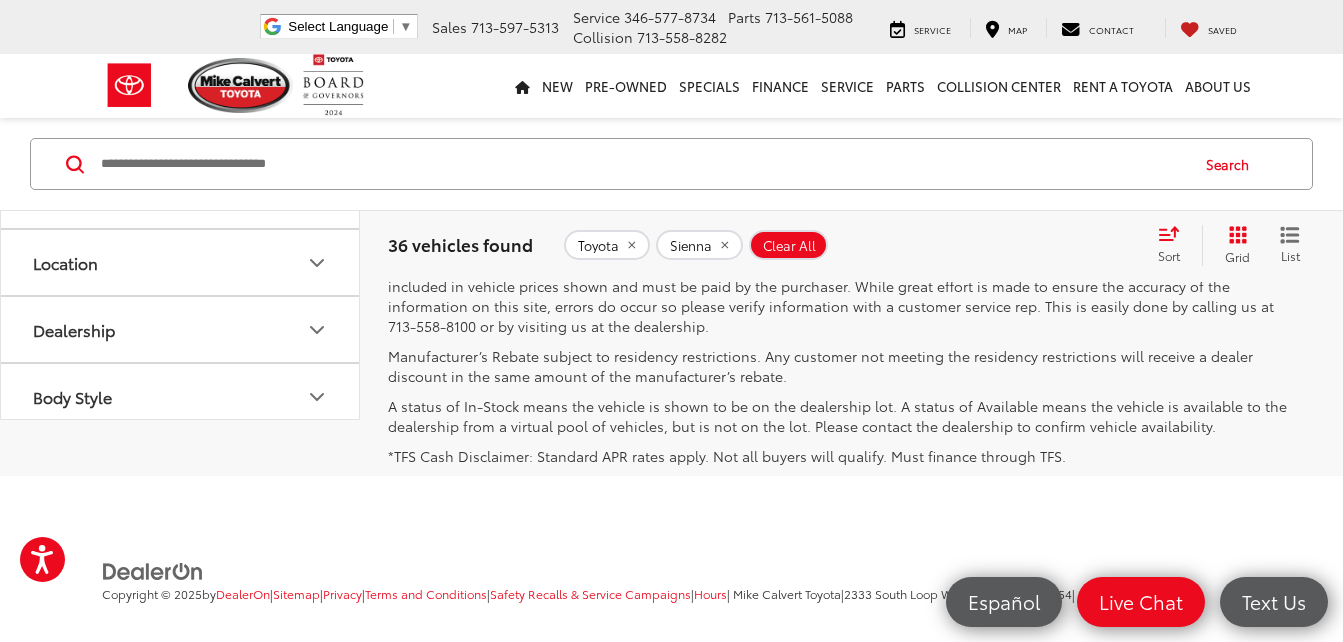 click on "3" at bounding box center [1047, 197] 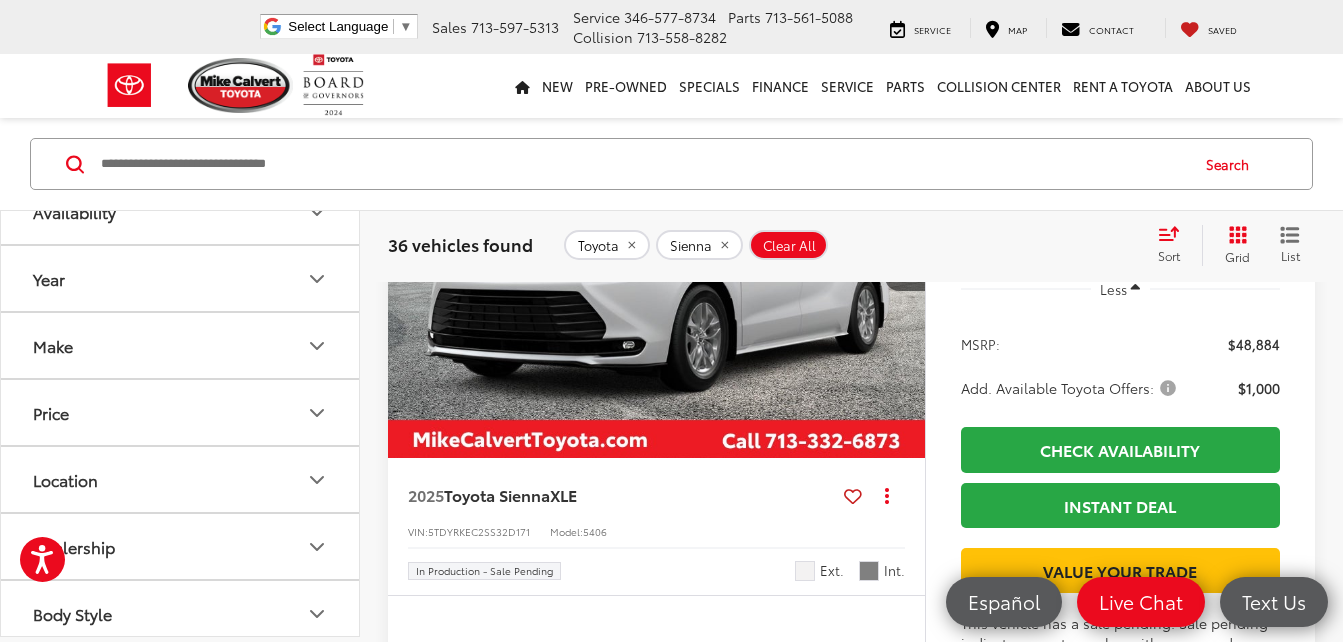 scroll, scrollTop: 2316, scrollLeft: 0, axis: vertical 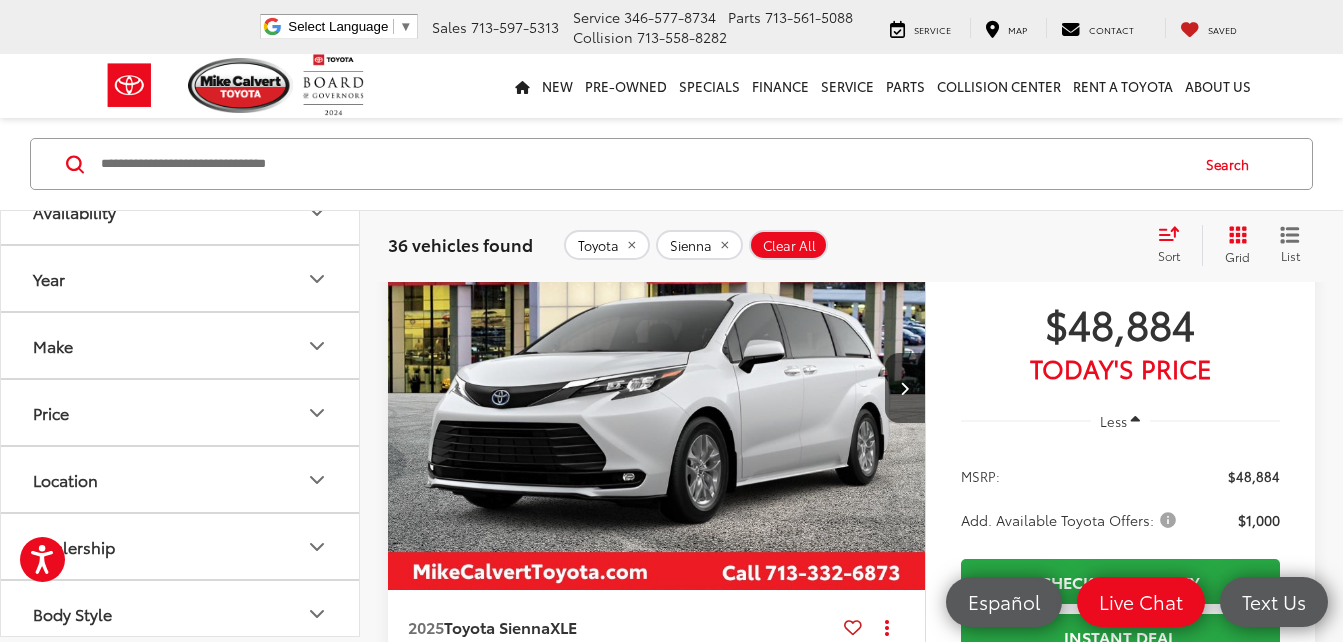 click at bounding box center (657, 388) 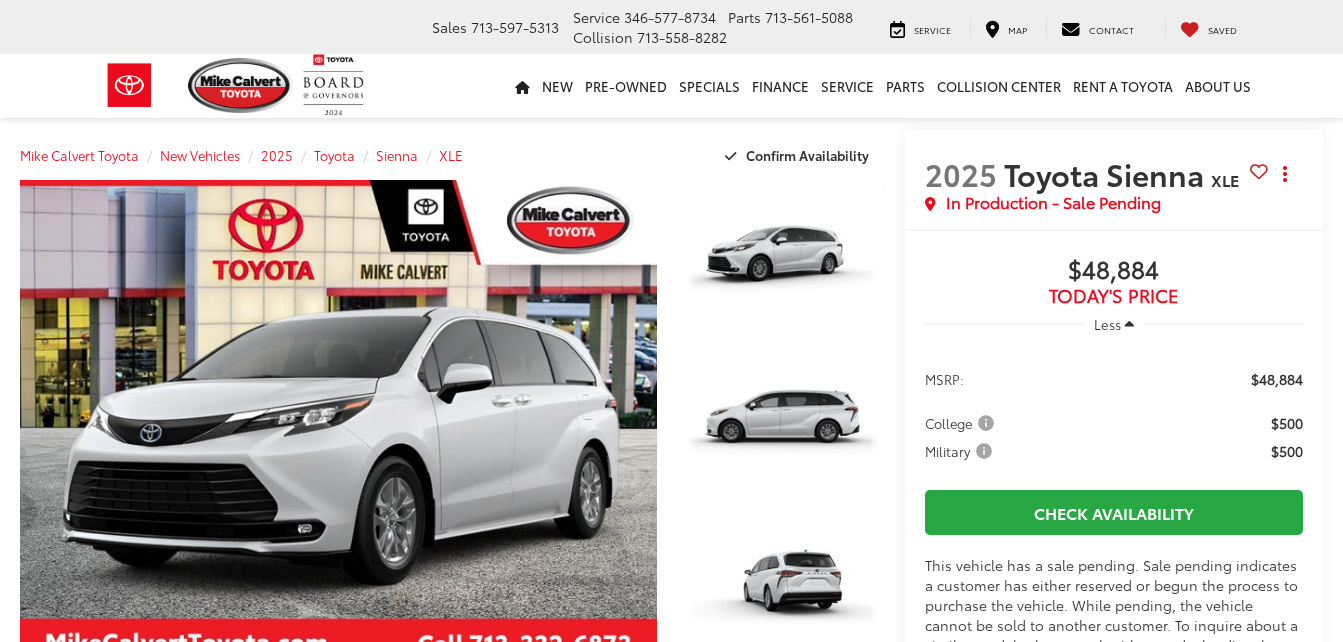 scroll, scrollTop: 0, scrollLeft: 0, axis: both 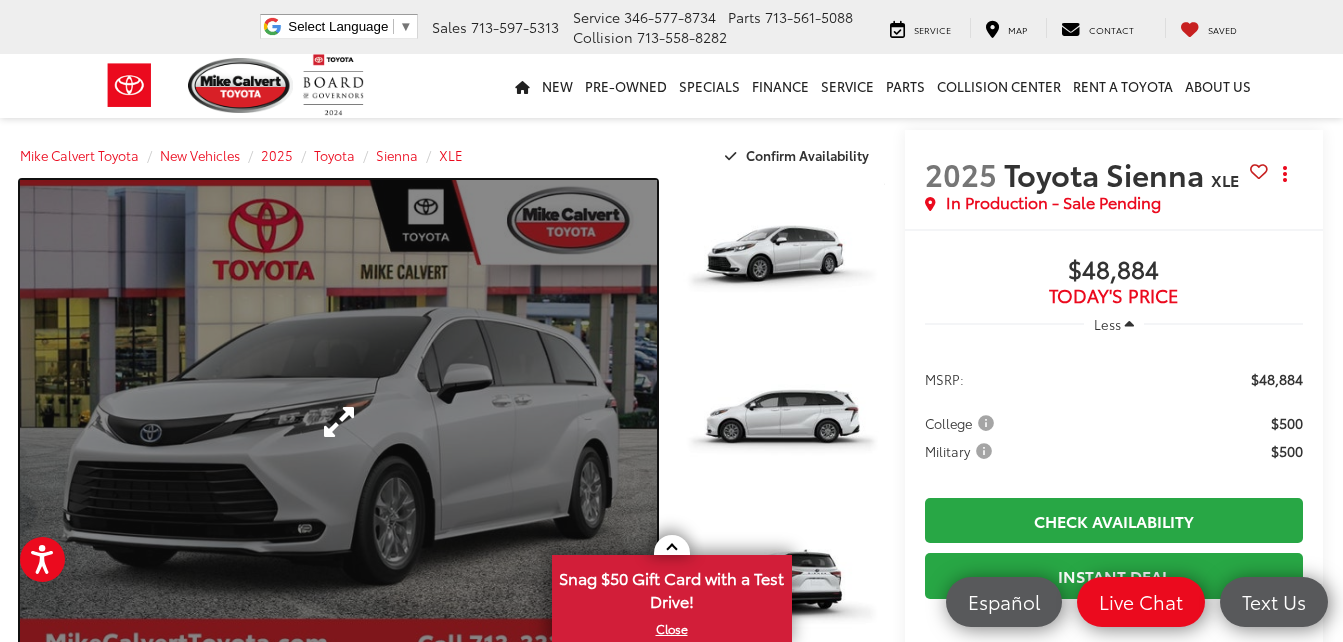 click at bounding box center [338, 422] 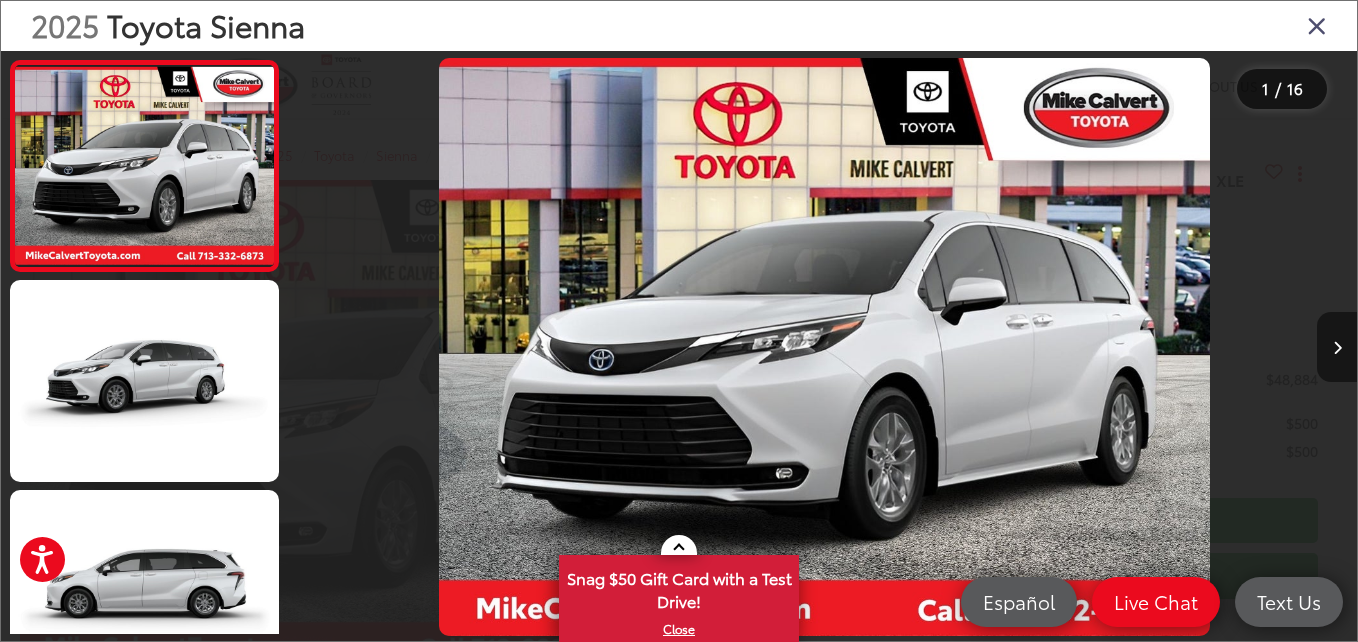 click at bounding box center (1337, 348) 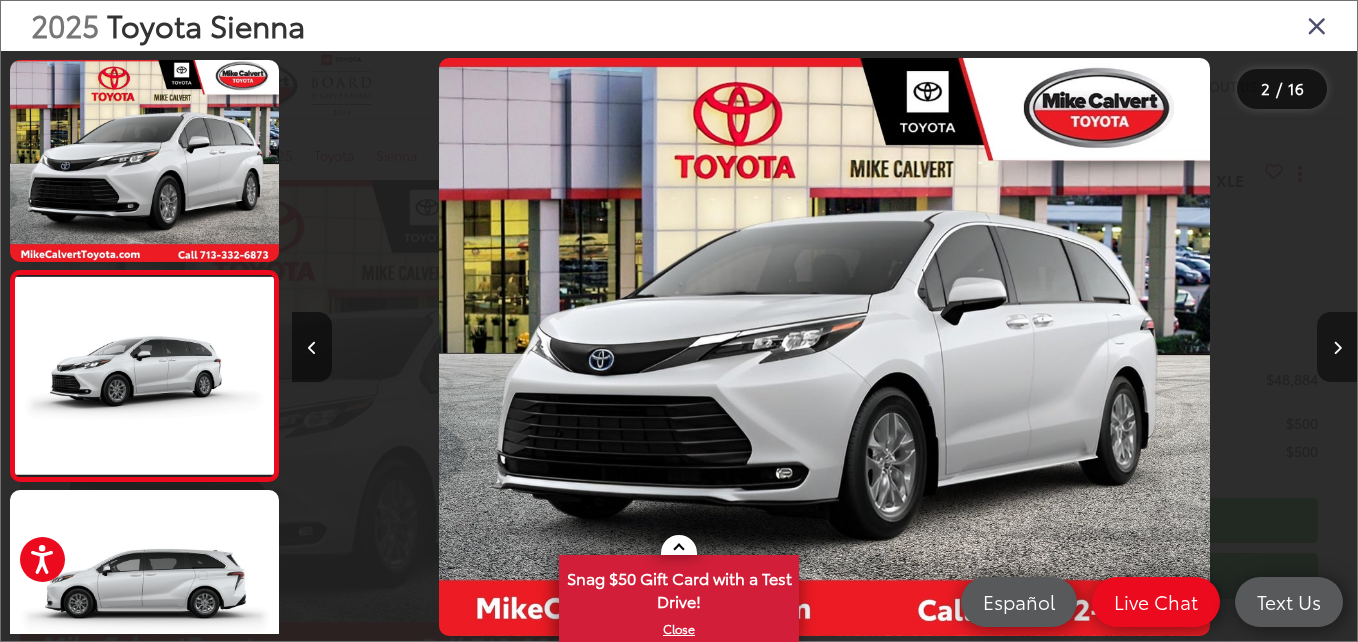 scroll, scrollTop: 0, scrollLeft: 347, axis: horizontal 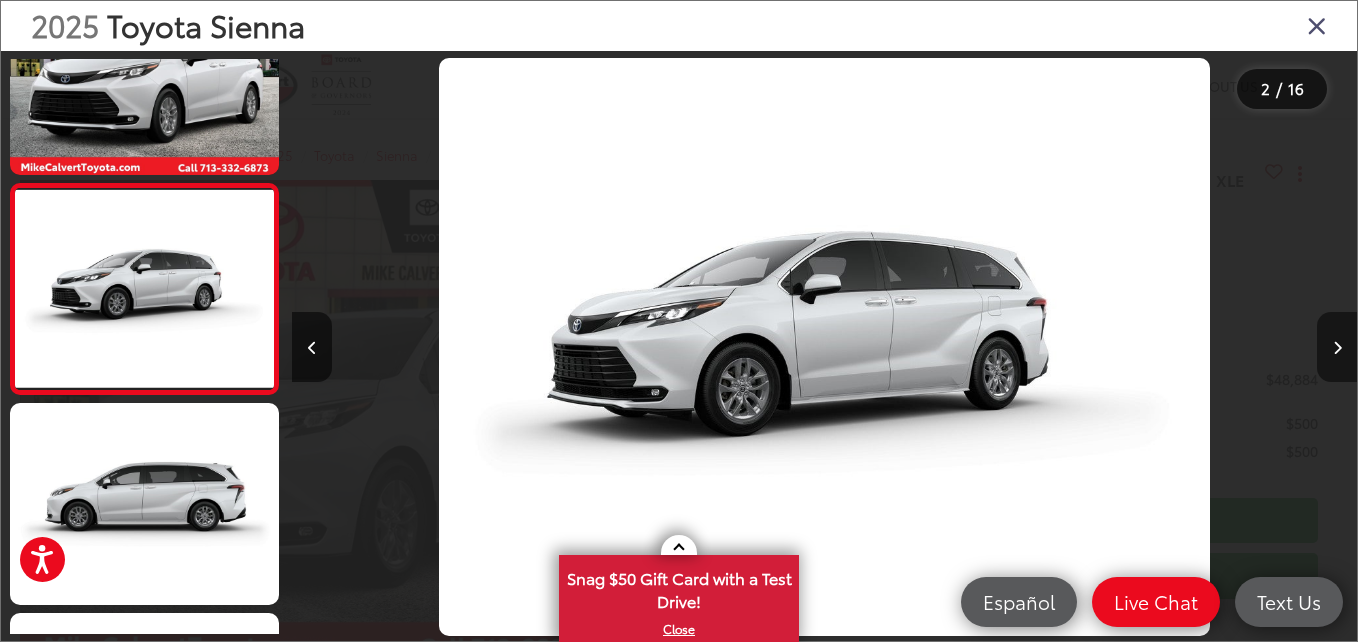 click at bounding box center [1337, 348] 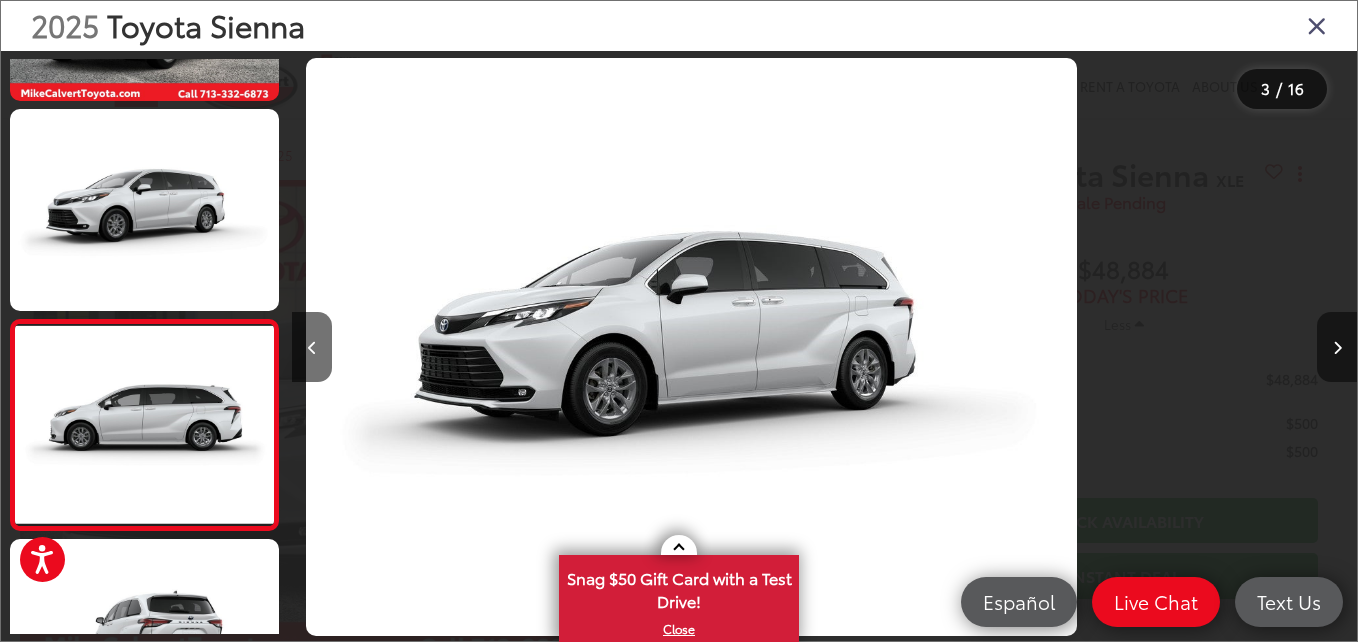 scroll, scrollTop: 255, scrollLeft: 0, axis: vertical 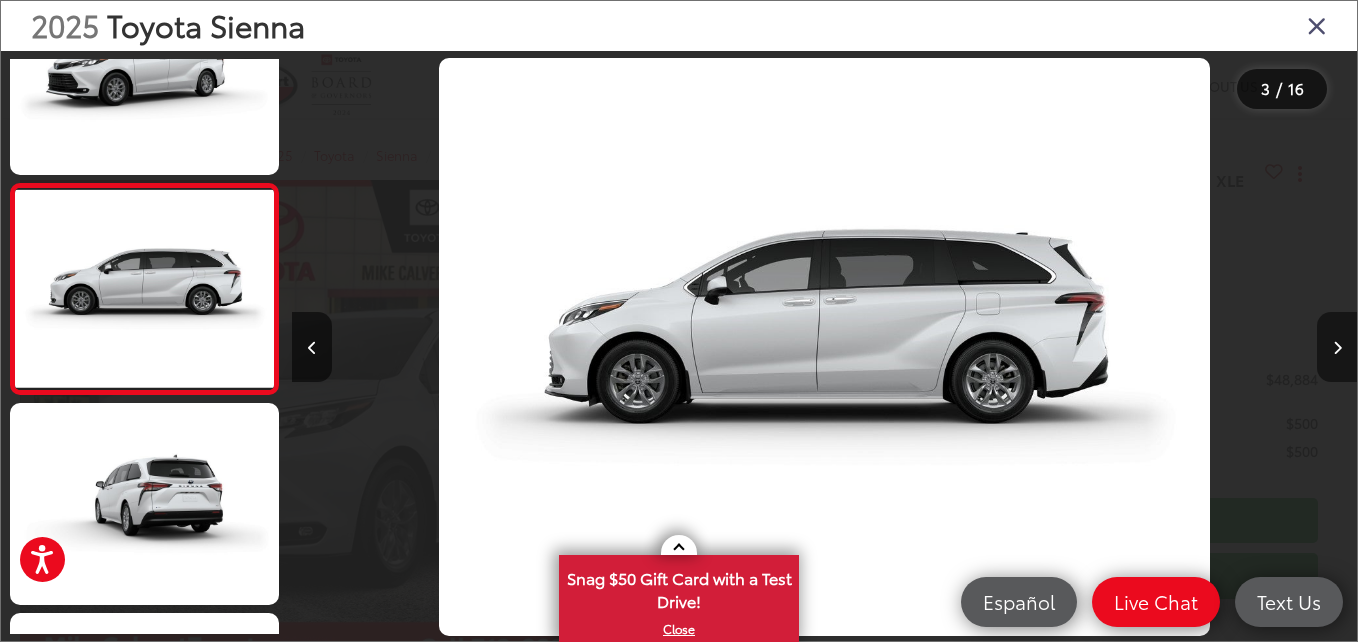 click at bounding box center [1337, 348] 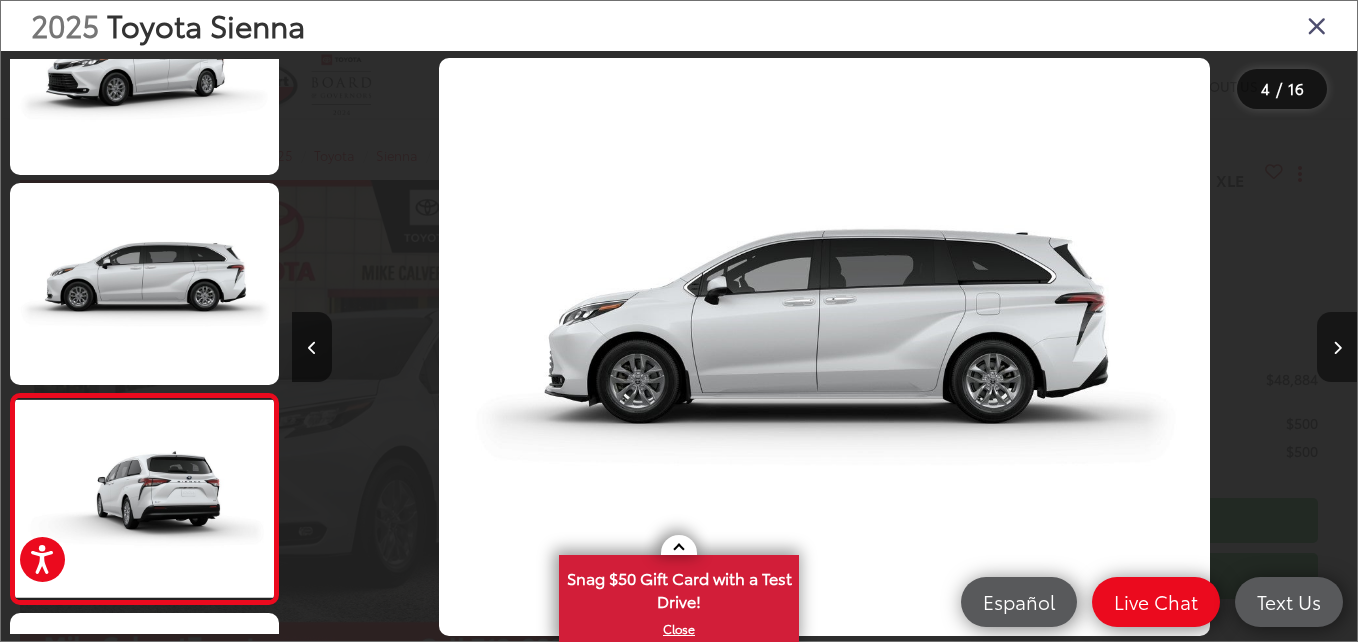 scroll, scrollTop: 0, scrollLeft: 2537, axis: horizontal 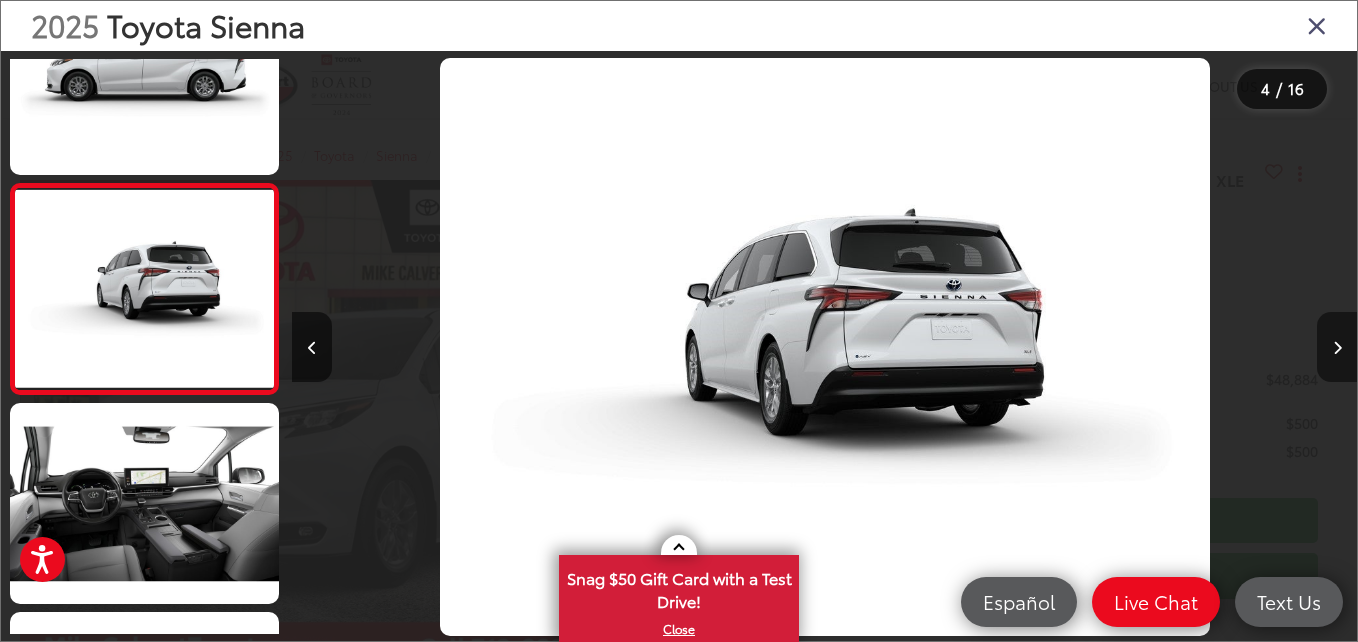 click at bounding box center (1337, 348) 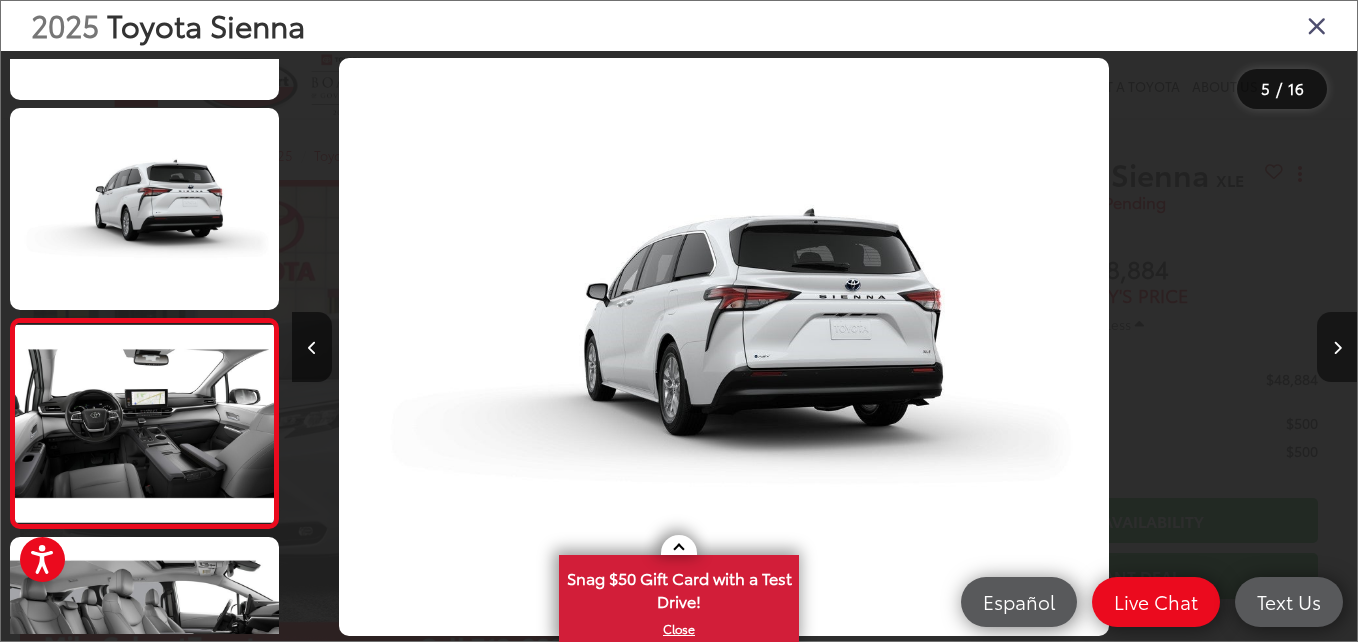 scroll, scrollTop: 713, scrollLeft: 0, axis: vertical 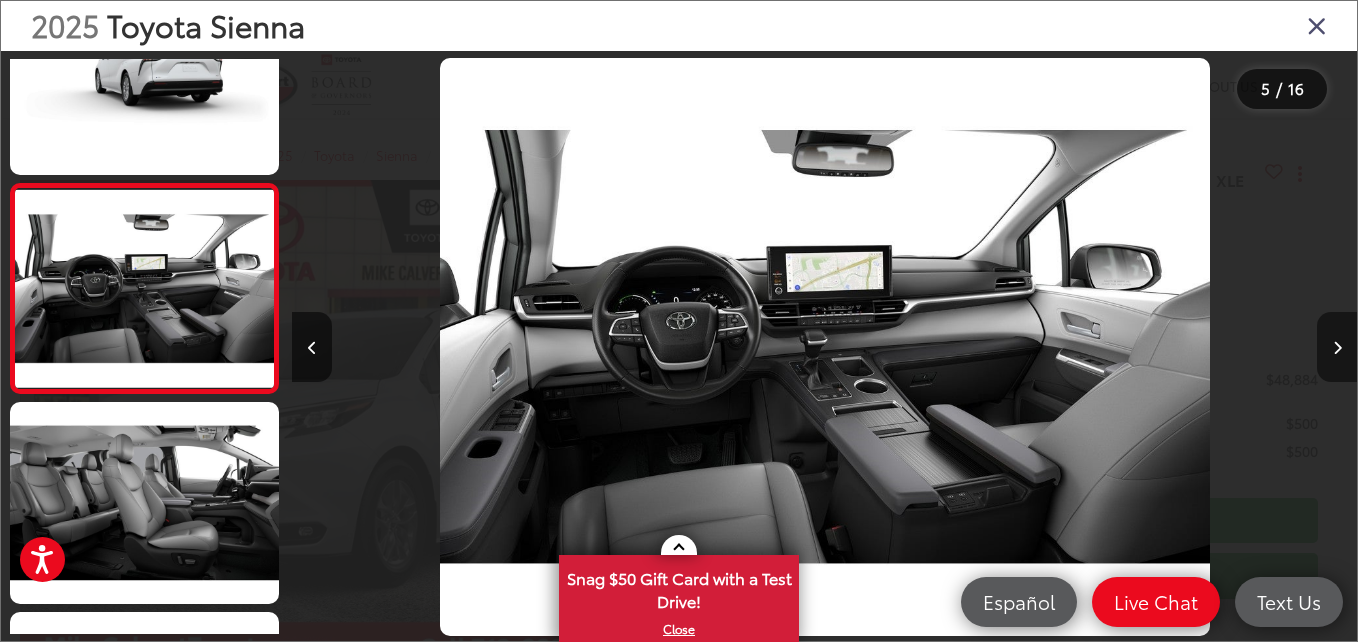 click at bounding box center (1337, 348) 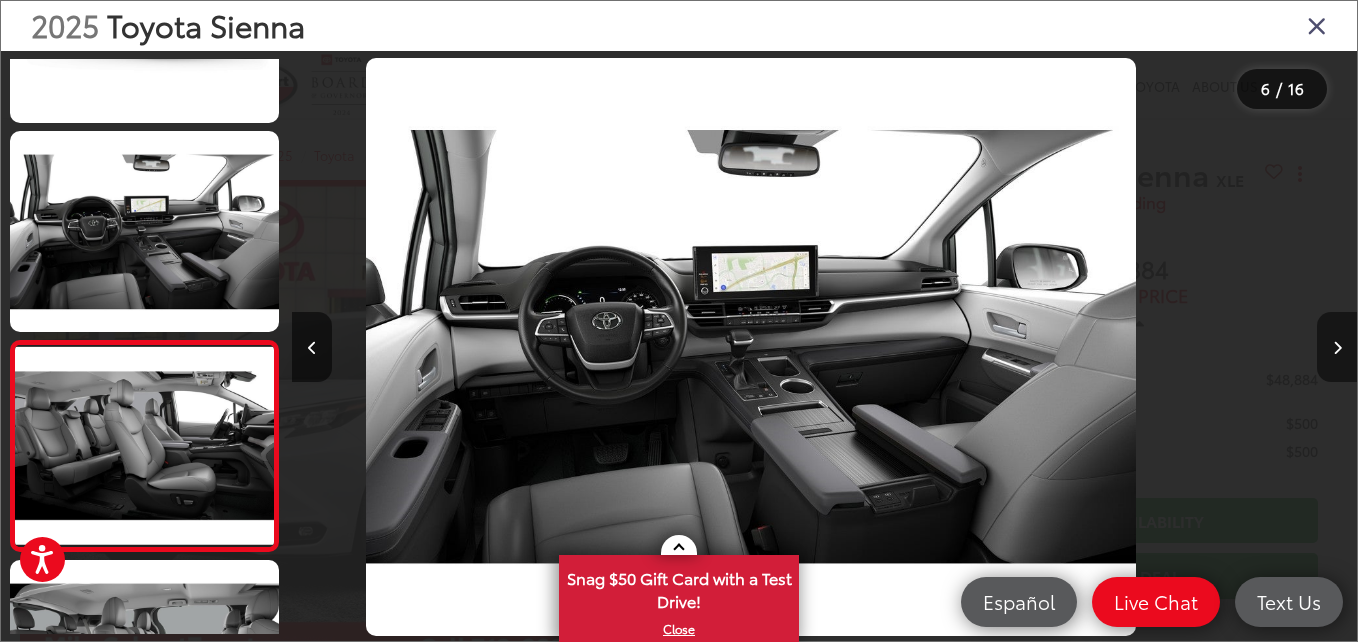 scroll, scrollTop: 914, scrollLeft: 0, axis: vertical 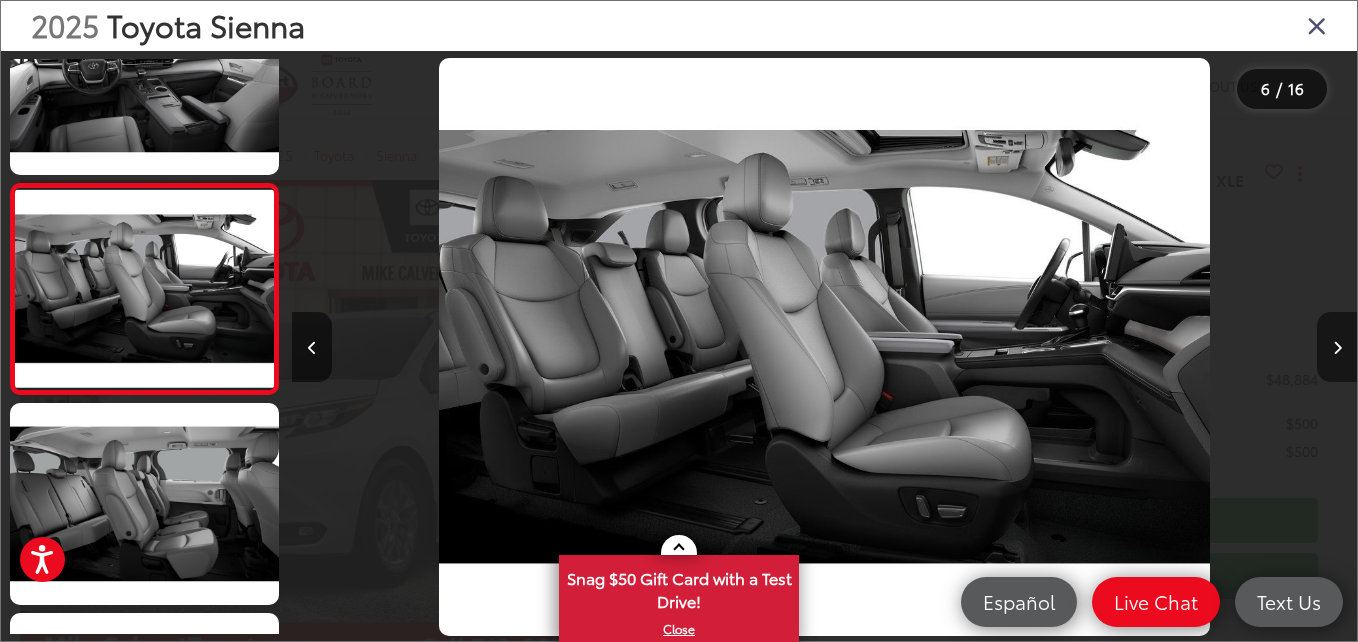 click at bounding box center (1337, 348) 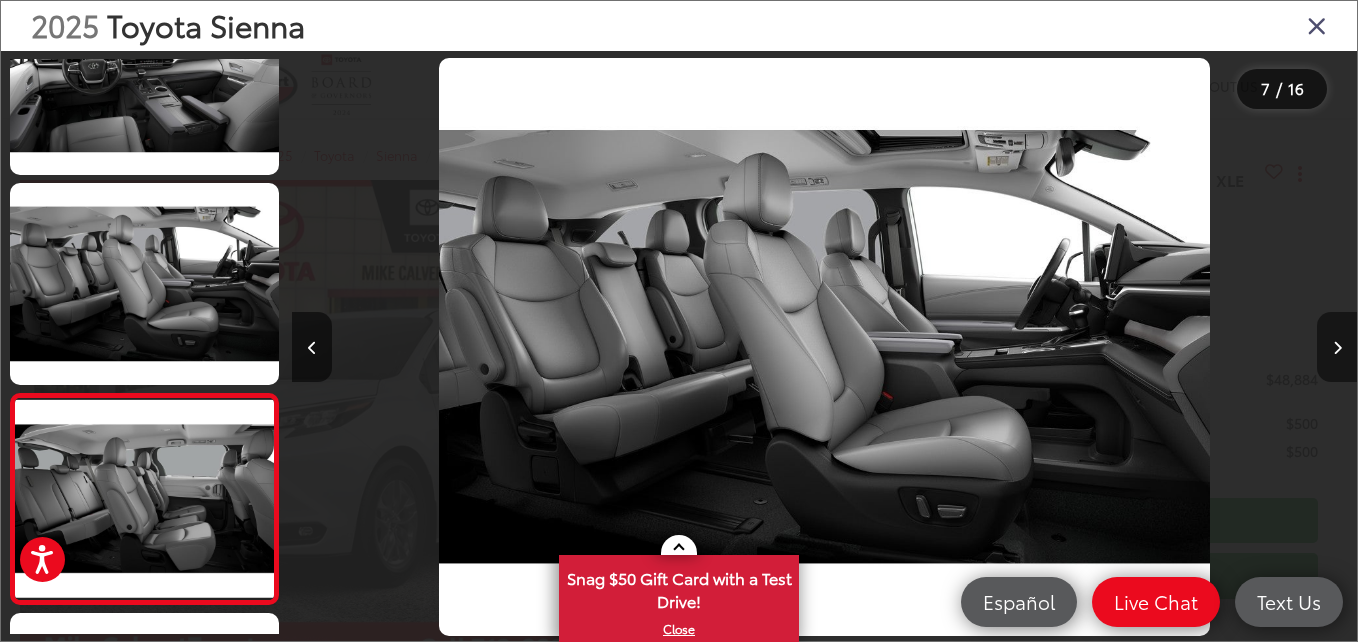 scroll, scrollTop: 0, scrollLeft: 5731, axis: horizontal 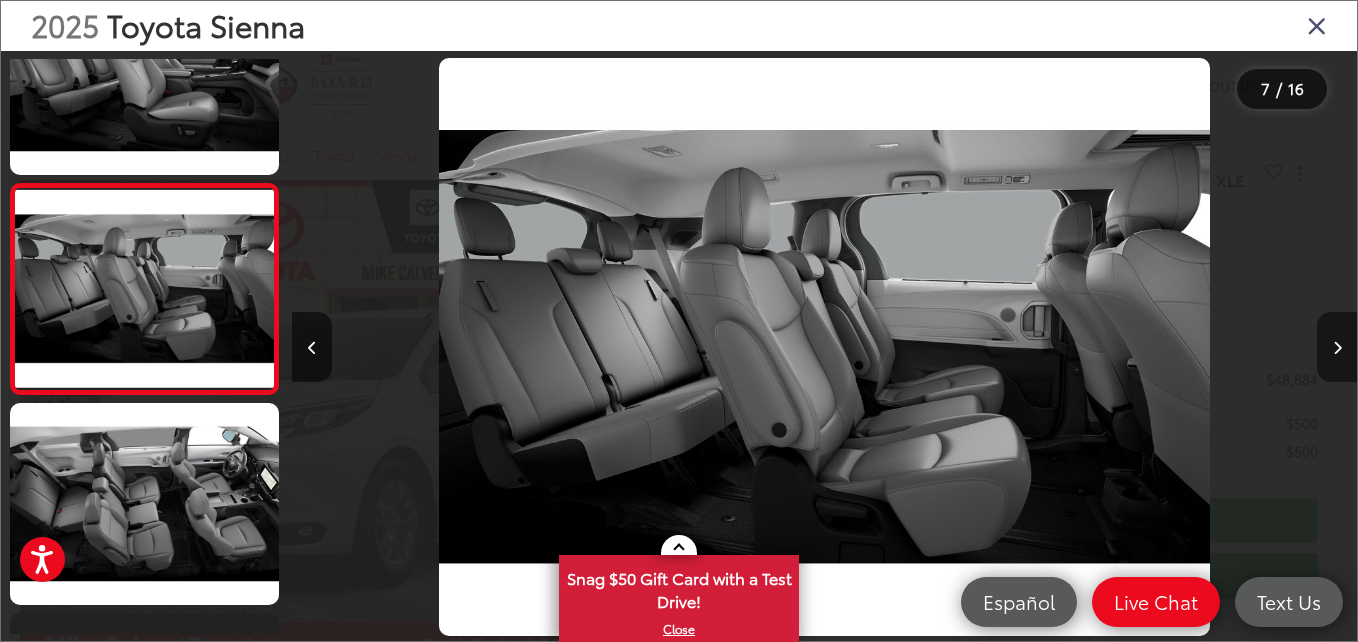 click at bounding box center (1337, 347) 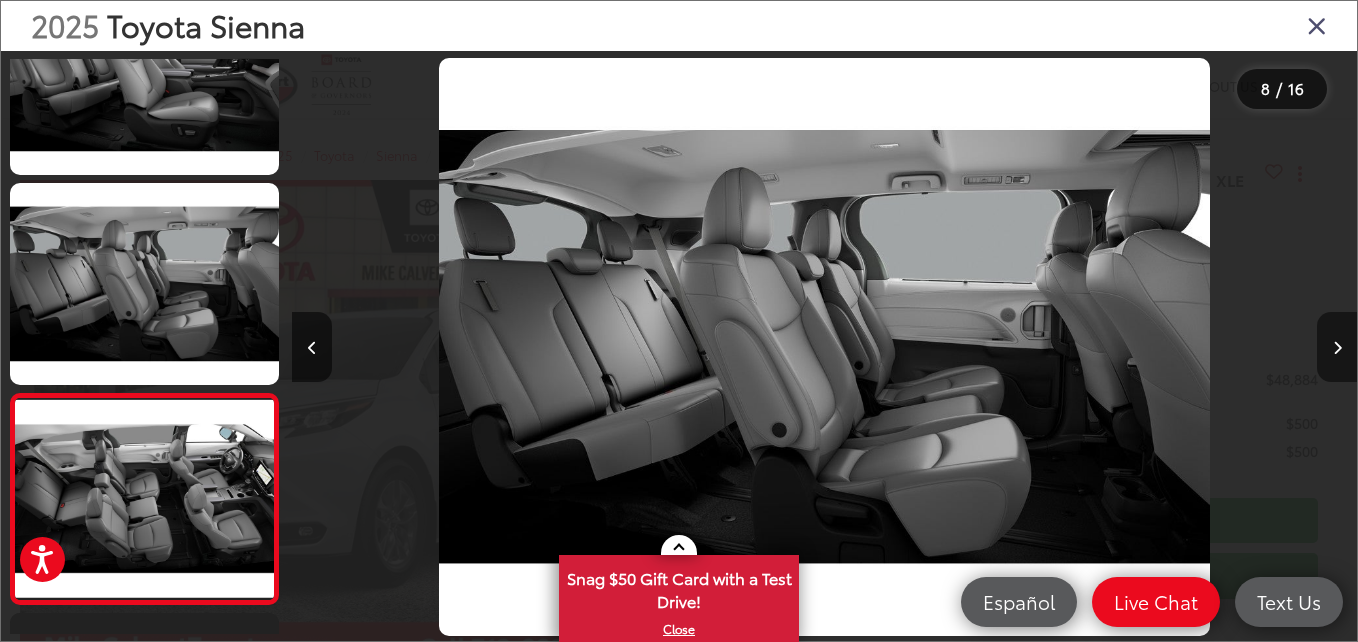 scroll, scrollTop: 0, scrollLeft: 6692, axis: horizontal 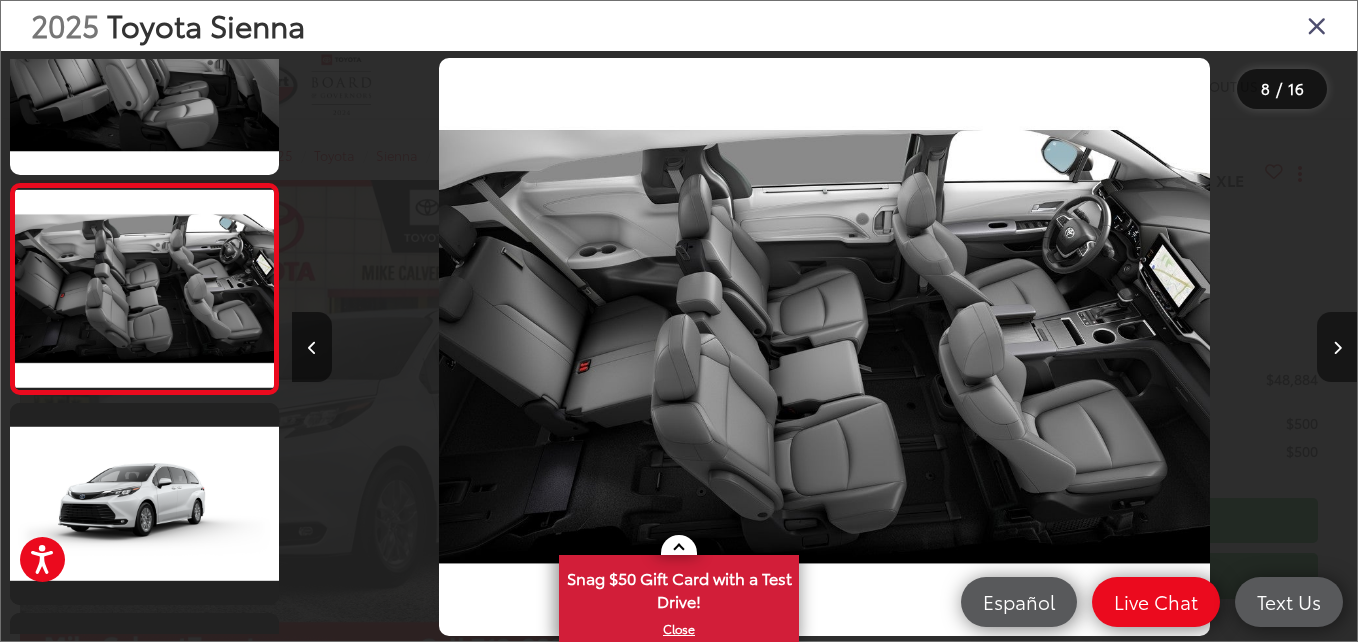 click at bounding box center (1337, 347) 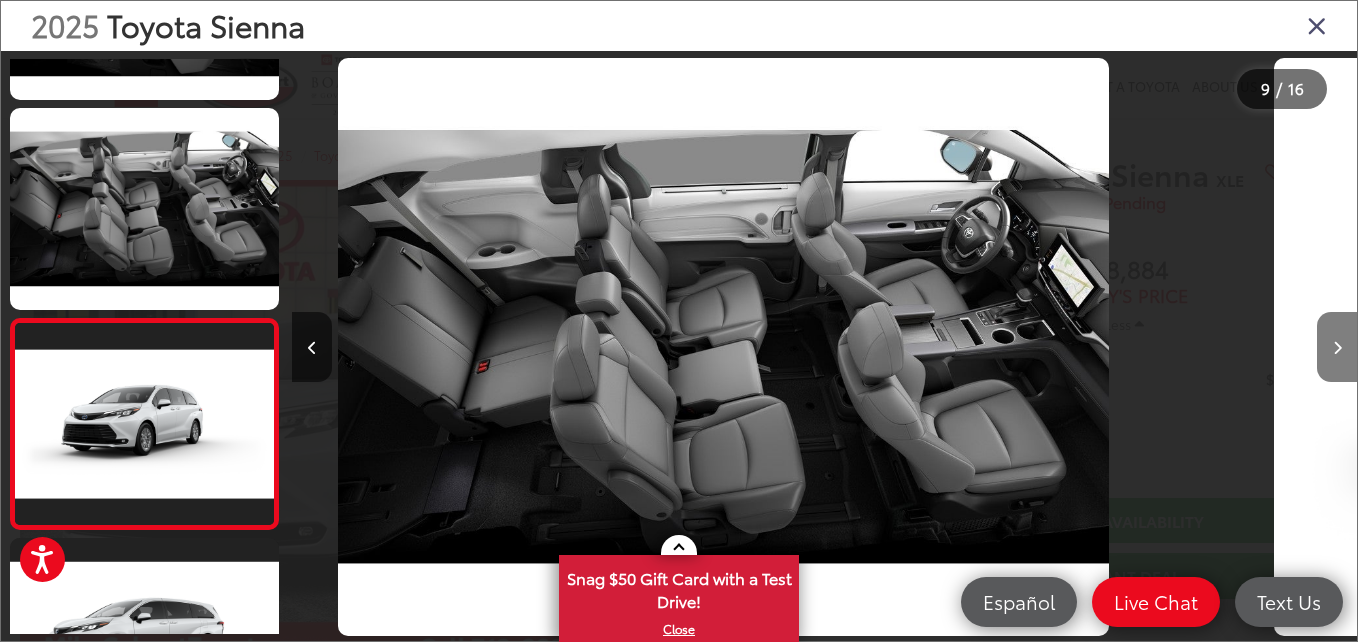 scroll 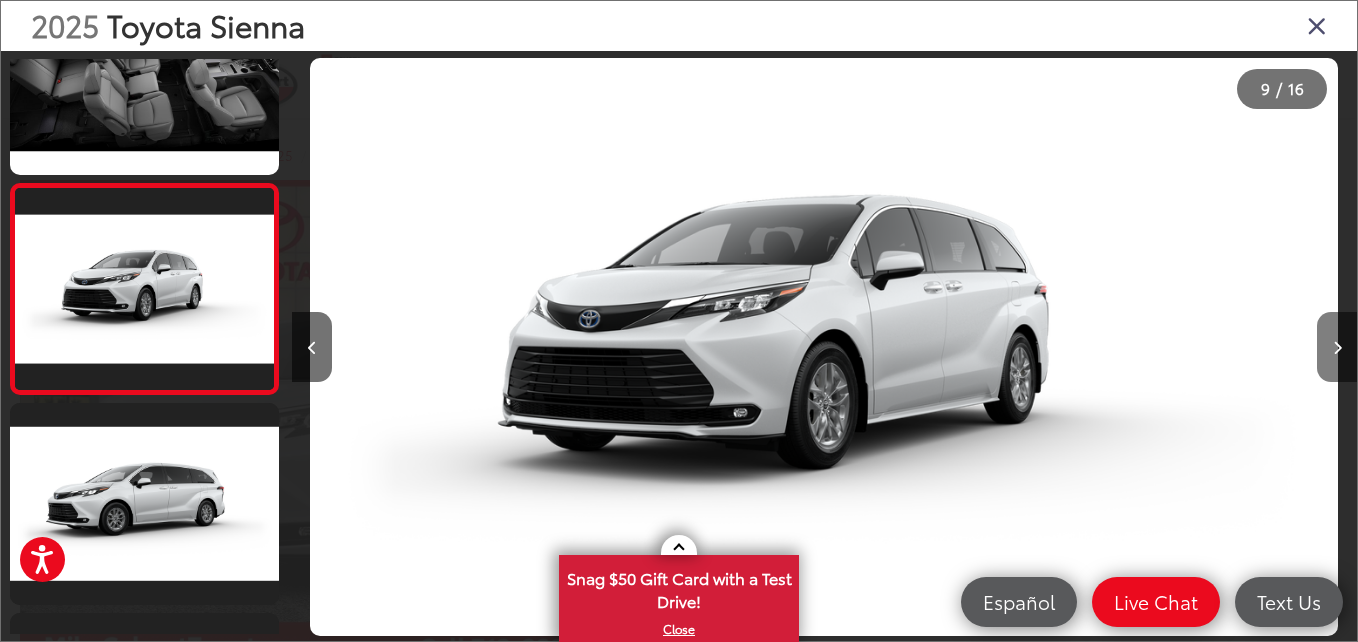 click at bounding box center (1337, 347) 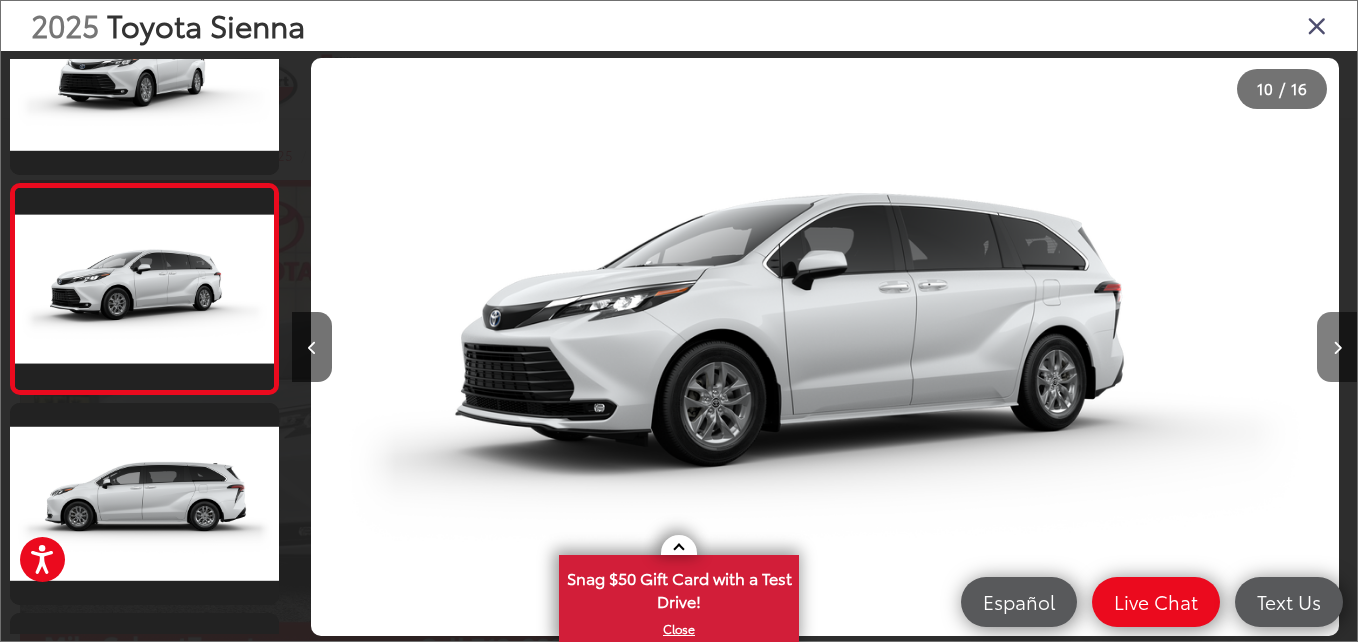 click at bounding box center (1337, 347) 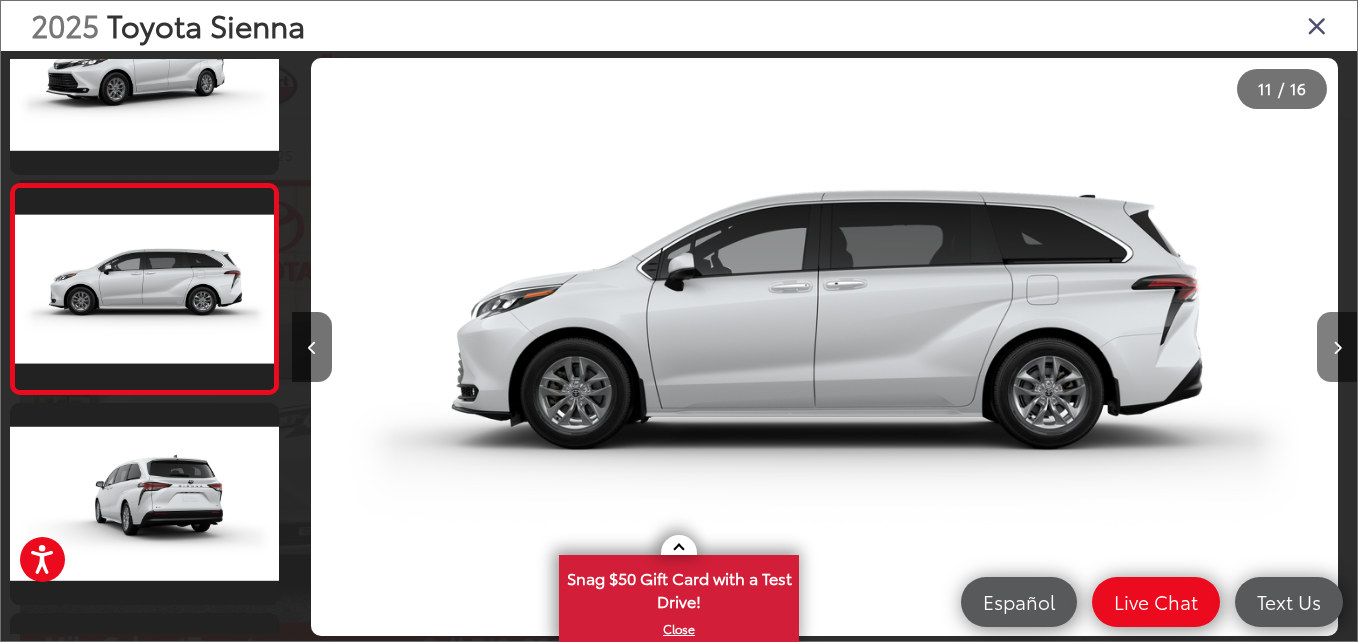 click at bounding box center [1337, 347] 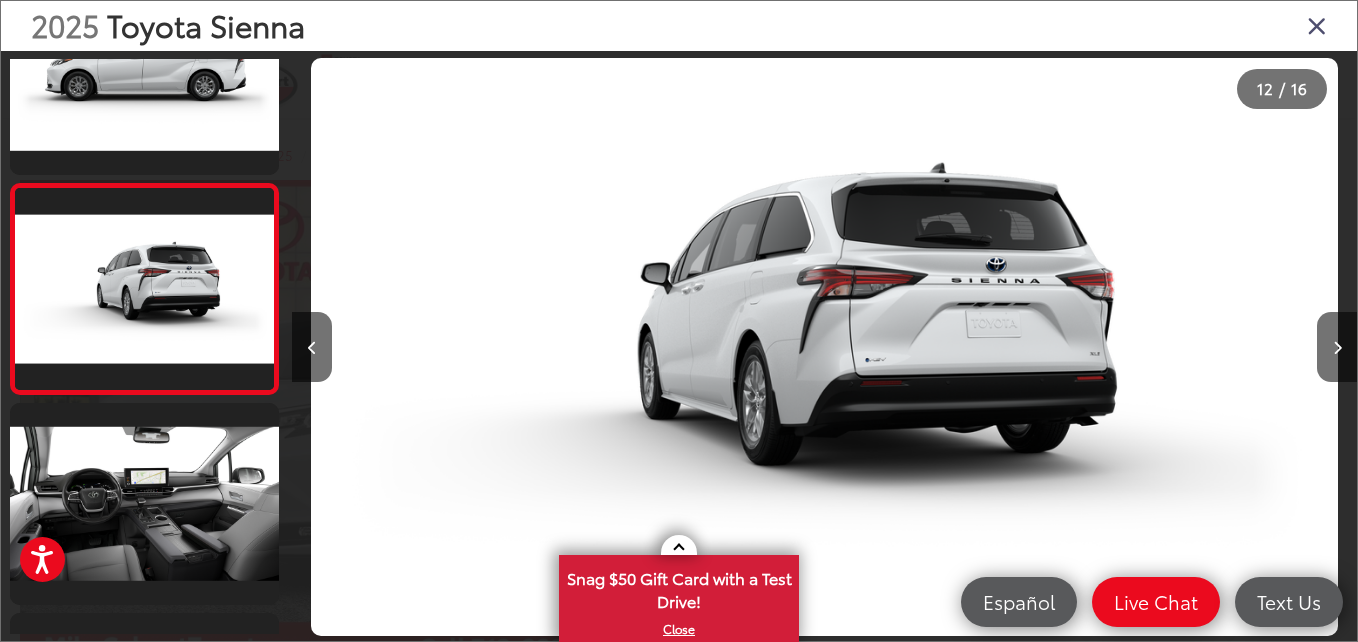 click at bounding box center (1317, 25) 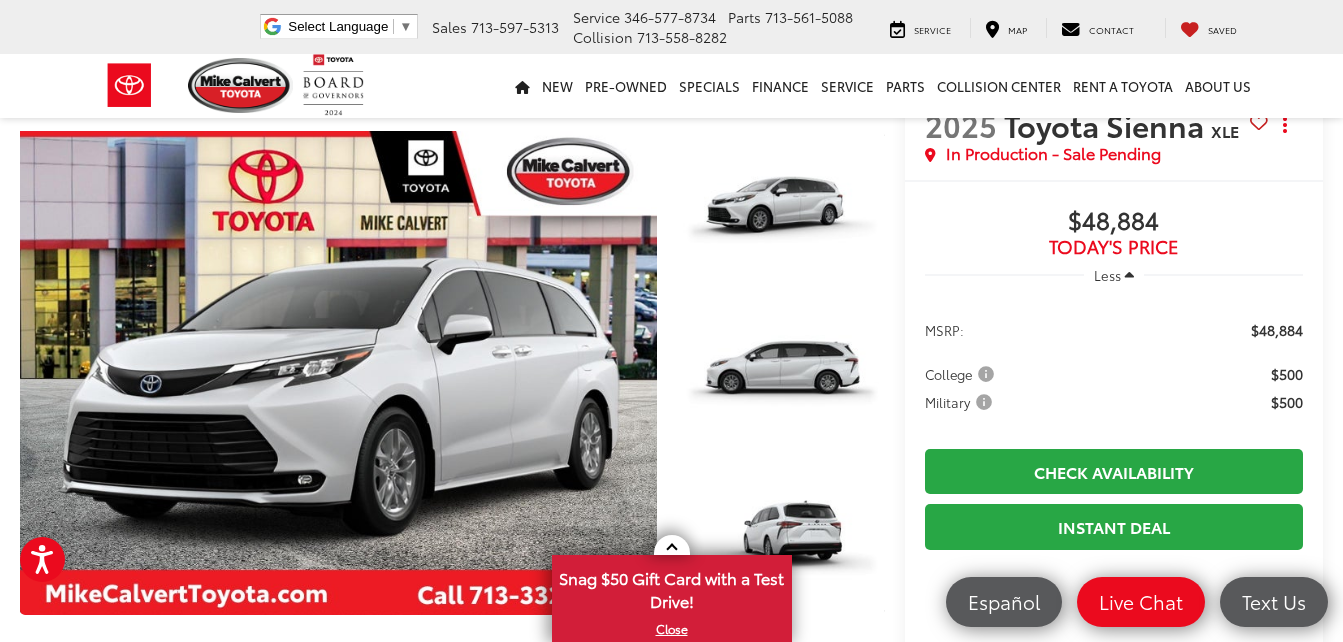 scroll, scrollTop: 0, scrollLeft: 0, axis: both 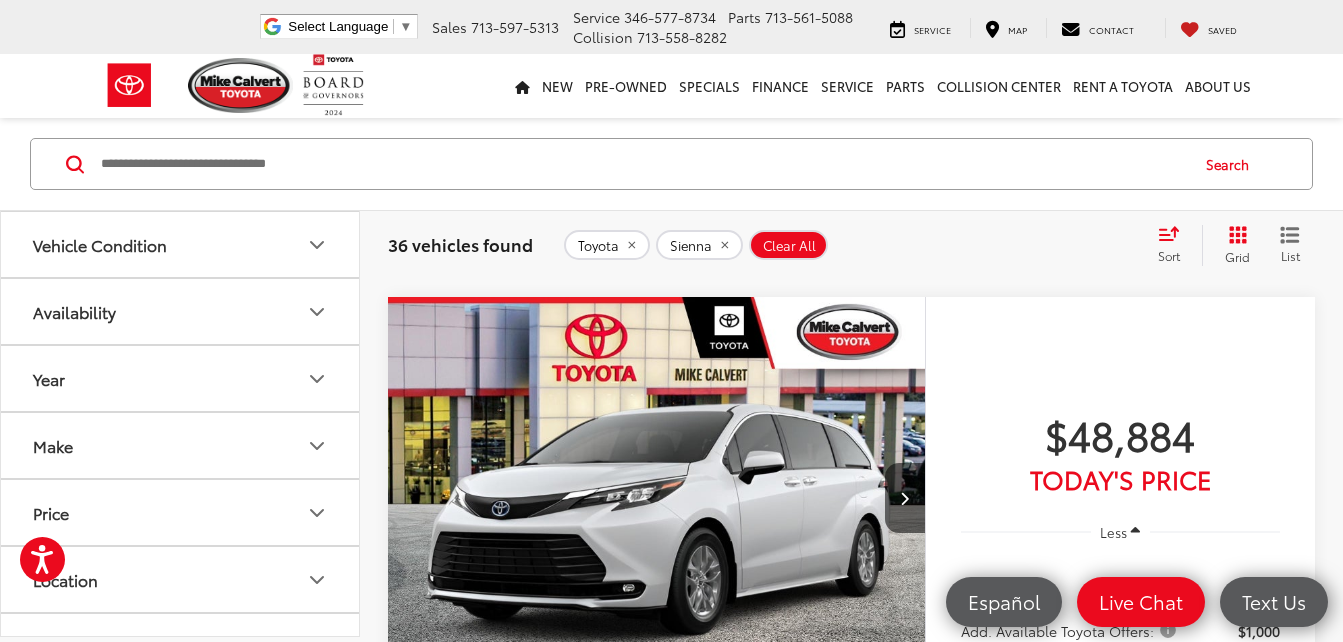 click at bounding box center [657, 499] 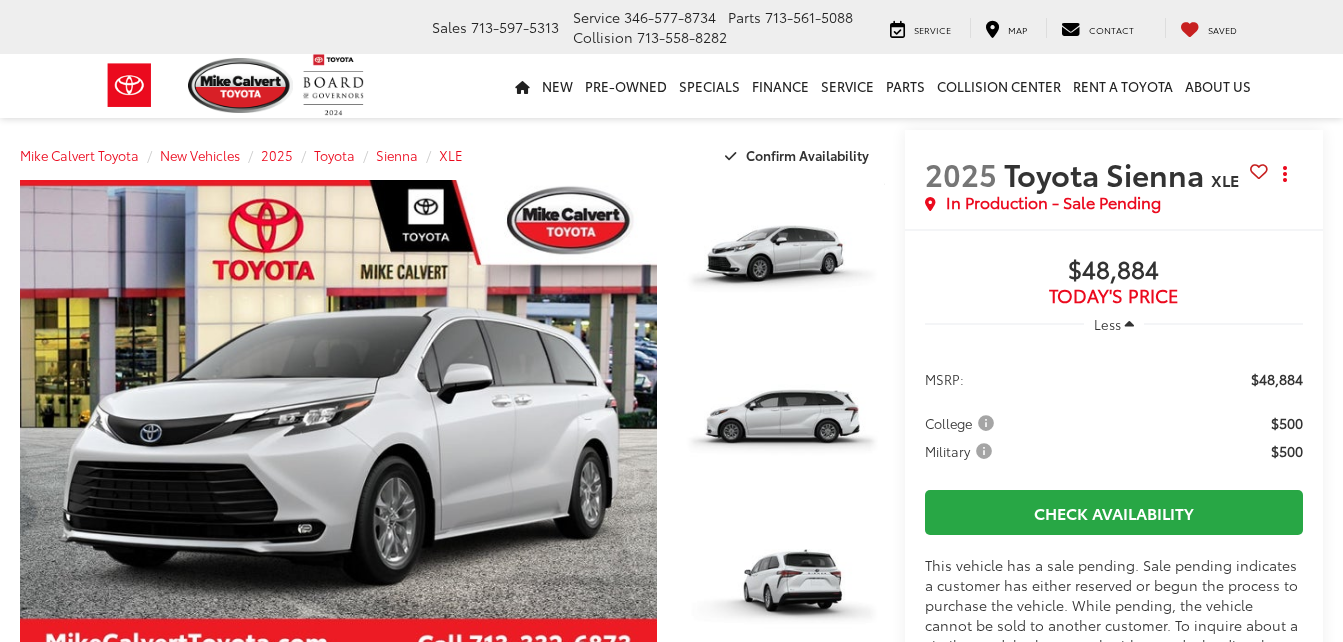 scroll, scrollTop: 0, scrollLeft: 0, axis: both 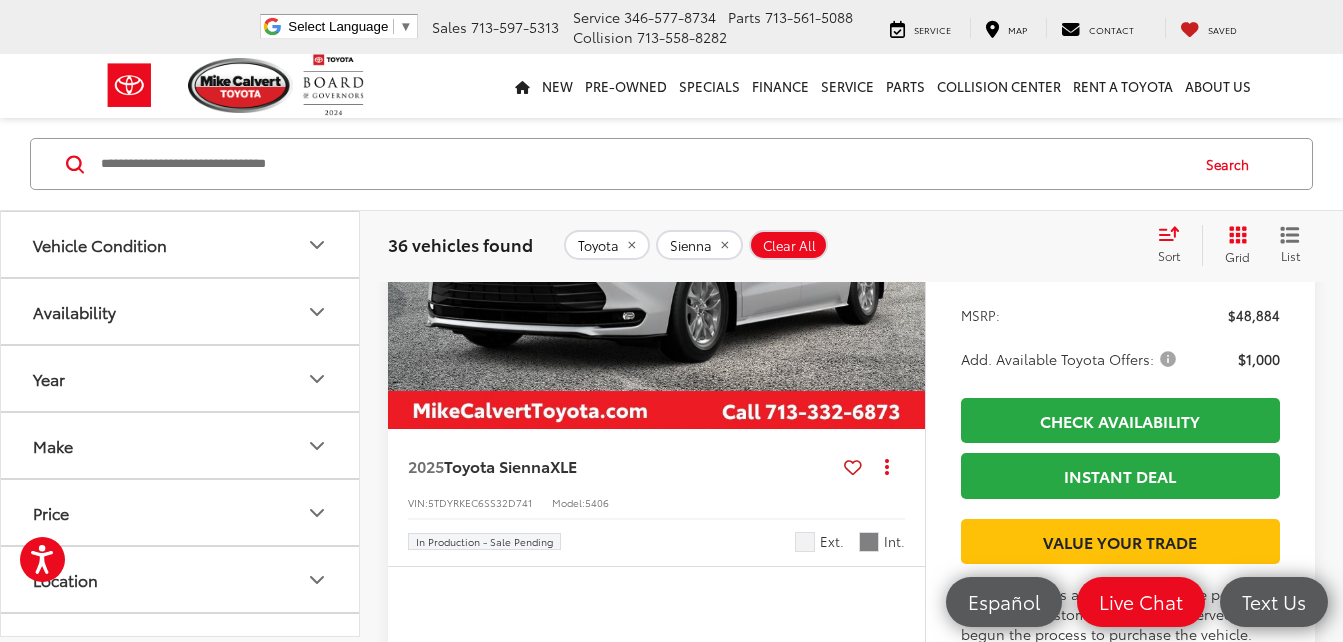 click on "Sort" at bounding box center (1175, 245) 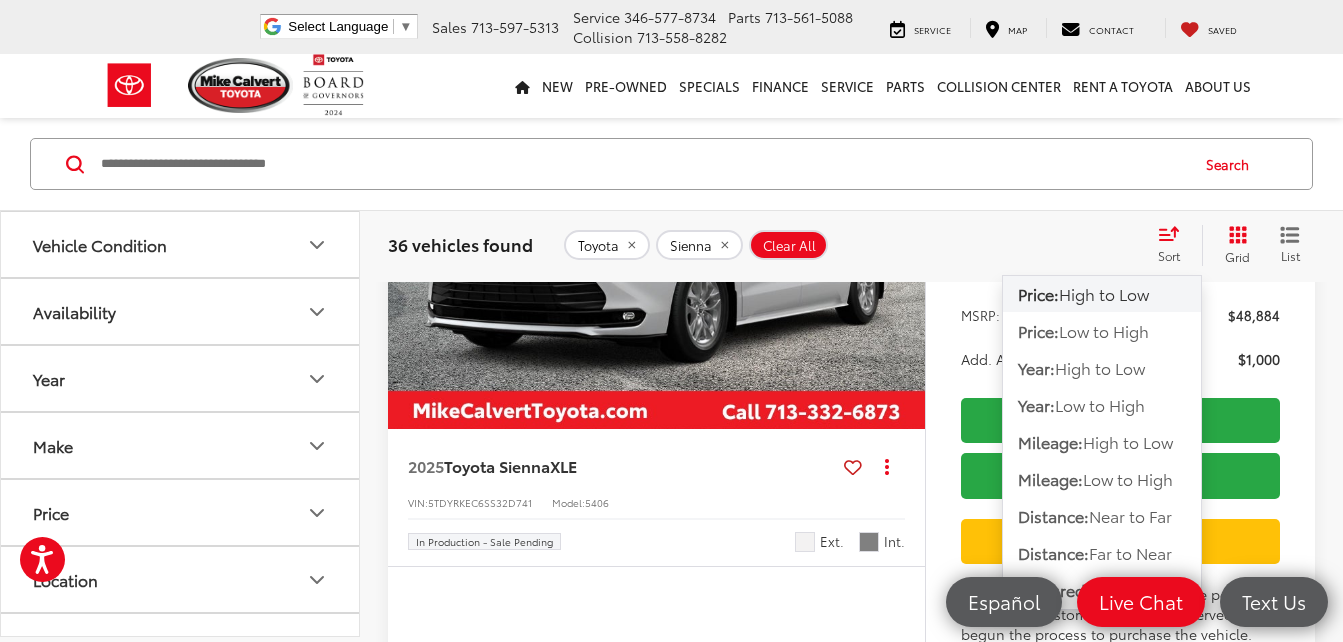 click on "36 vehicles found Toyota Sienna Clear All + 0 test Sort Price:  High to Low Price:  Low to High Year:  High to Low Year:  Low to High Mileage:  High to Low Mileage:  Low to High Distance:  Near to Far Distance:  Far to Near Featured Vehicles Grid List" at bounding box center (851, 245) 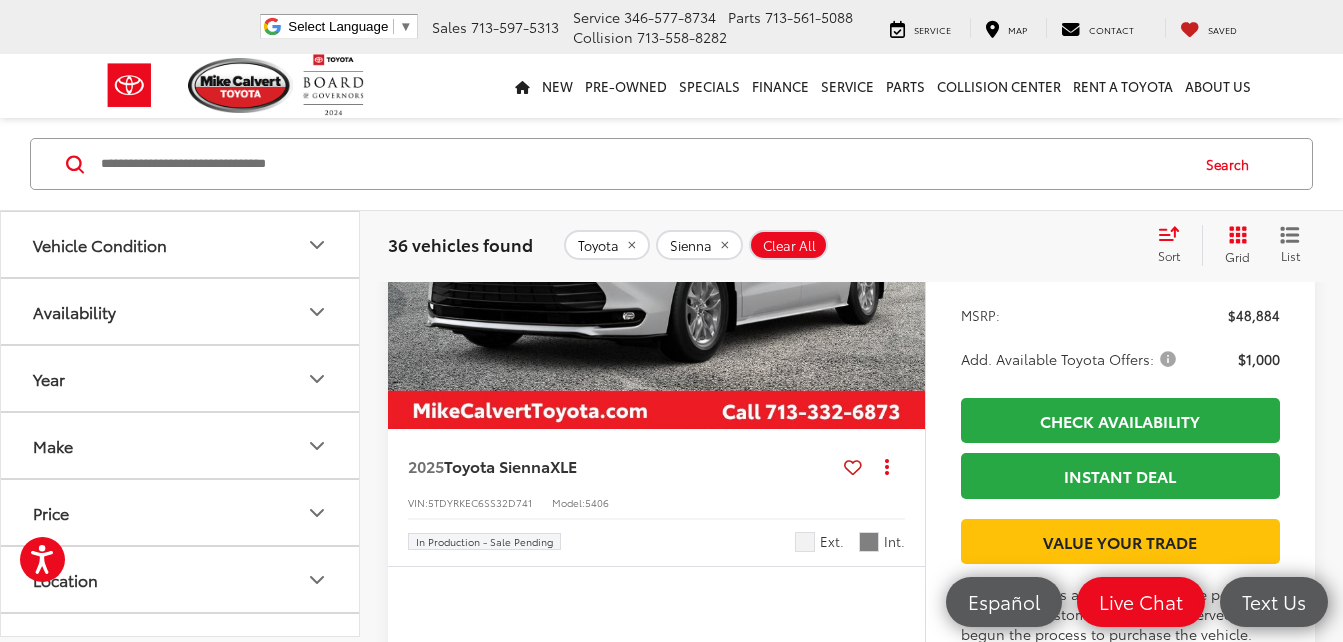 click 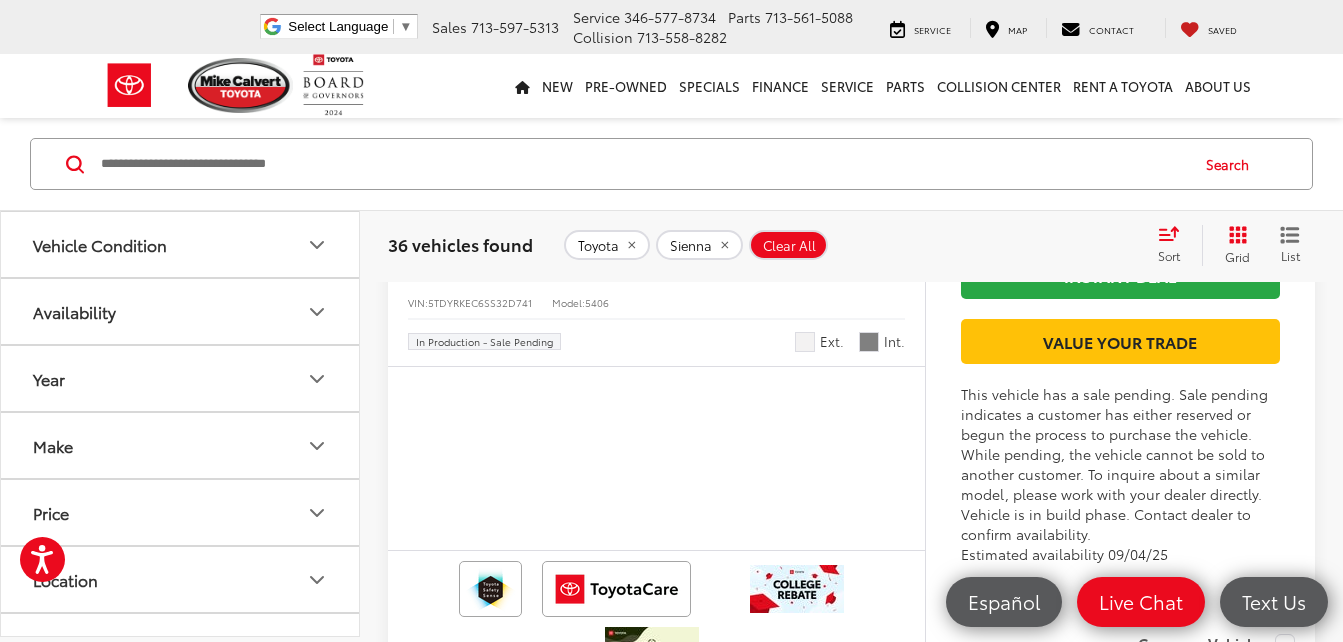 scroll, scrollTop: 4177, scrollLeft: 0, axis: vertical 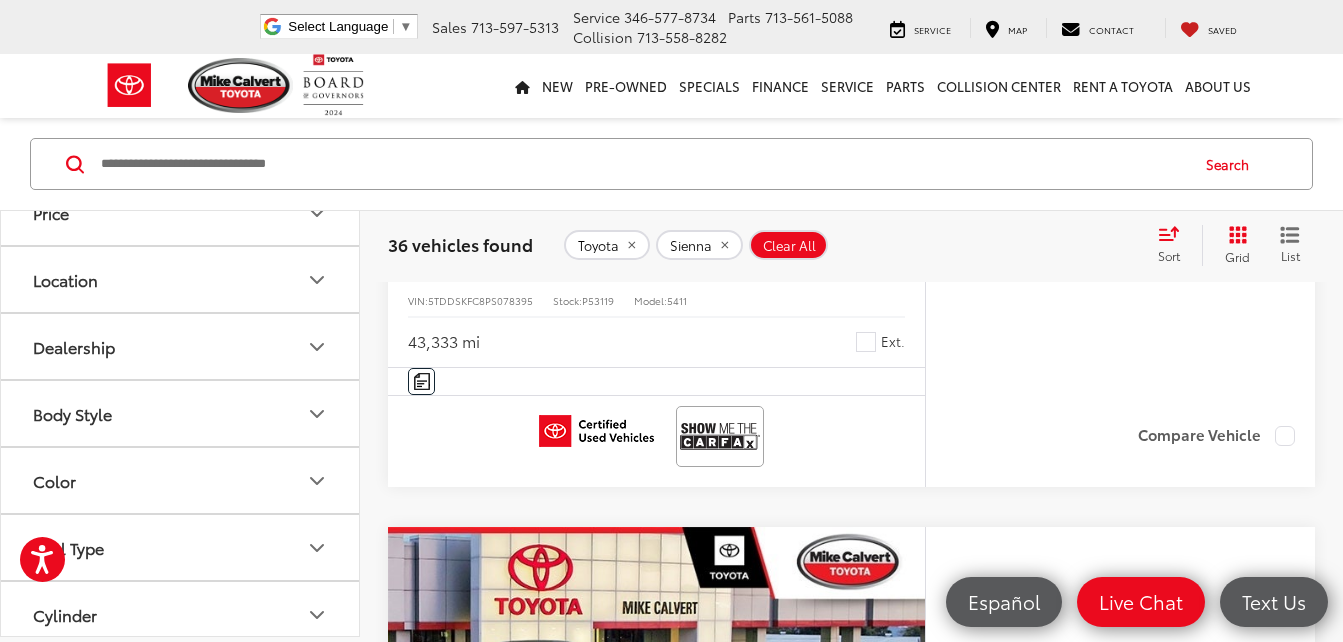 click at bounding box center [657, 26] 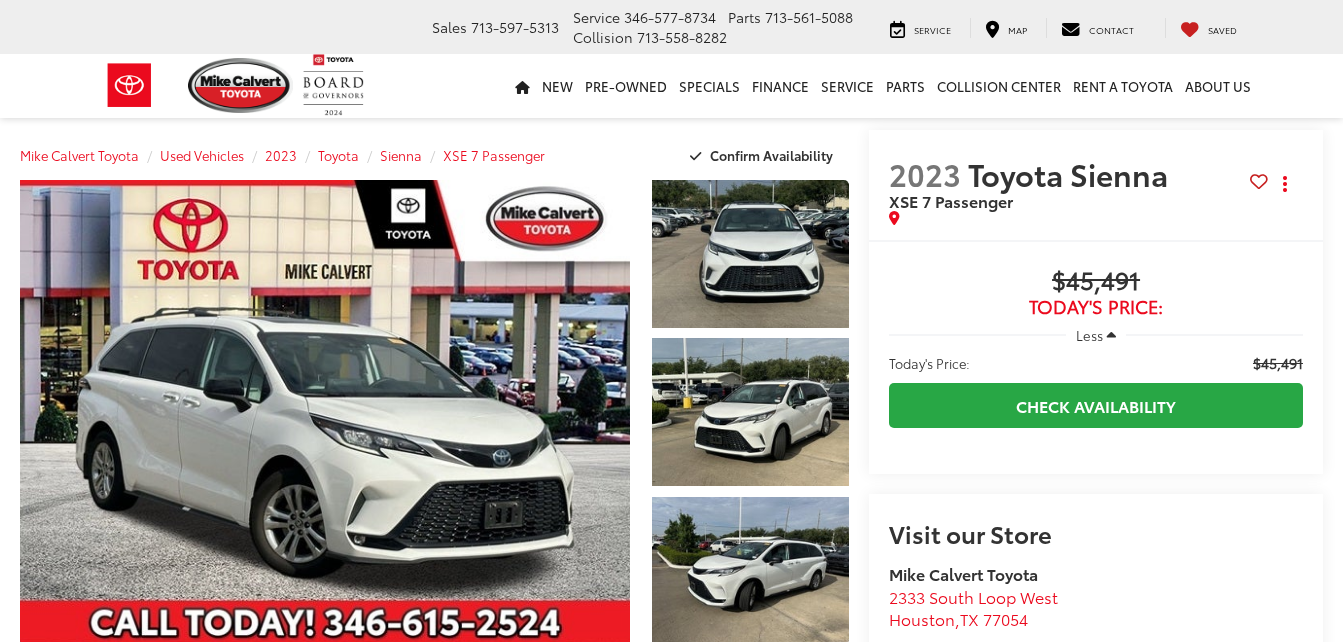 scroll, scrollTop: 0, scrollLeft: 0, axis: both 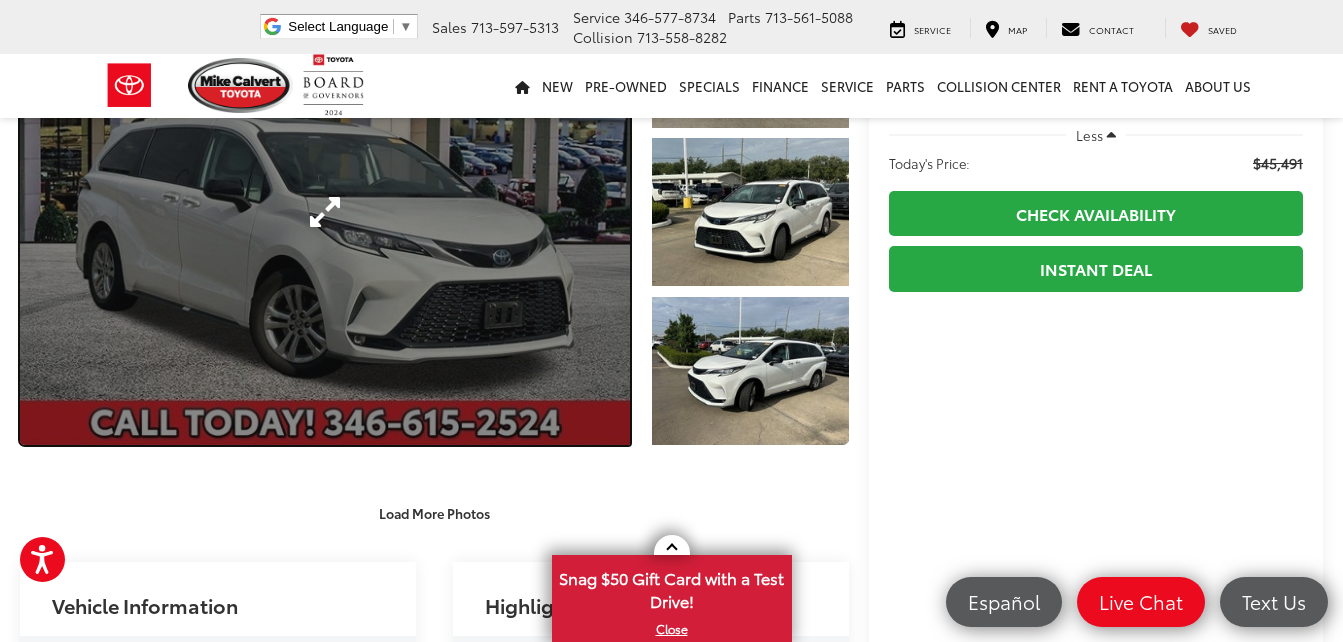 click at bounding box center [325, 212] 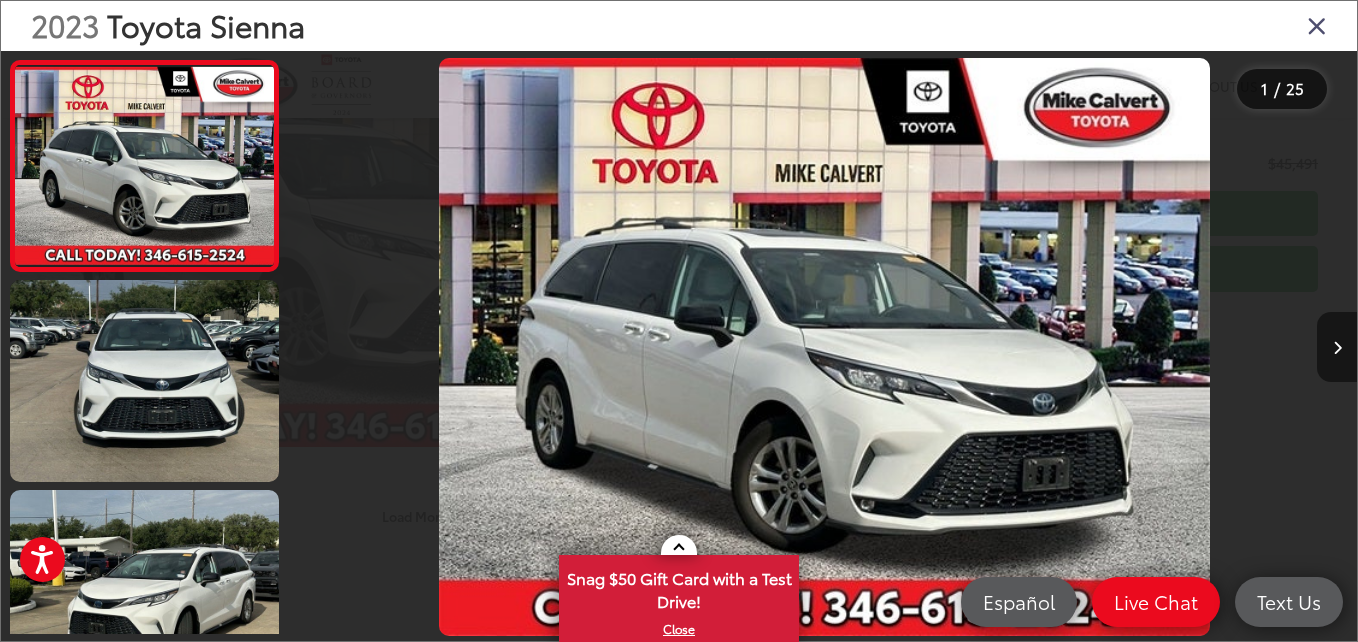 click at bounding box center (1337, 347) 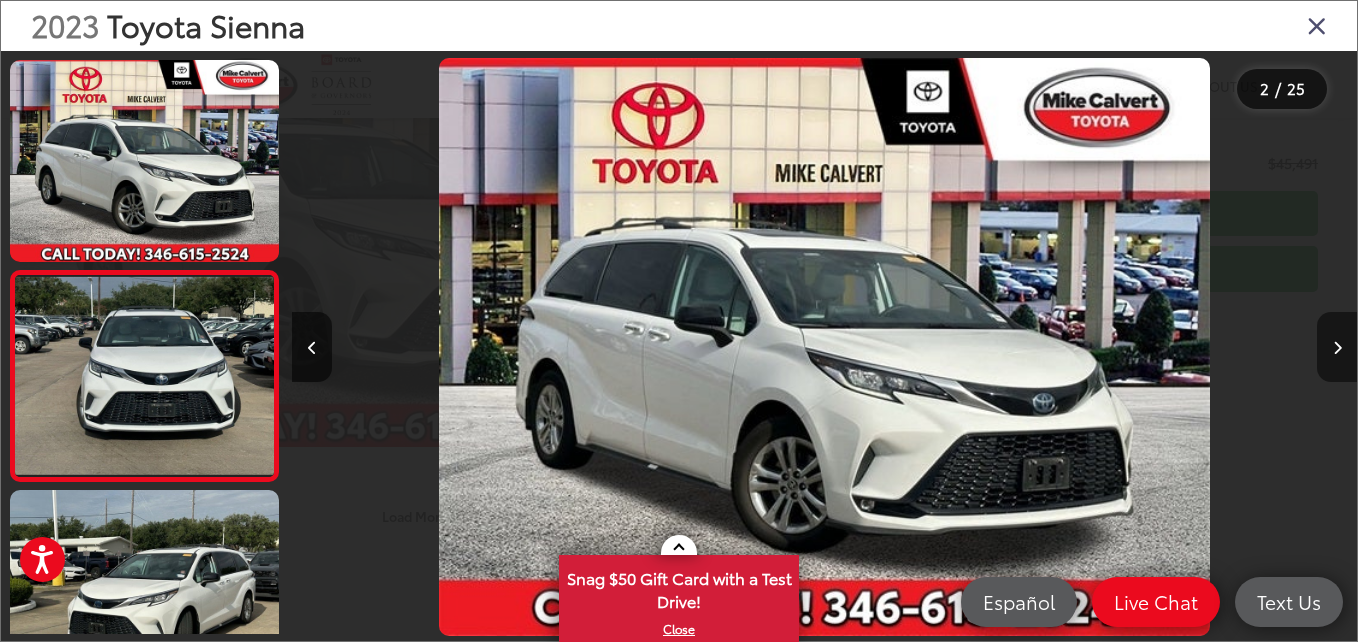 scroll, scrollTop: 0, scrollLeft: 406, axis: horizontal 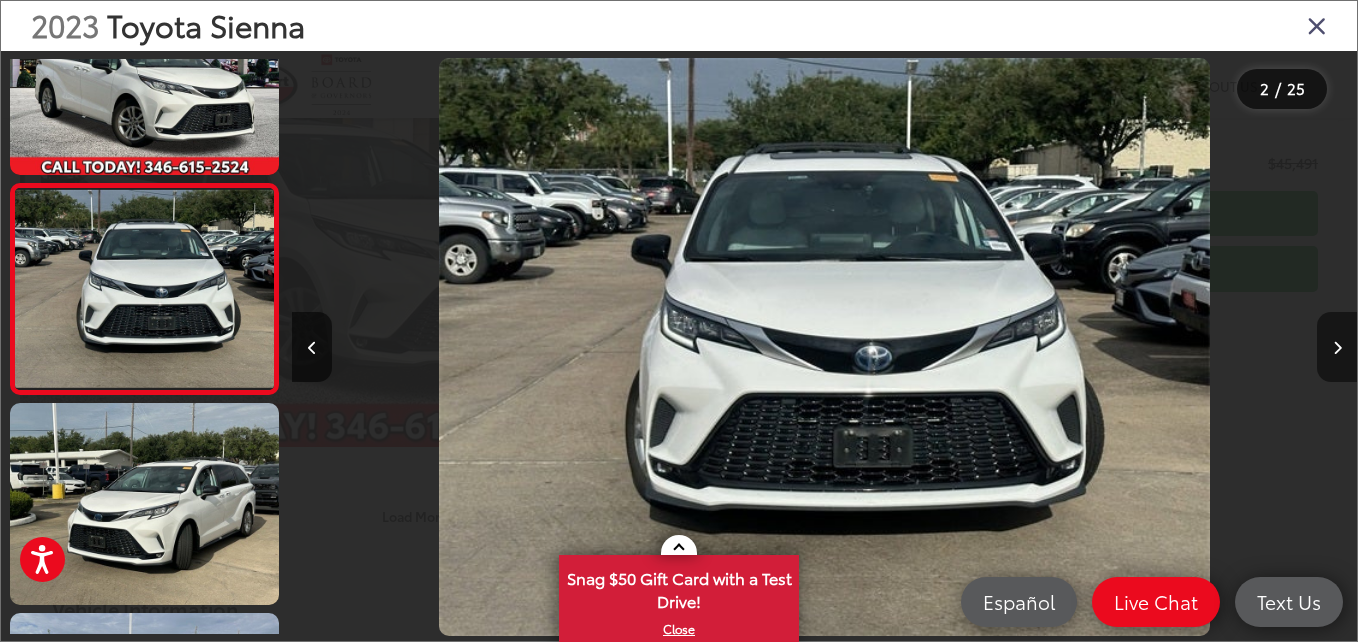 click at bounding box center (1337, 347) 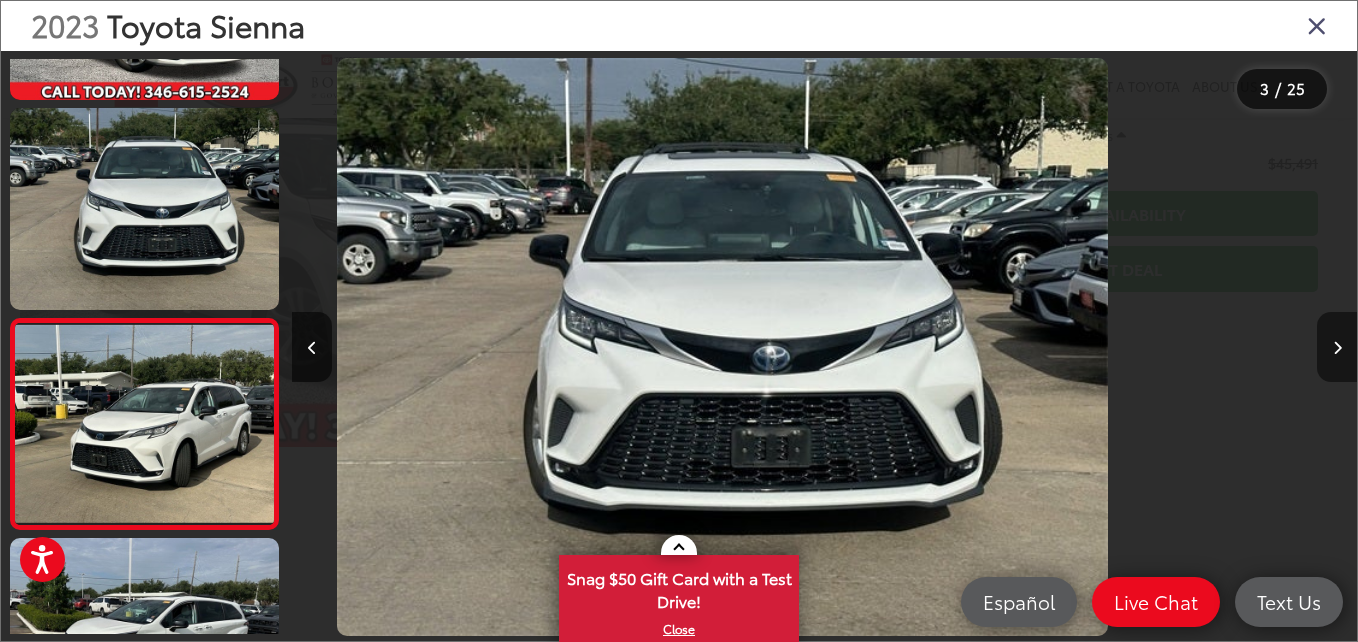 scroll, scrollTop: 293, scrollLeft: 0, axis: vertical 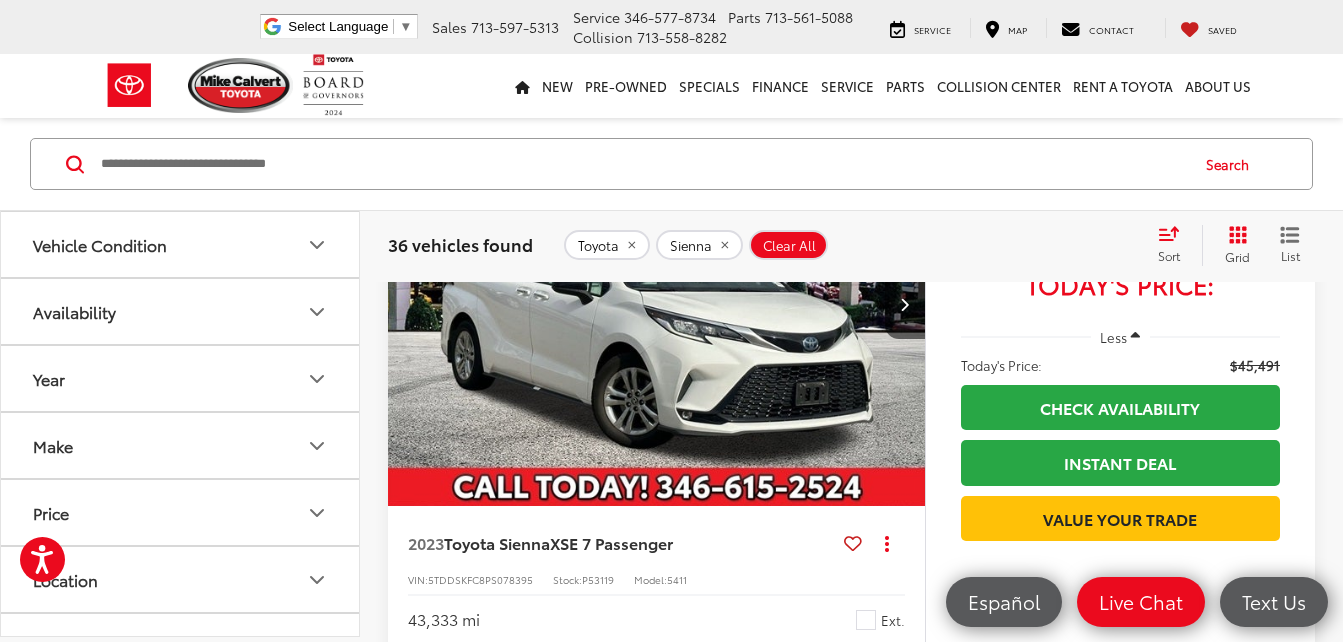 click at bounding box center (643, 164) 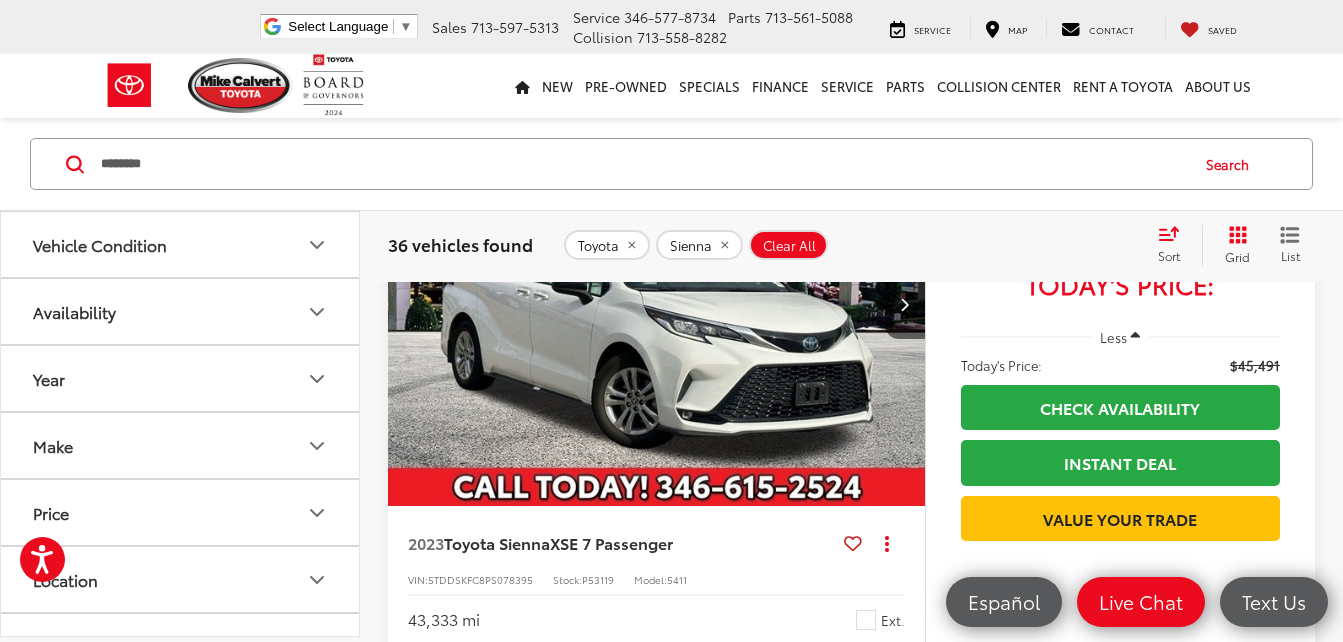 type on "********" 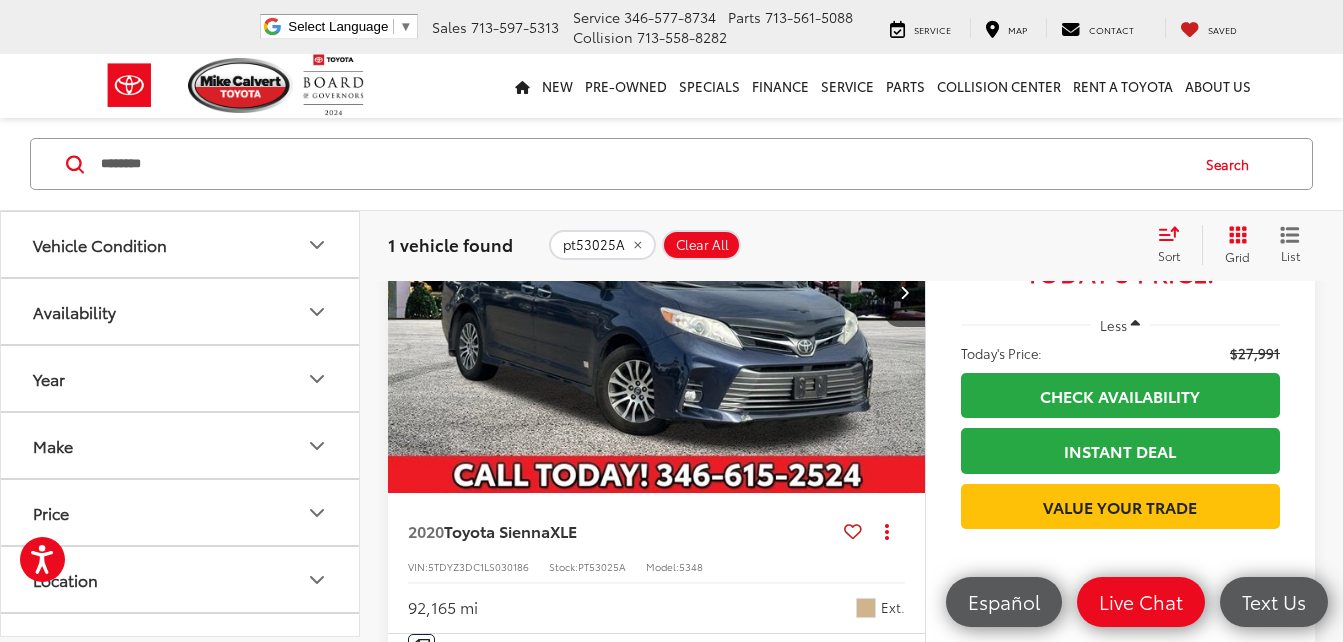 scroll, scrollTop: 100, scrollLeft: 0, axis: vertical 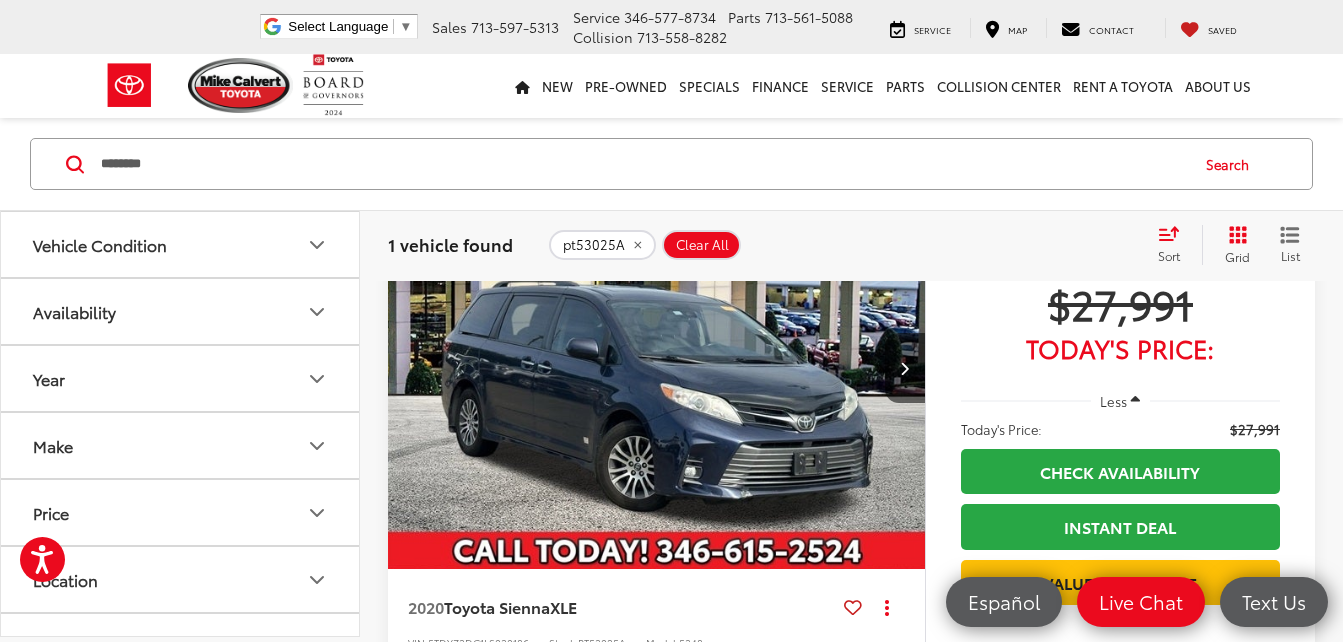 click at bounding box center [657, 368] 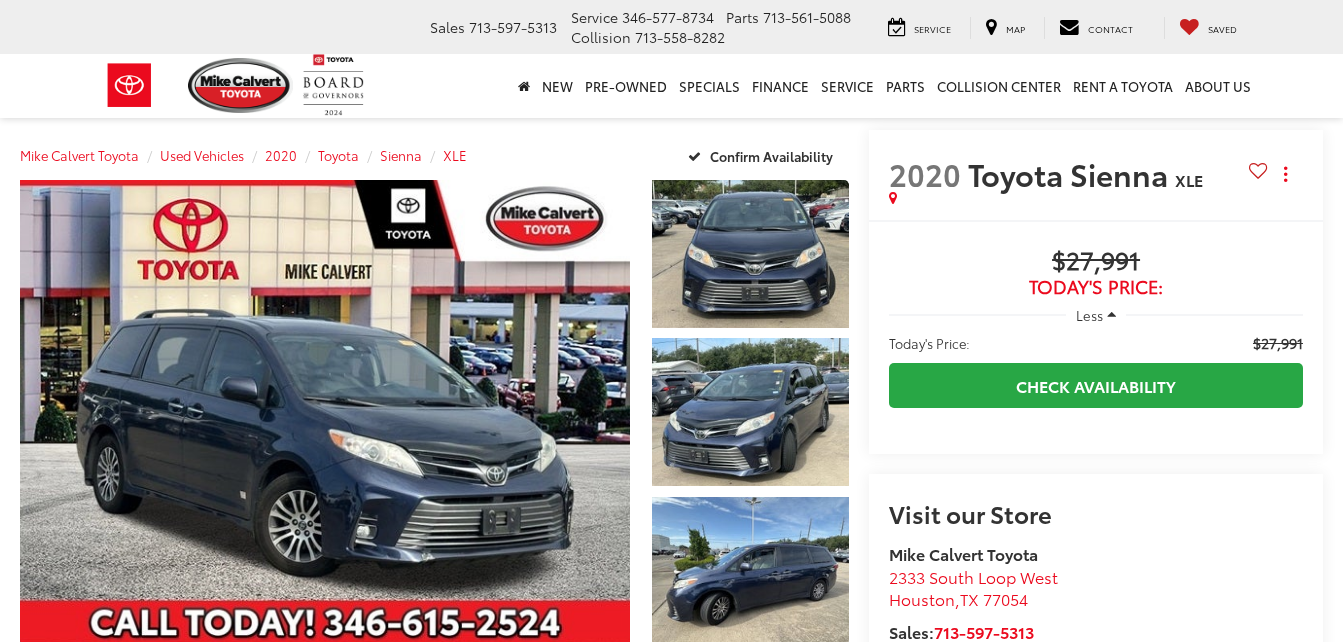scroll, scrollTop: 0, scrollLeft: 0, axis: both 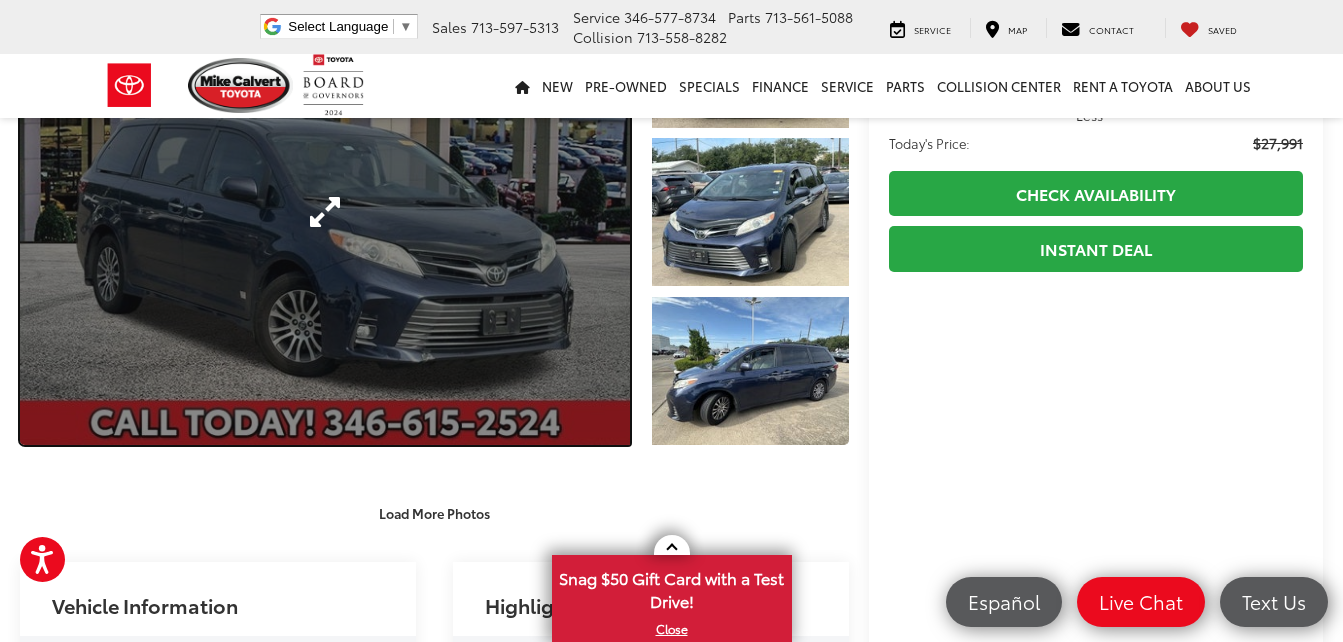 click at bounding box center [325, 212] 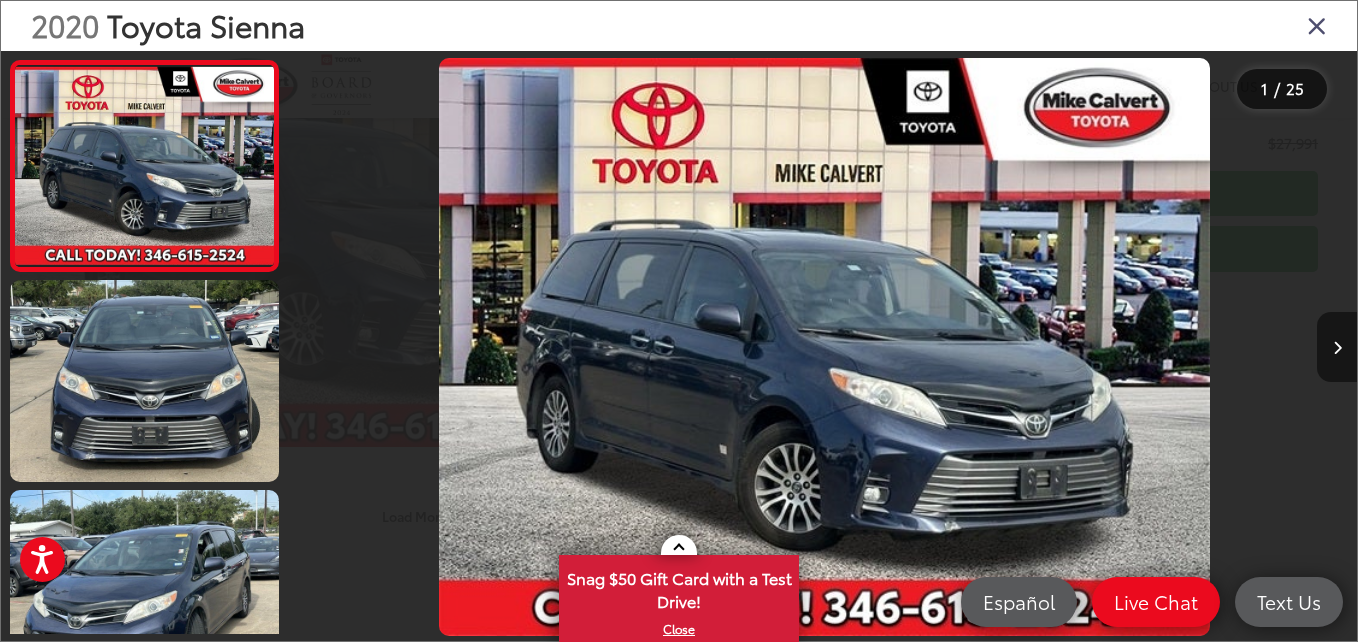 click at bounding box center (1337, 347) 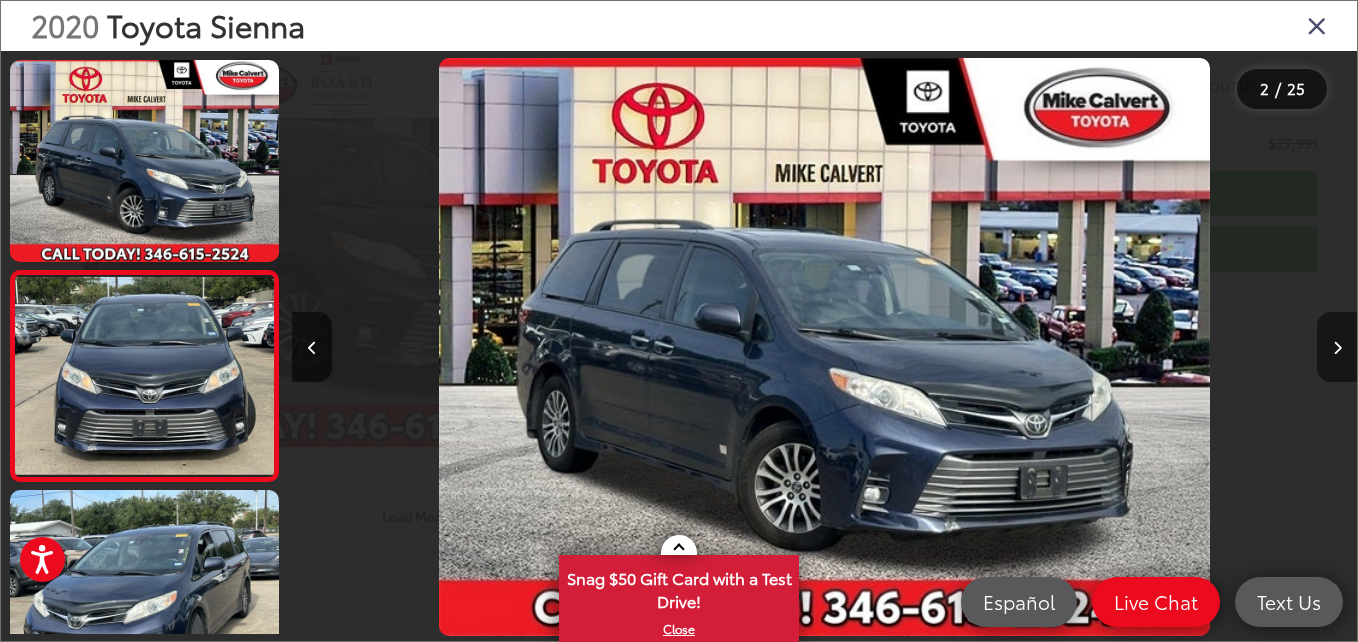 scroll, scrollTop: 0, scrollLeft: 462, axis: horizontal 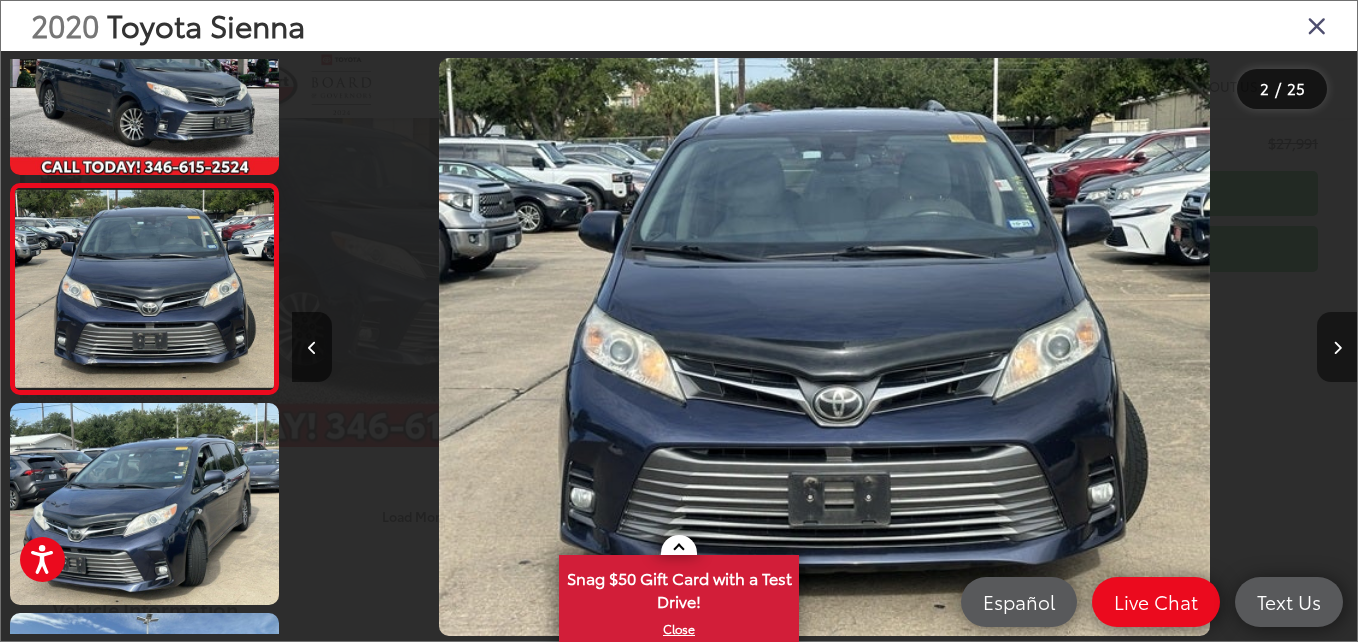 click at bounding box center (1337, 347) 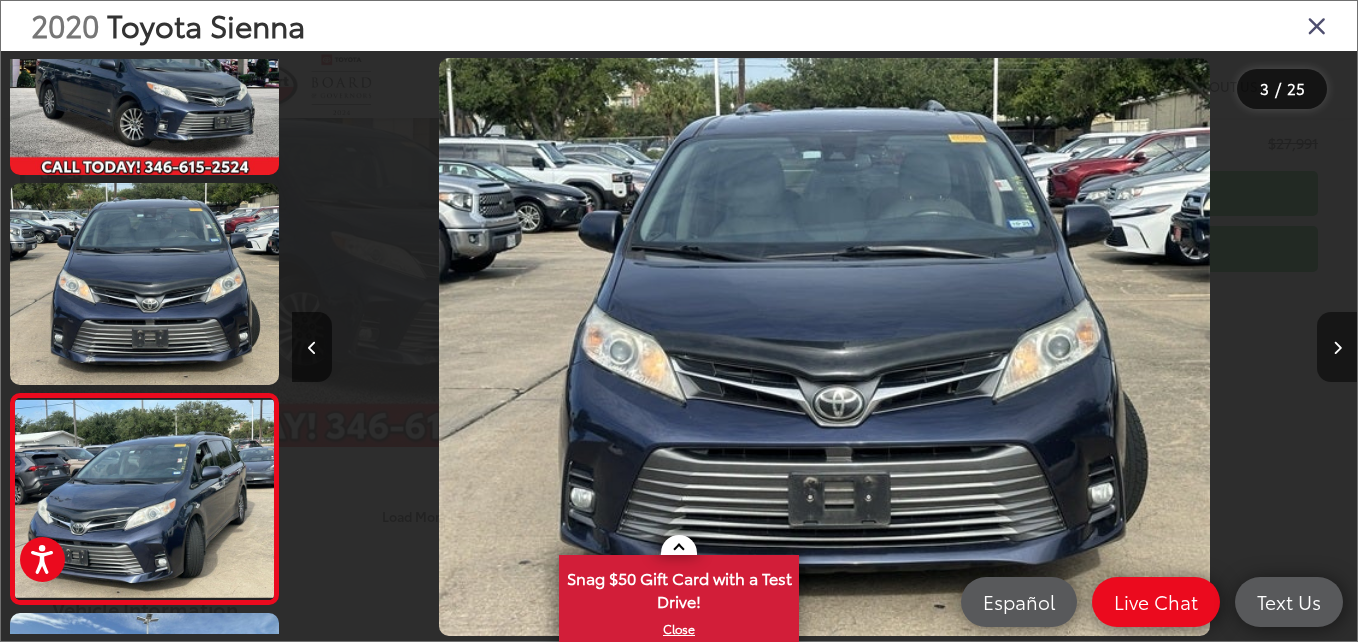 scroll, scrollTop: 0, scrollLeft: 1473, axis: horizontal 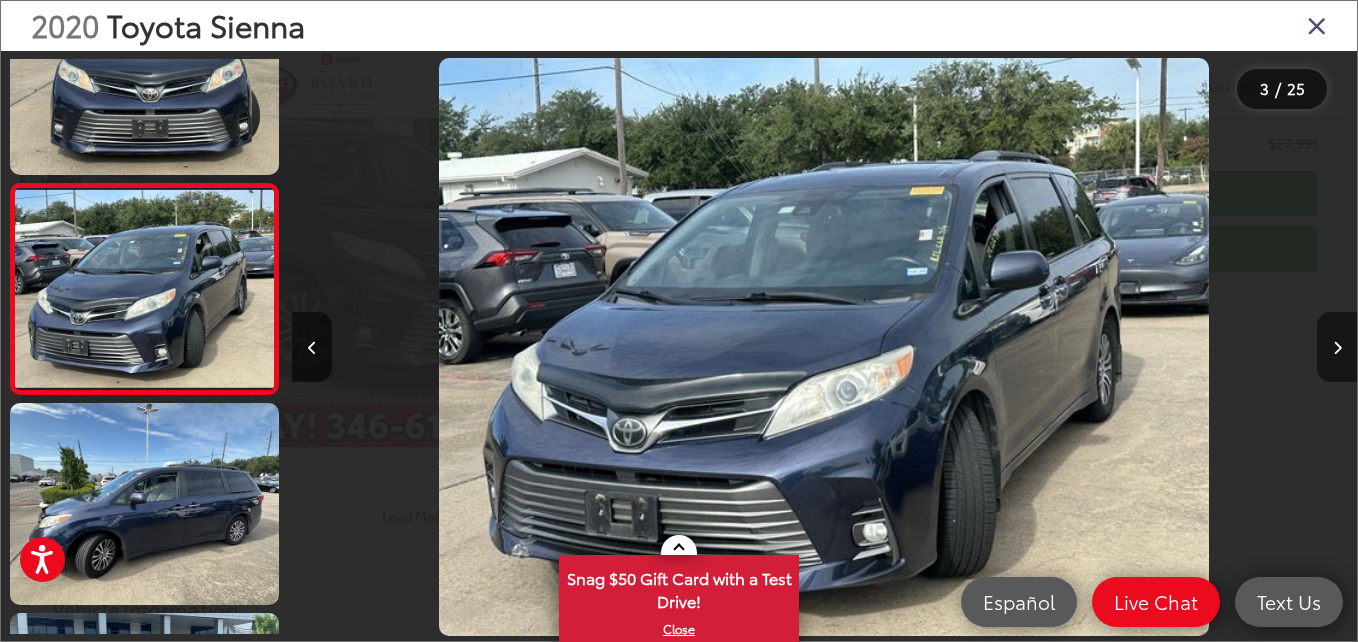 click at bounding box center (1337, 347) 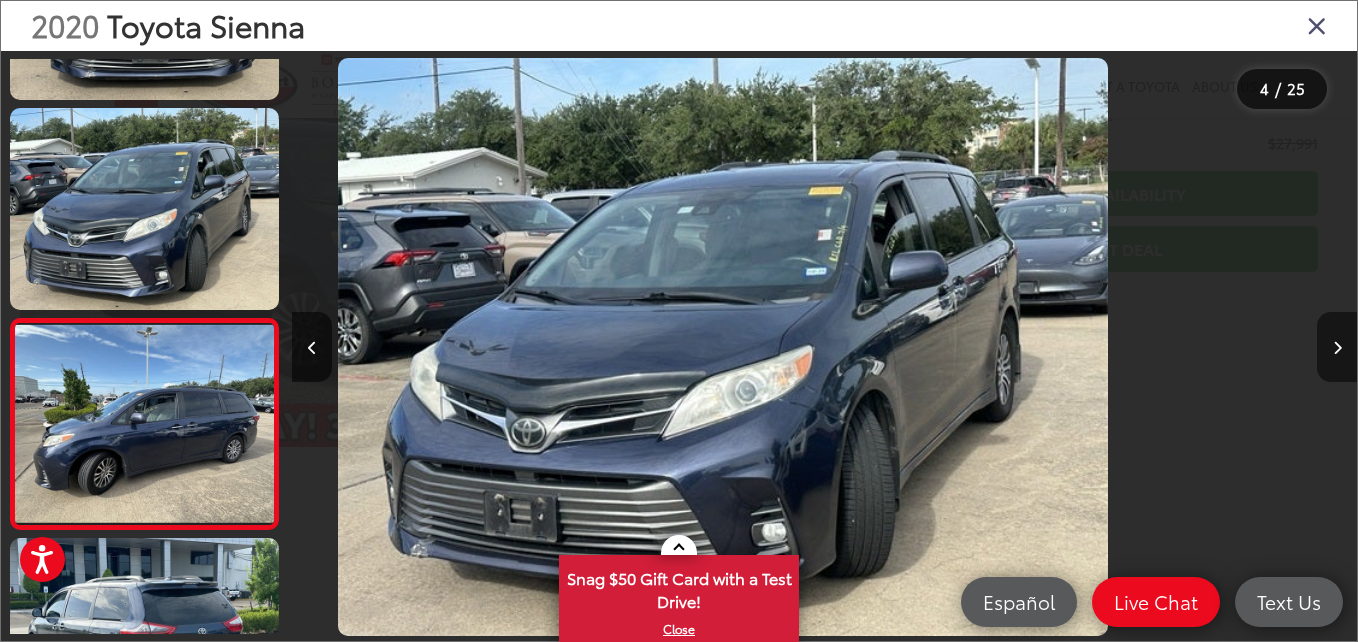 scroll, scrollTop: 503, scrollLeft: 0, axis: vertical 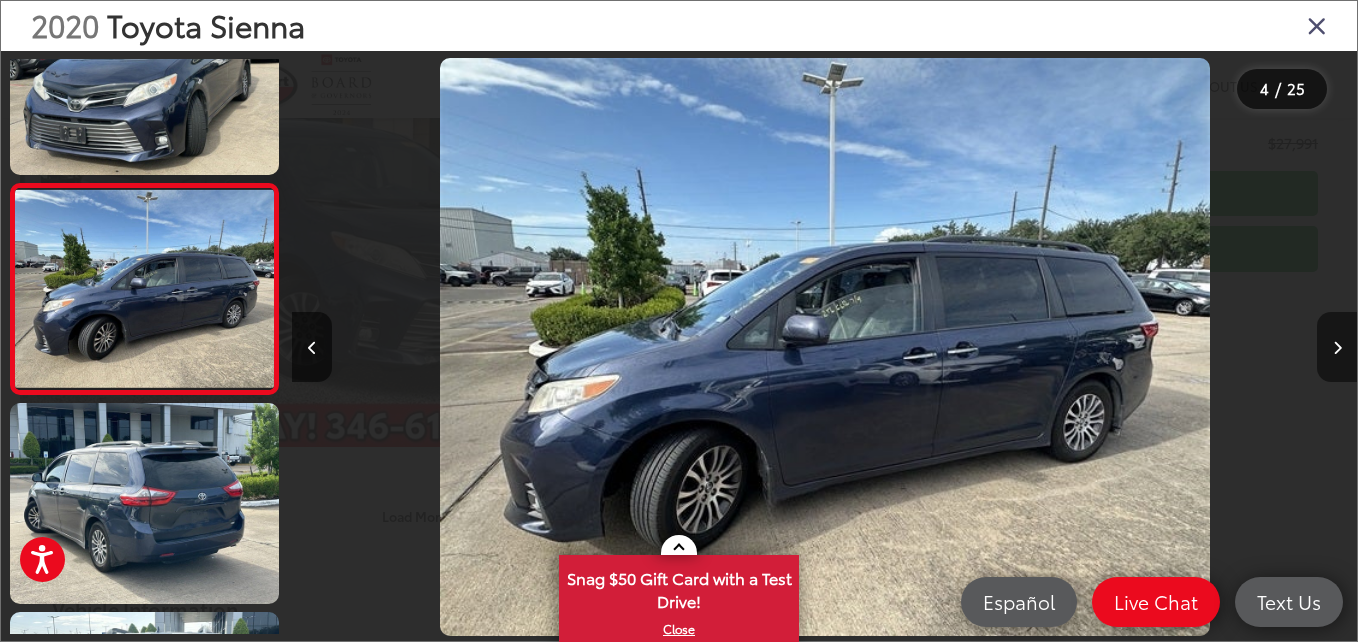 click at bounding box center [1337, 347] 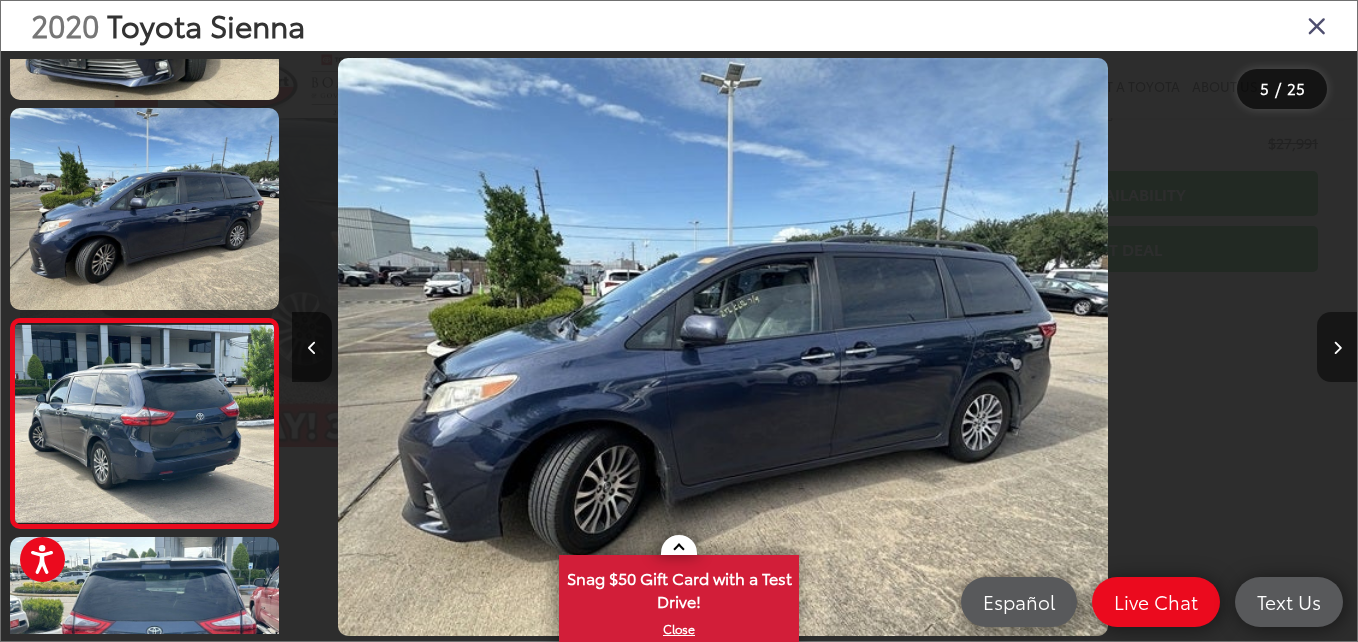 scroll, scrollTop: 713, scrollLeft: 0, axis: vertical 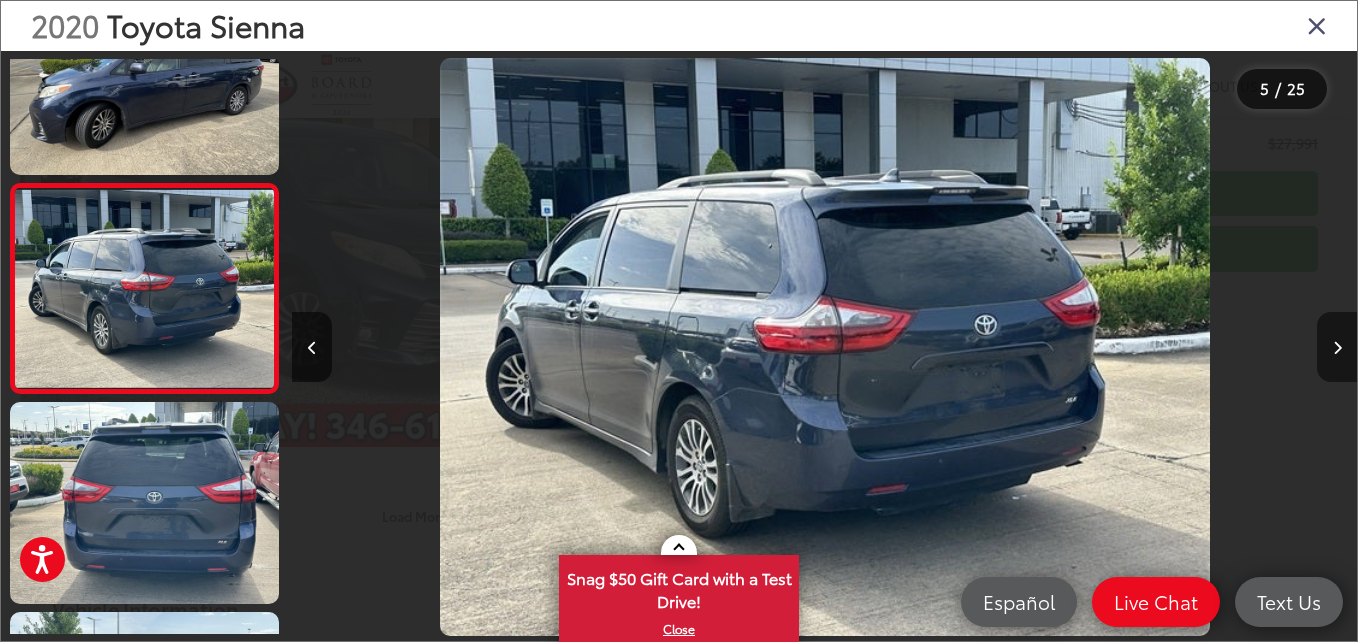 click at bounding box center (1337, 347) 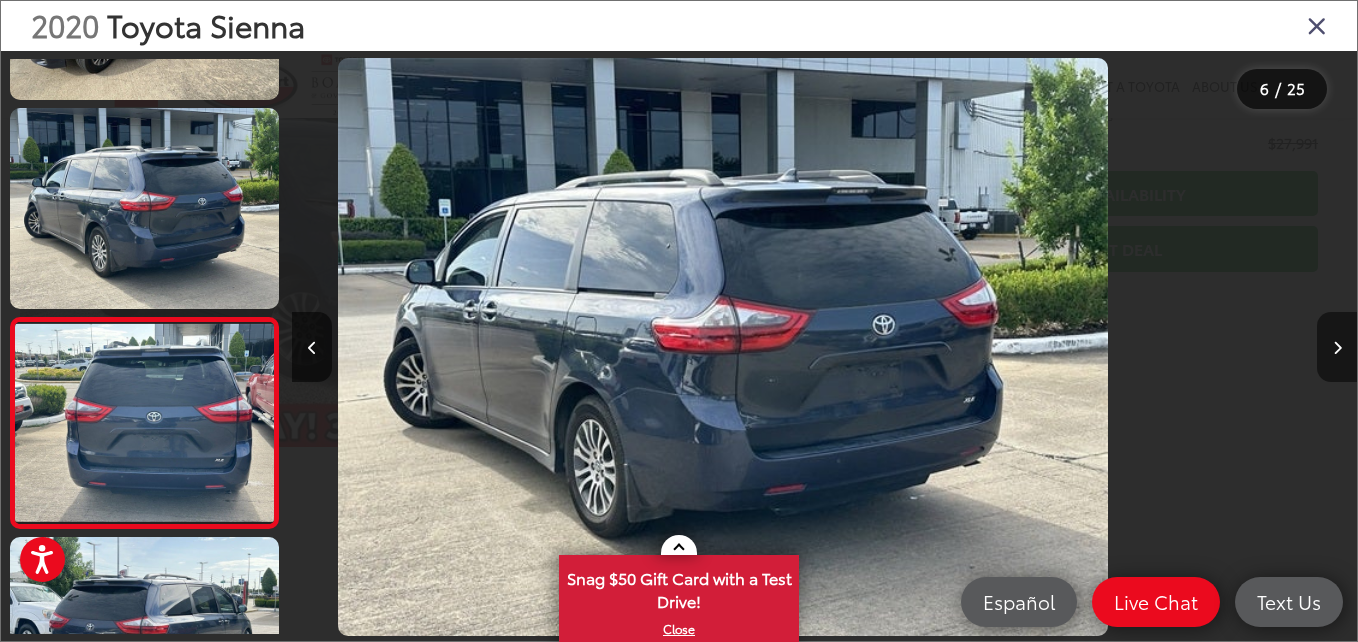 scroll, scrollTop: 914, scrollLeft: 0, axis: vertical 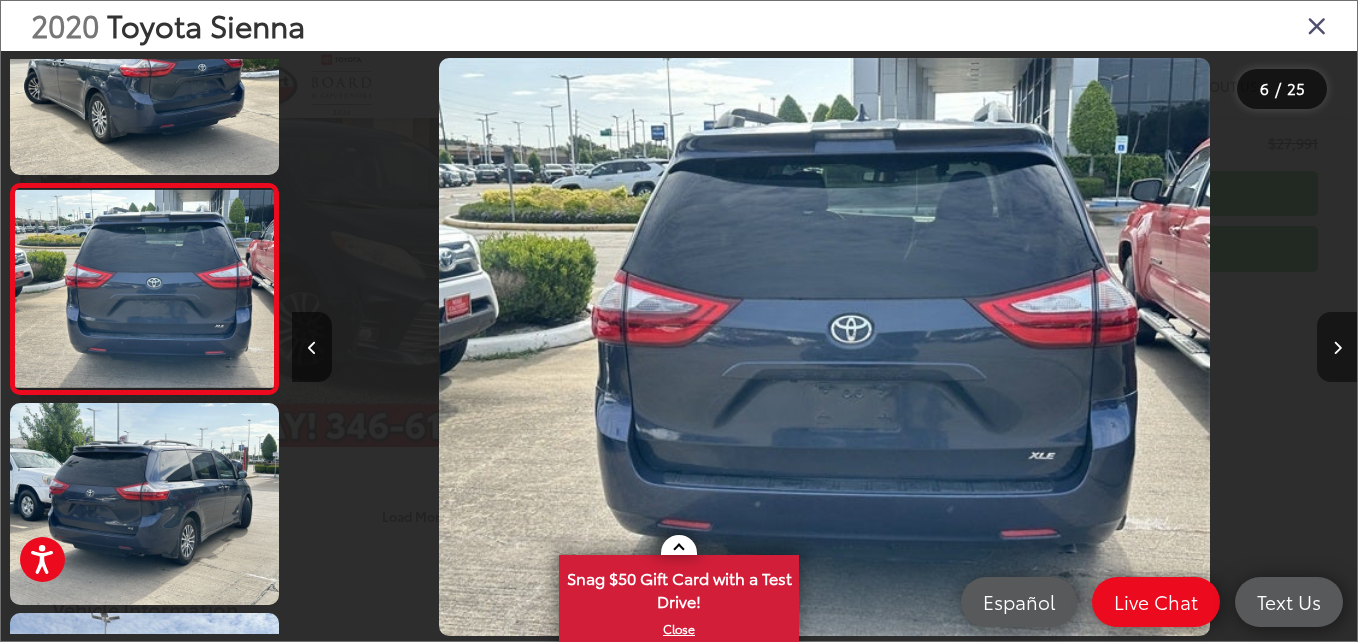 click at bounding box center [1337, 347] 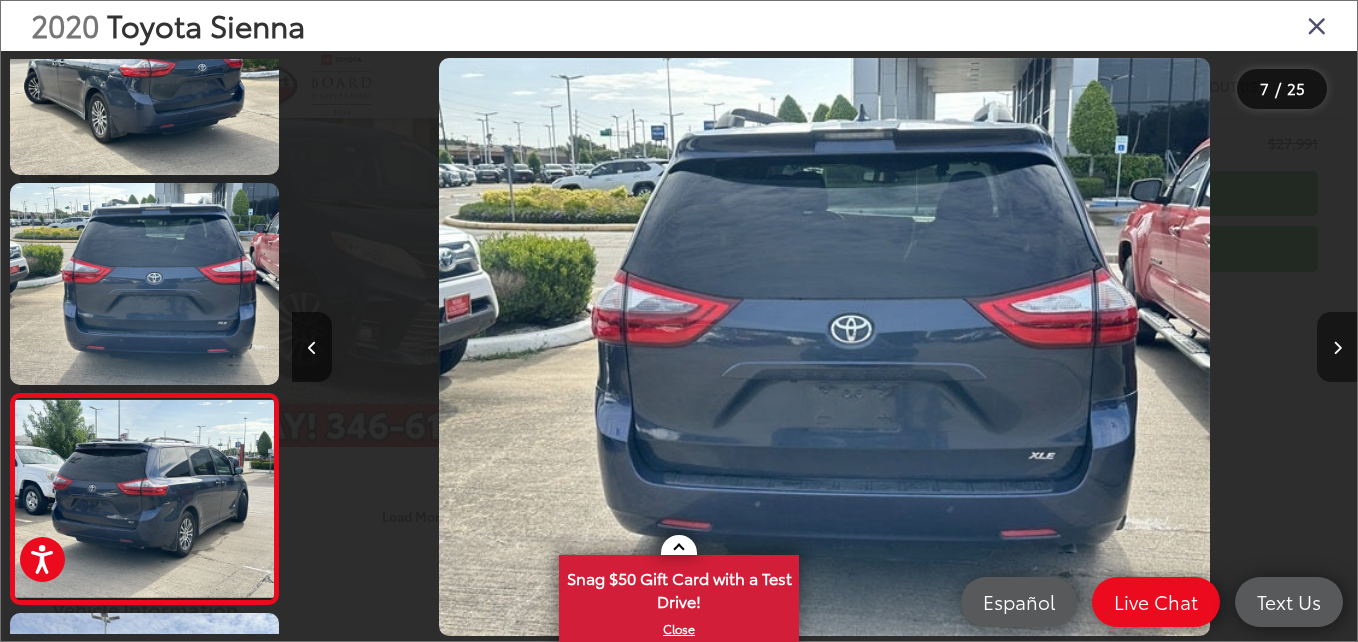 scroll, scrollTop: 0, scrollLeft: 5731, axis: horizontal 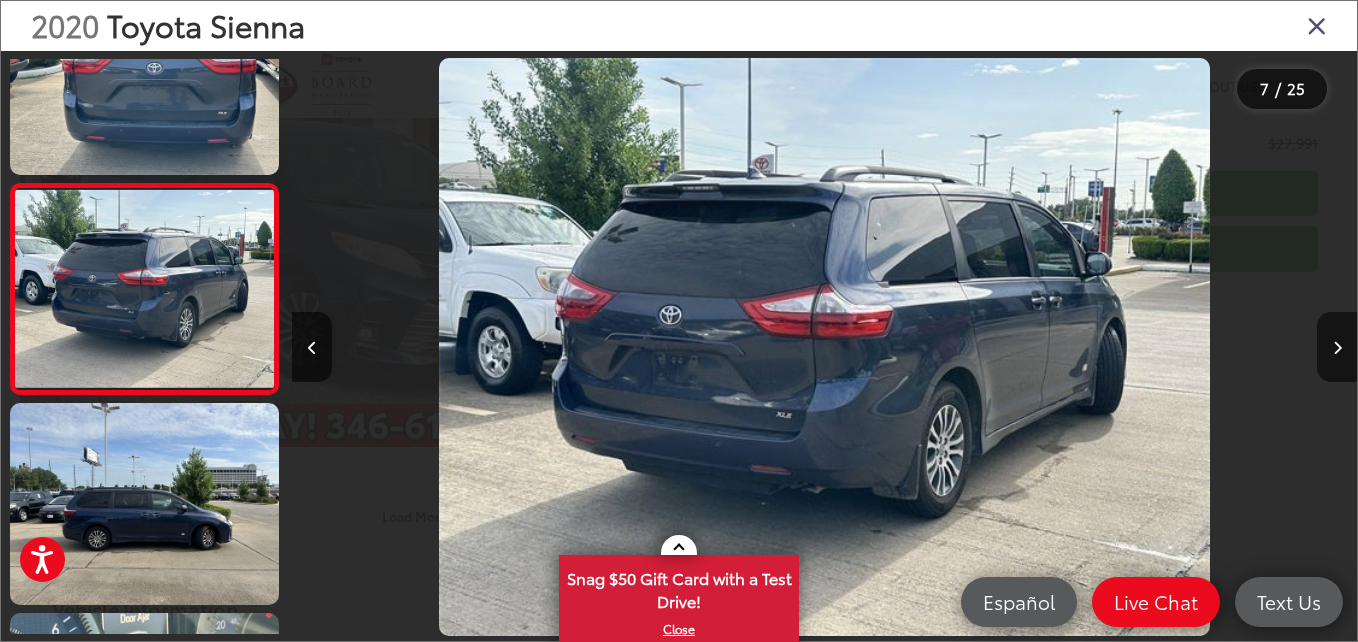 click at bounding box center [1317, 25] 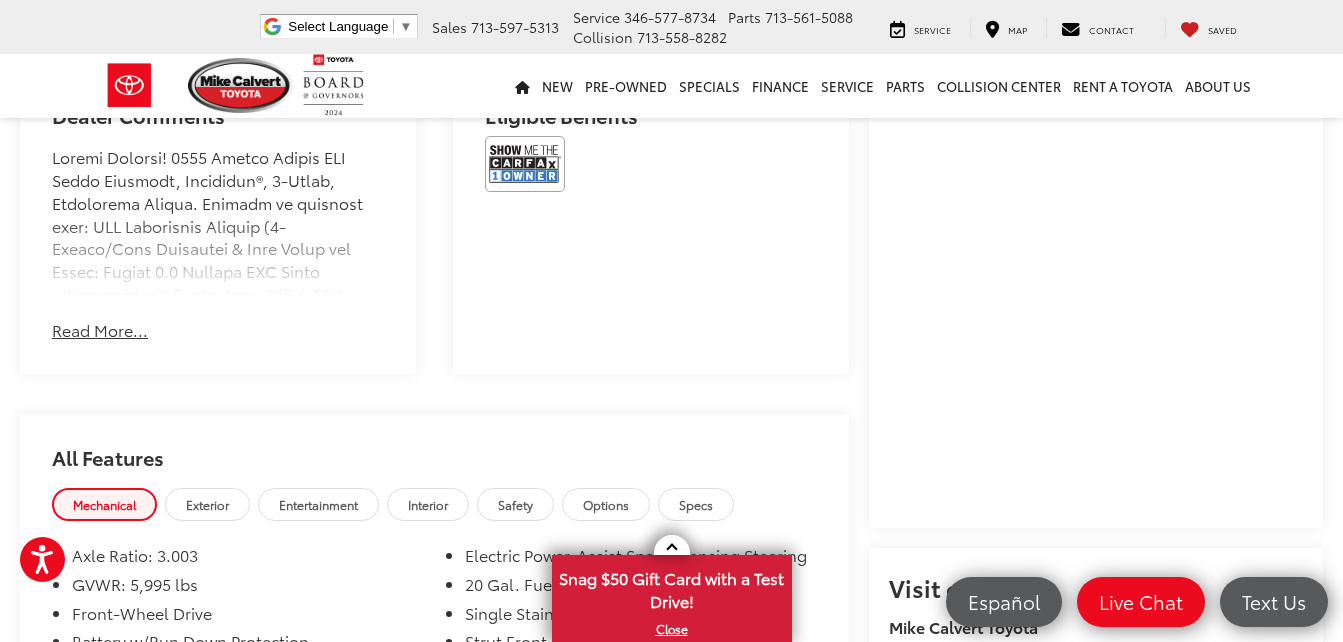 scroll, scrollTop: 1300, scrollLeft: 0, axis: vertical 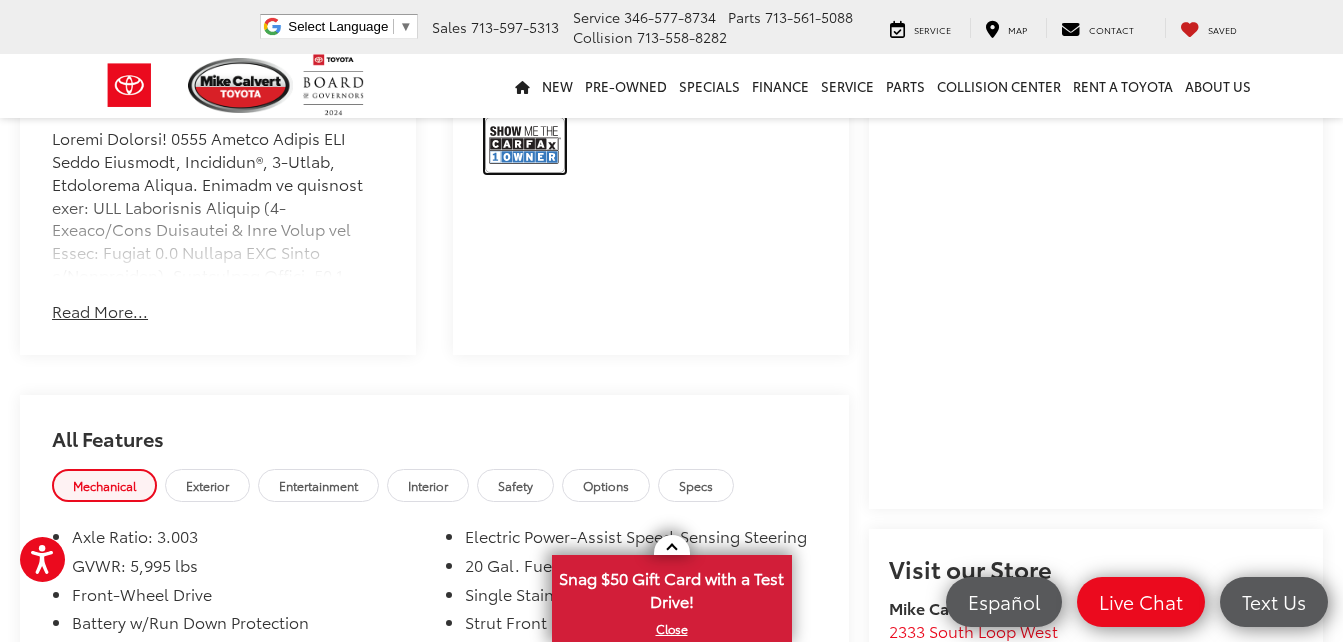 click at bounding box center [525, 145] 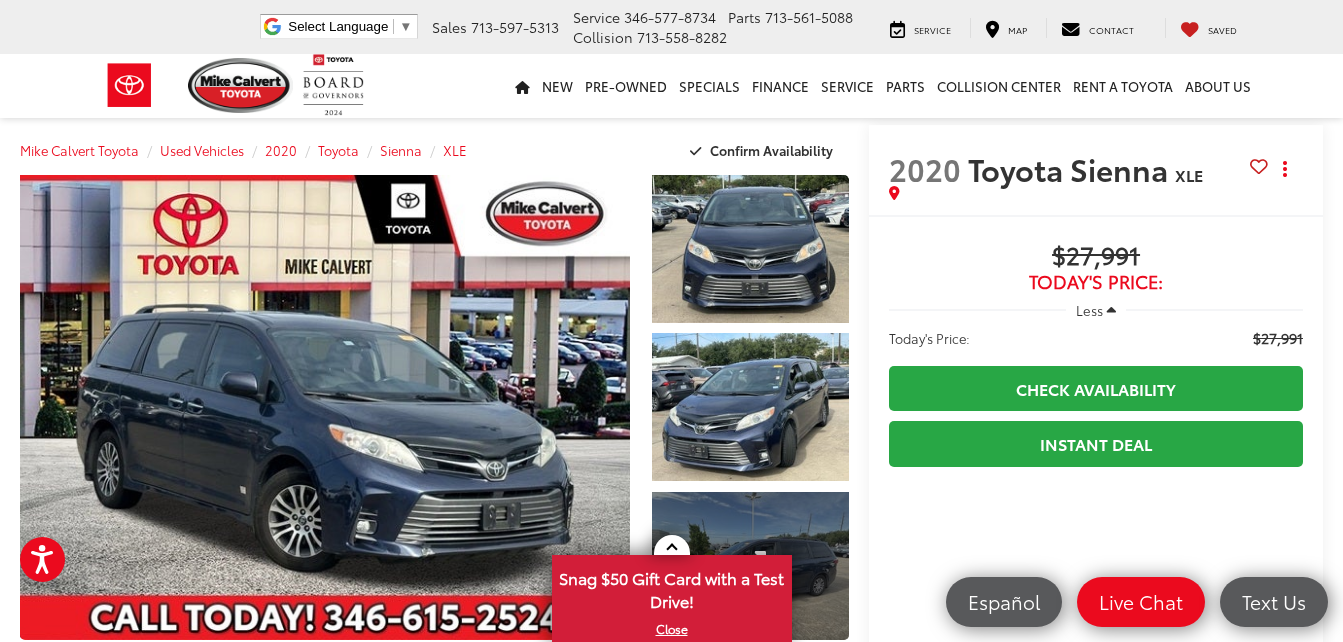 scroll, scrollTop: 0, scrollLeft: 0, axis: both 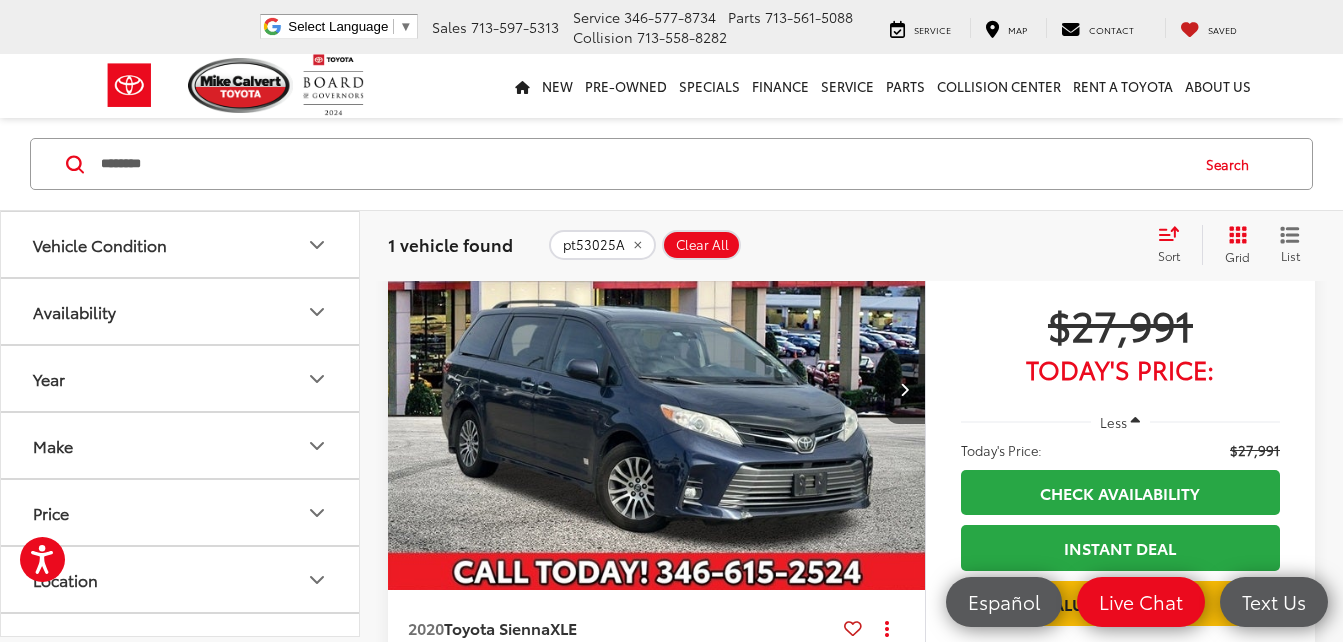 click on "********" at bounding box center (643, 164) 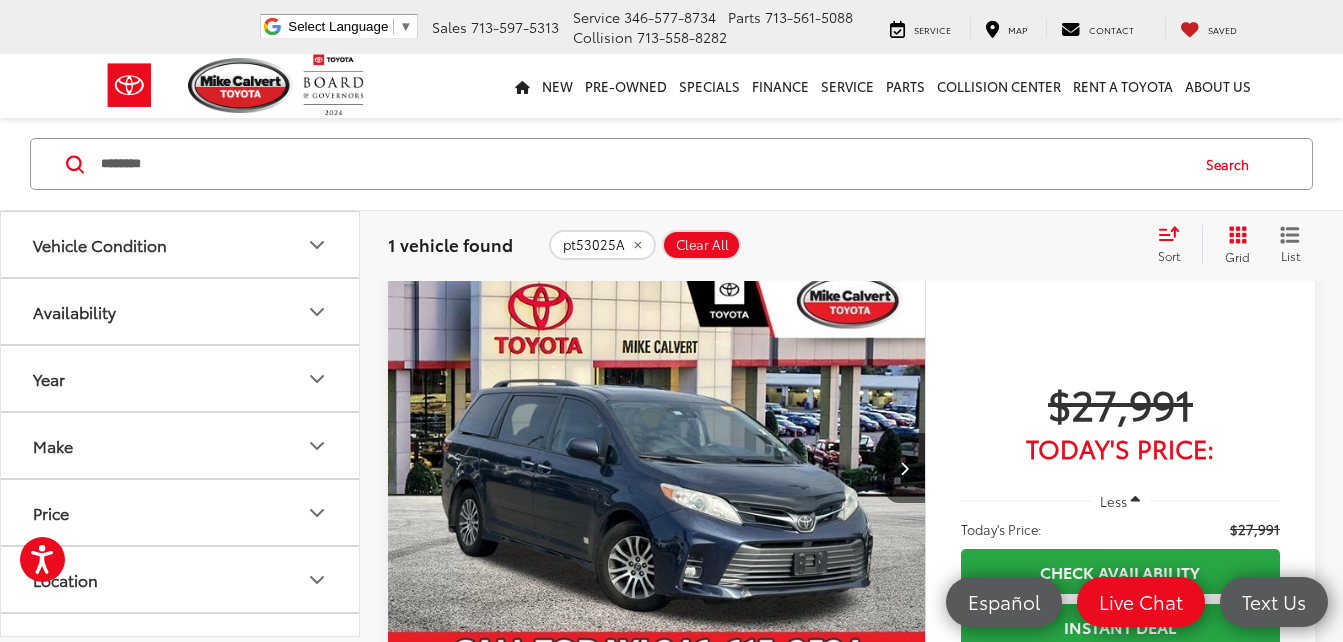 click on "********" at bounding box center (643, 164) 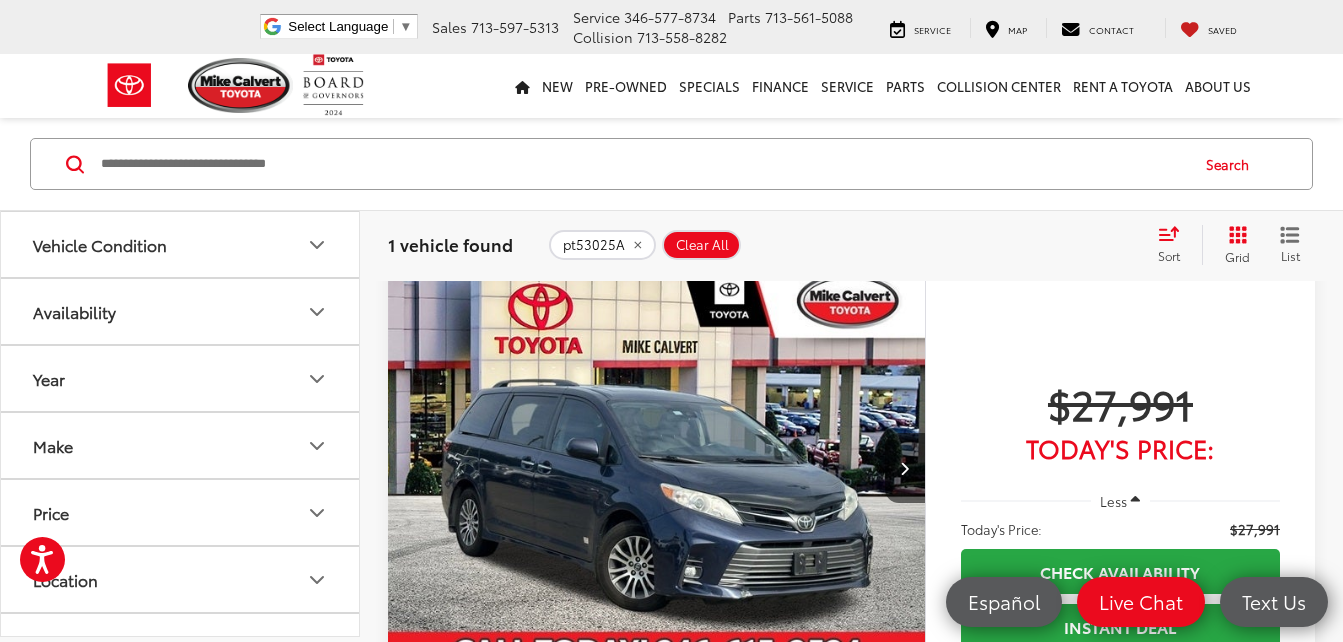 type 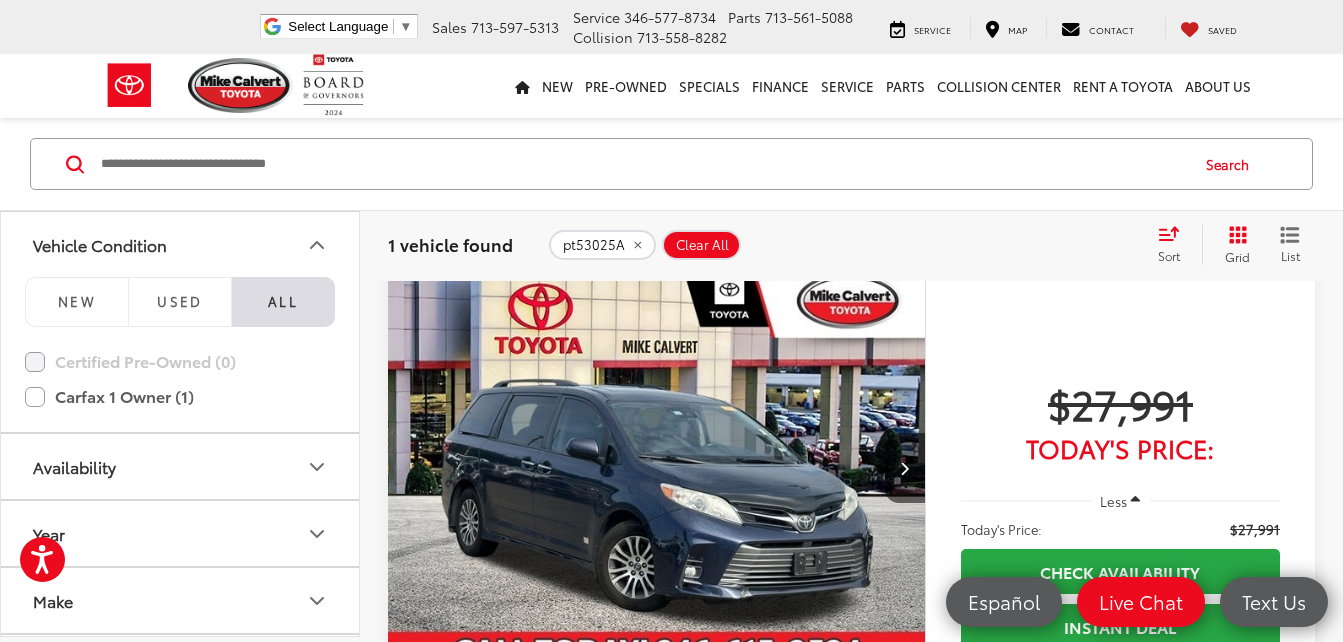 click on "Vehicle Condition" 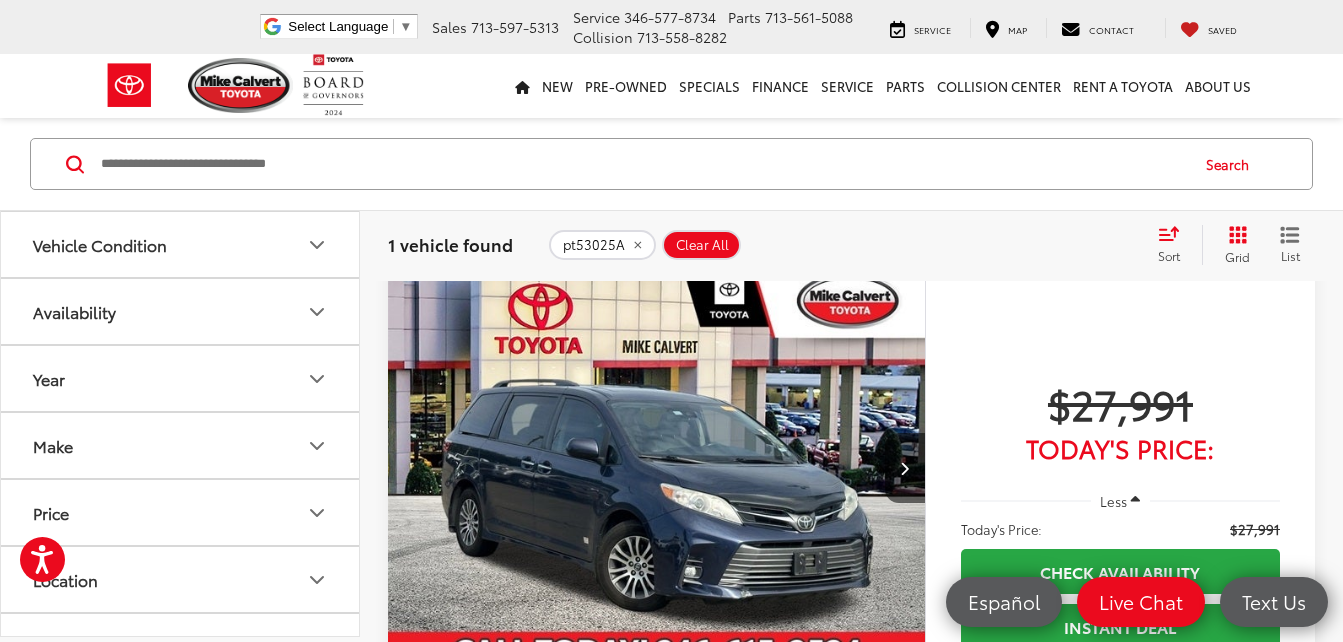 click on "Availability" at bounding box center [181, 311] 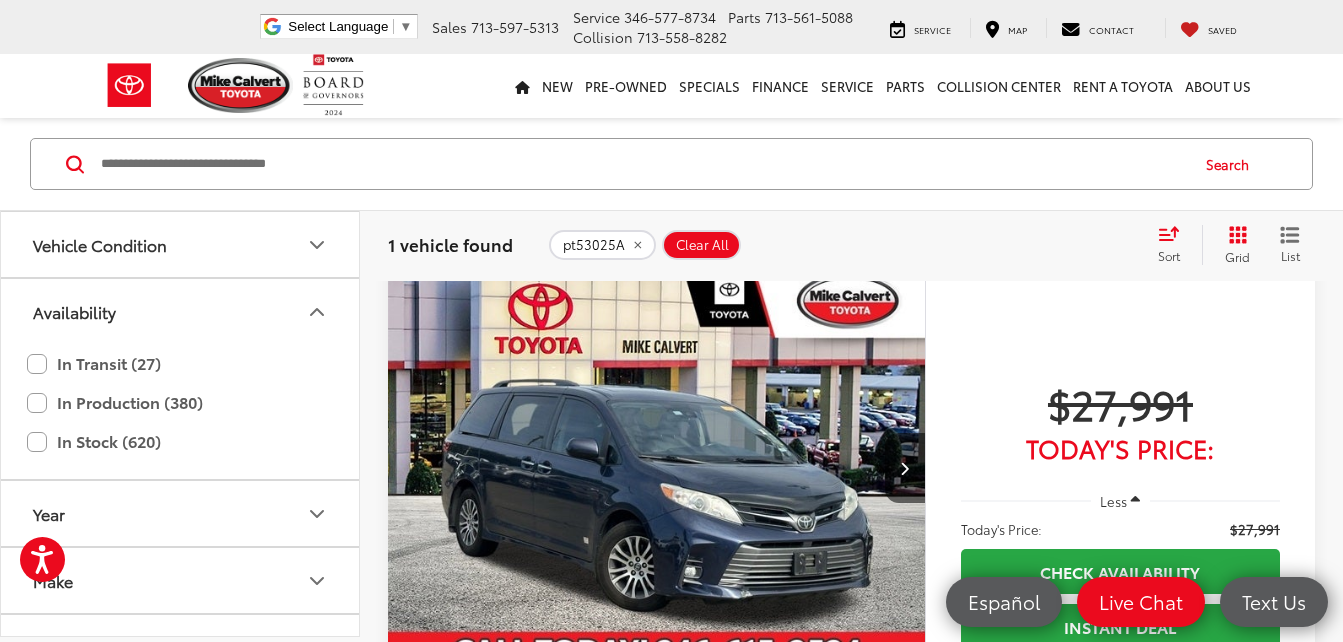 click on "Availability" at bounding box center (181, 311) 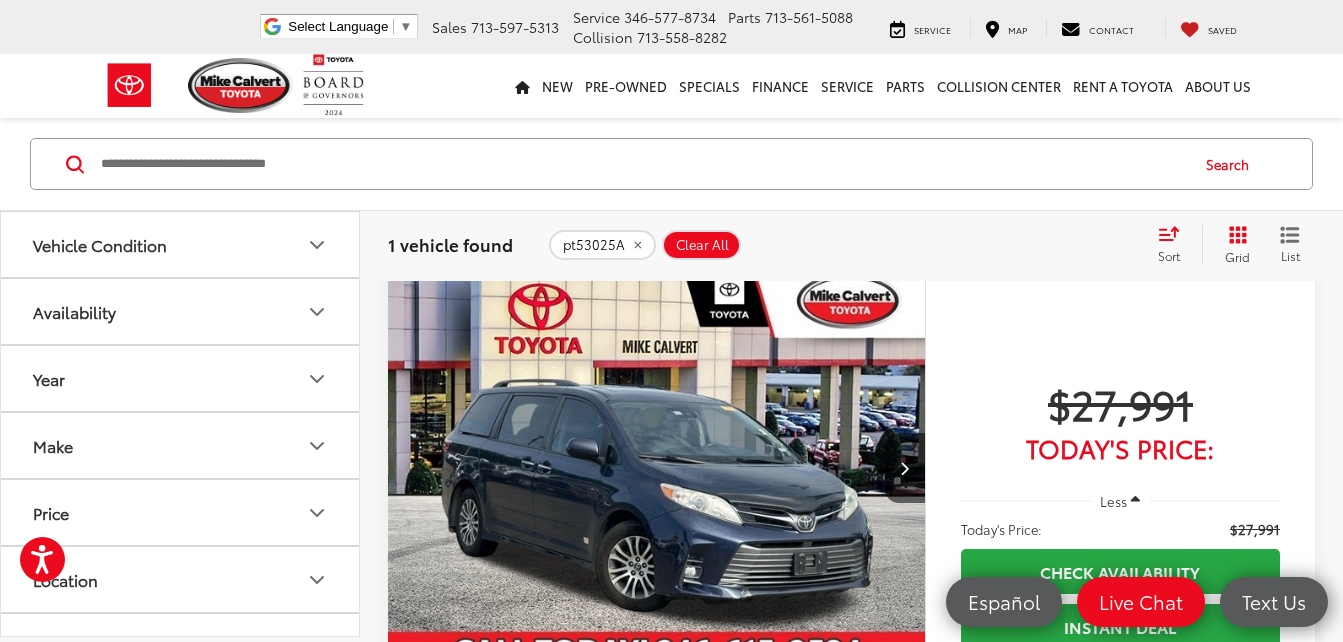 click on "Year" at bounding box center (181, 378) 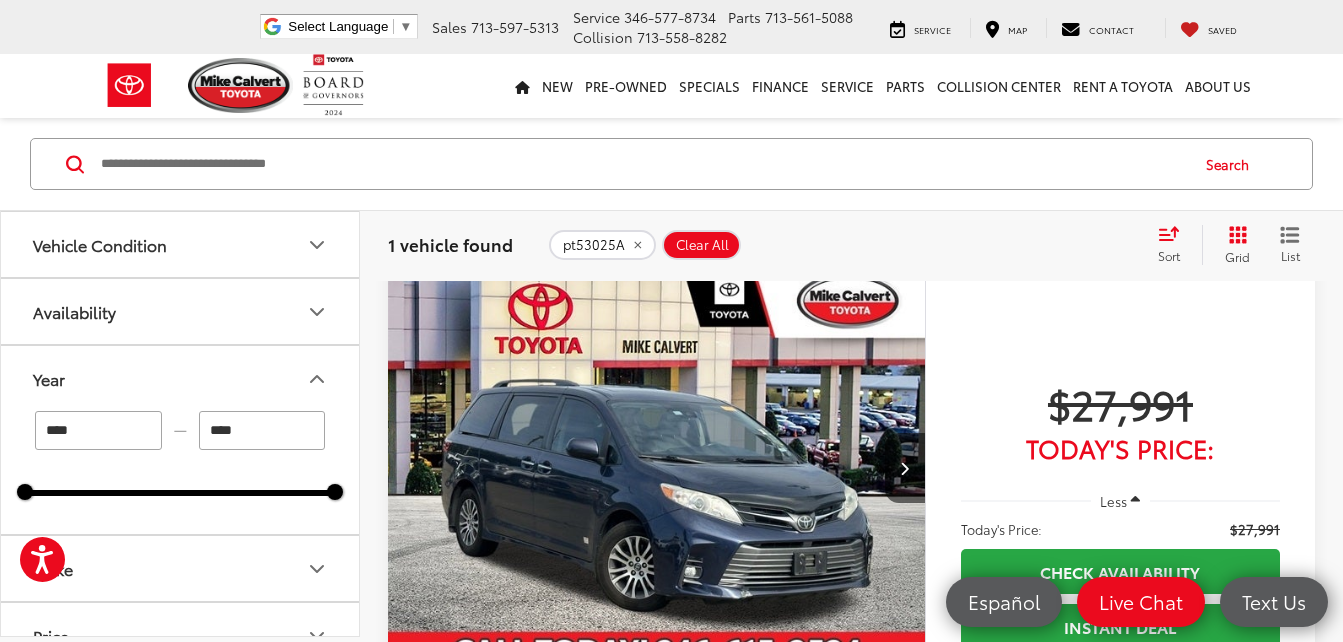 click on "Year" at bounding box center (181, 378) 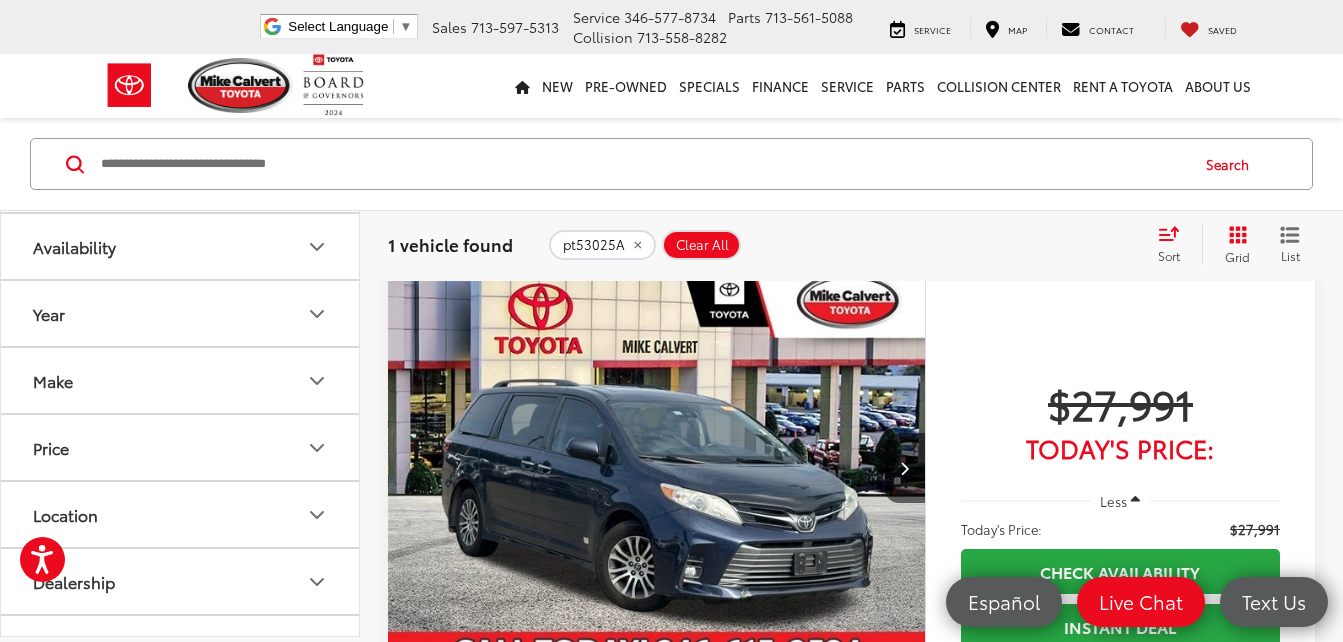 scroll, scrollTop: 100, scrollLeft: 0, axis: vertical 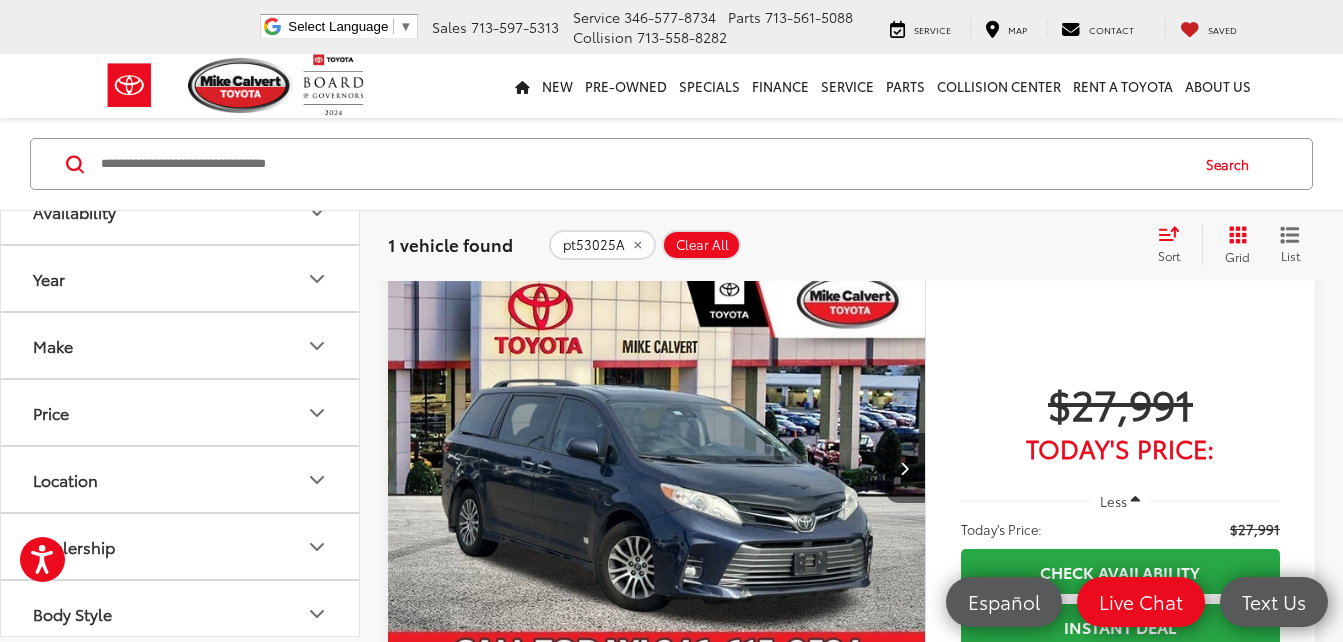 click on "Make" at bounding box center (181, 345) 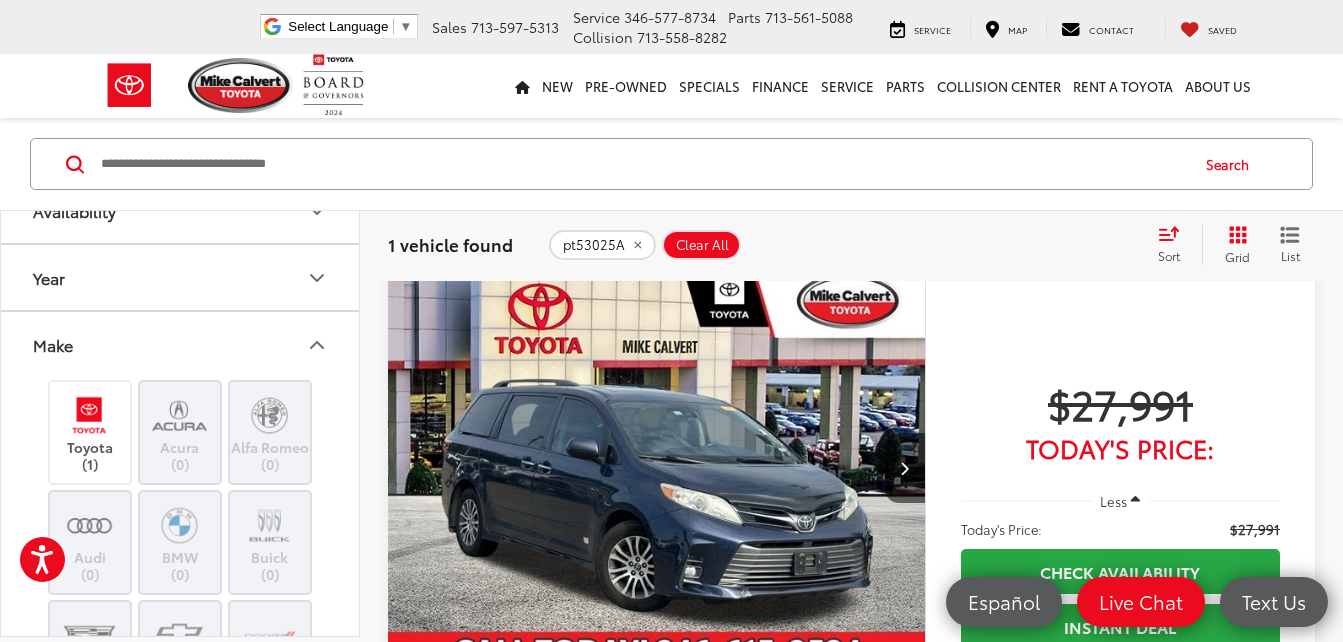 scroll, scrollTop: 100, scrollLeft: 0, axis: vertical 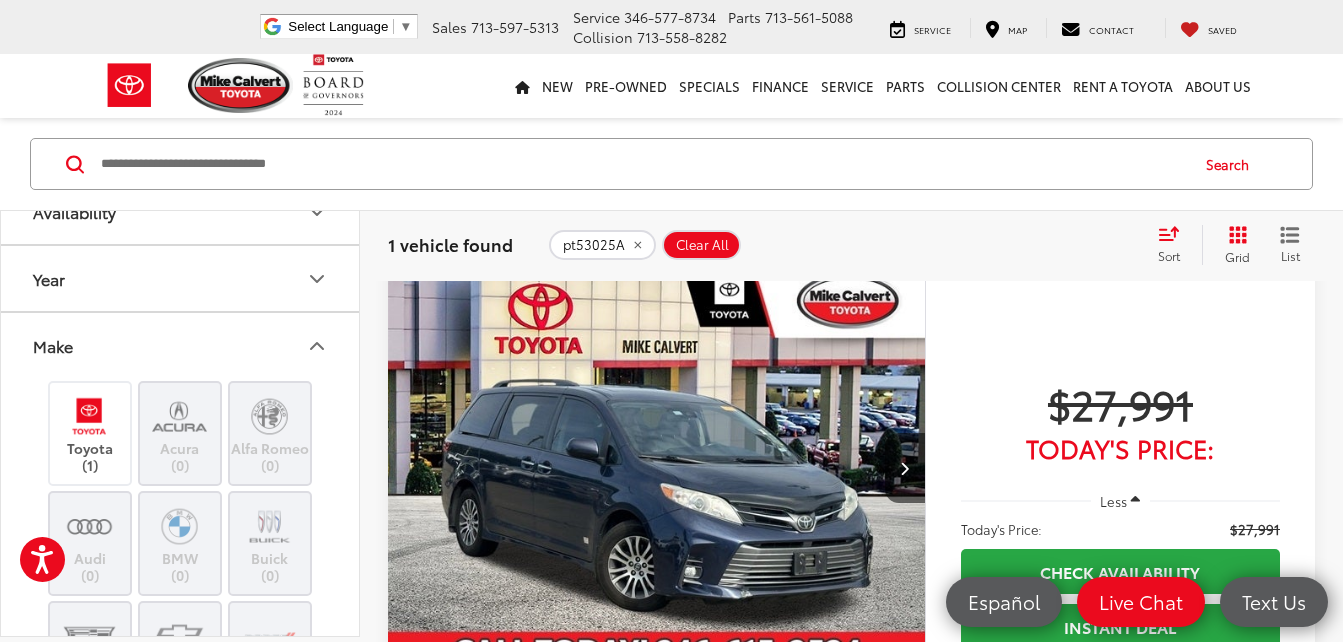 click on "Make" at bounding box center [181, 345] 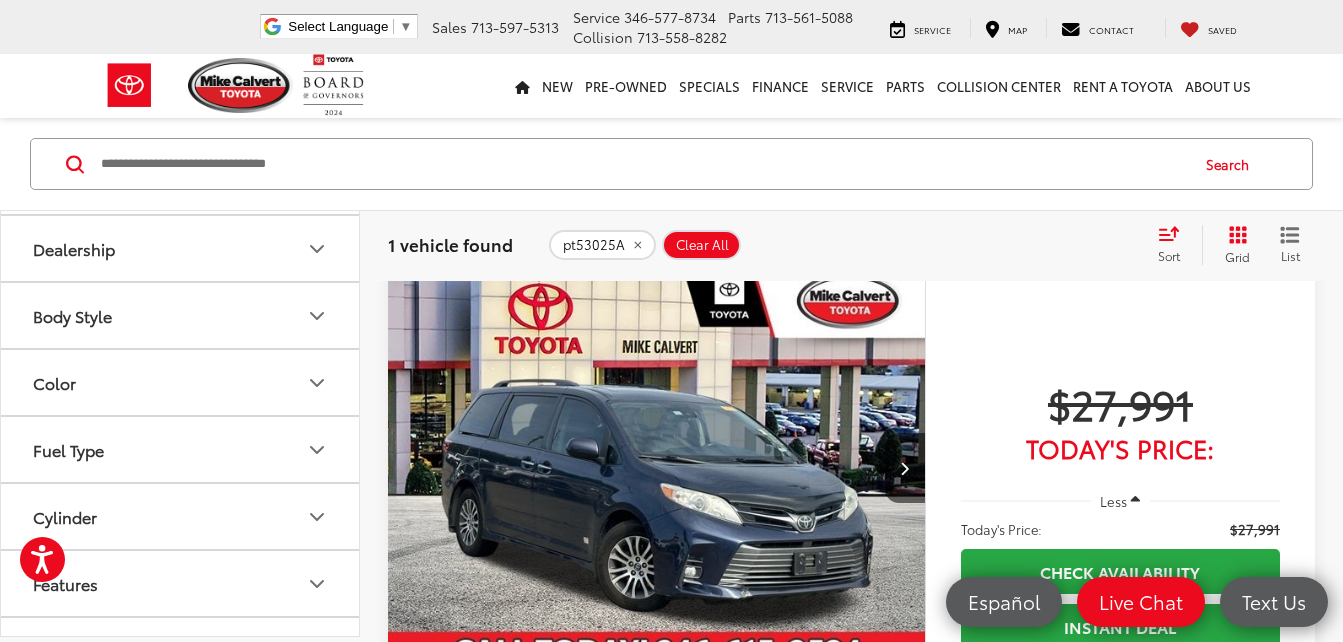 scroll, scrollTop: 400, scrollLeft: 0, axis: vertical 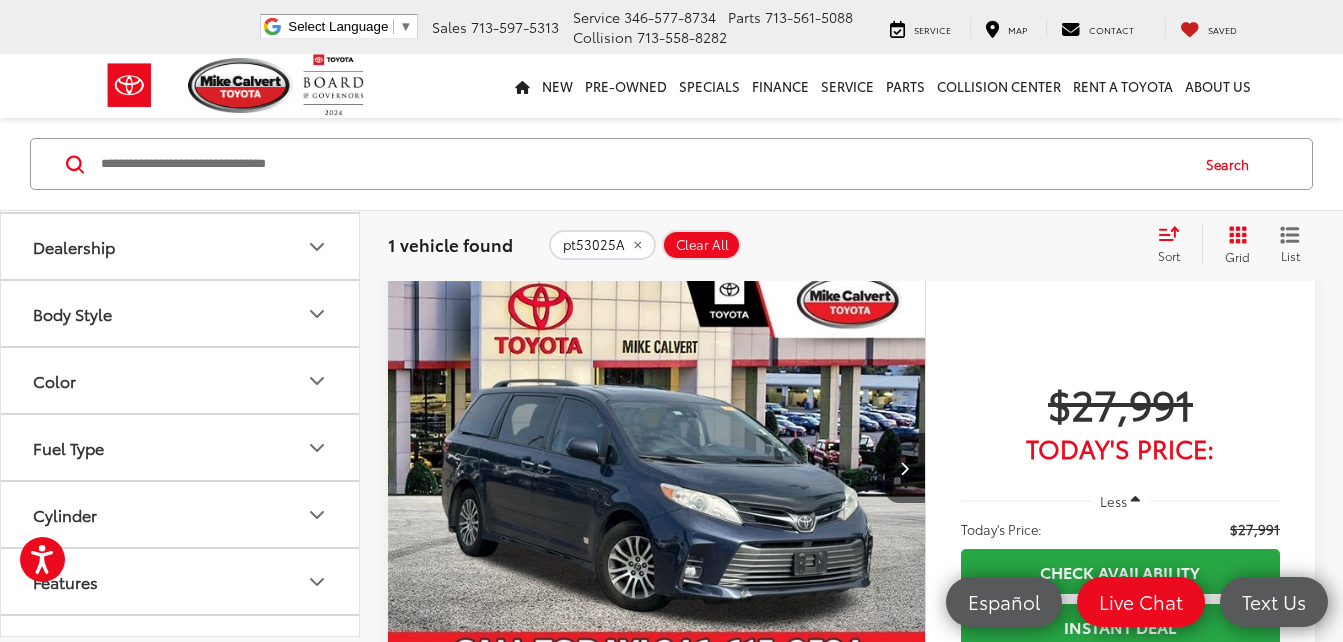 click on "Body Style" at bounding box center (181, 313) 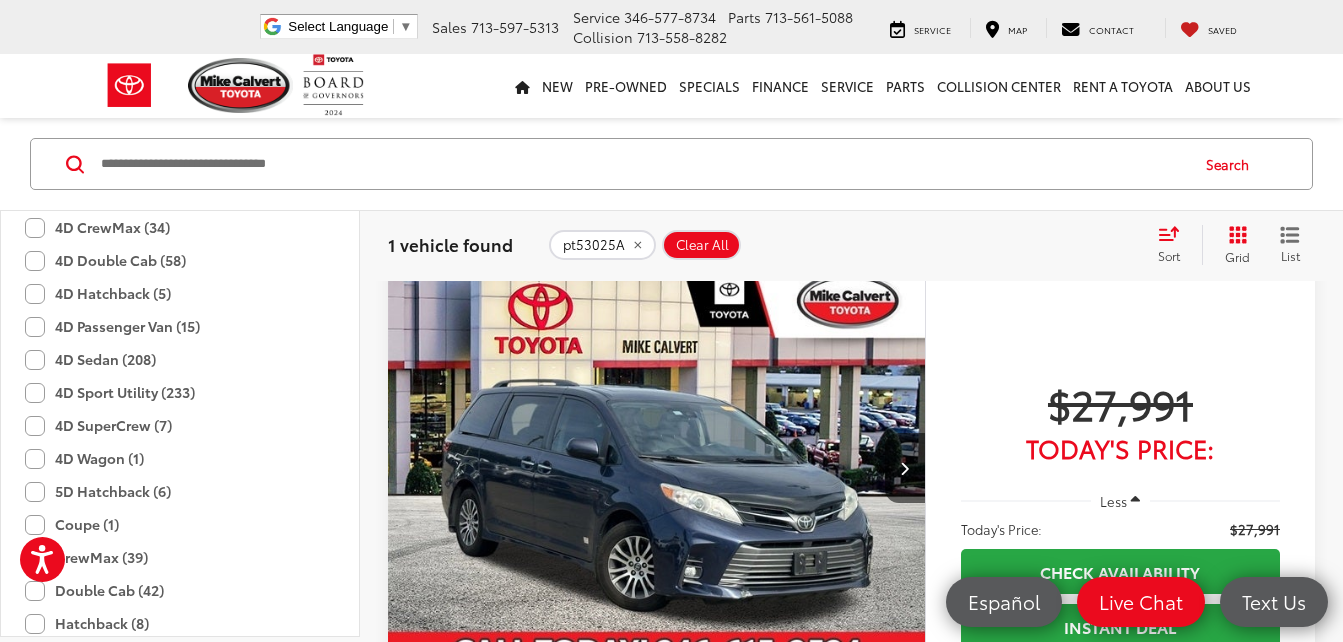 scroll, scrollTop: 300, scrollLeft: 0, axis: vertical 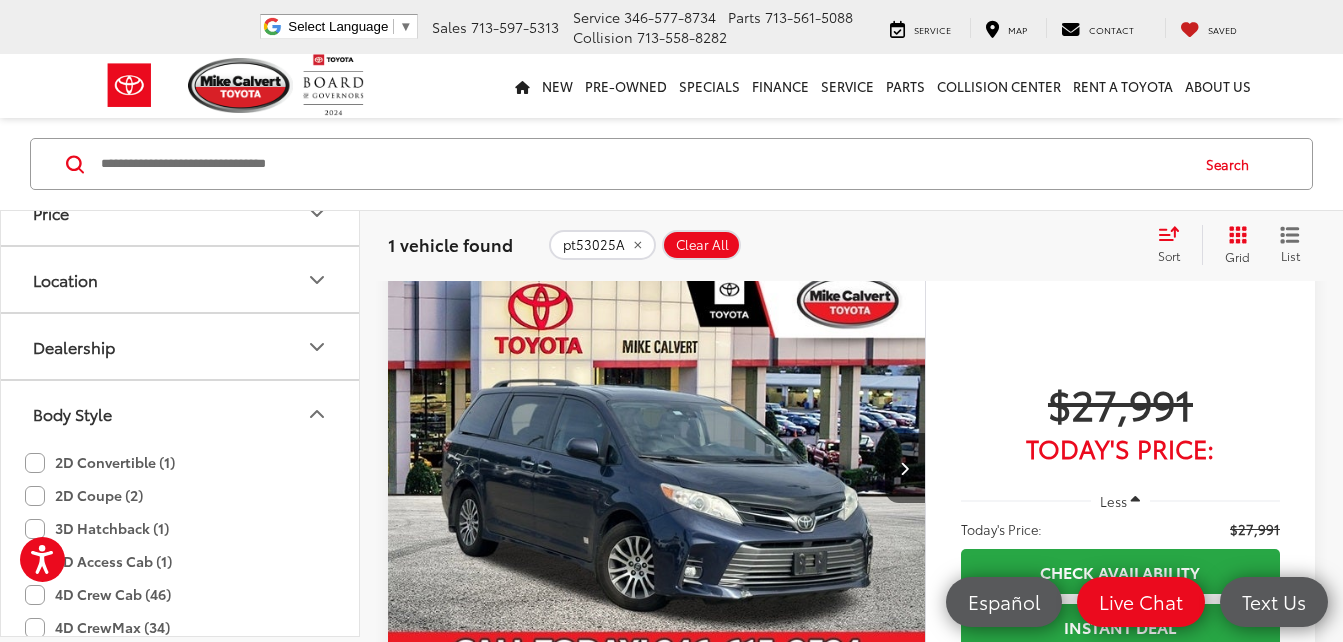 click on "Body Style" at bounding box center (181, 413) 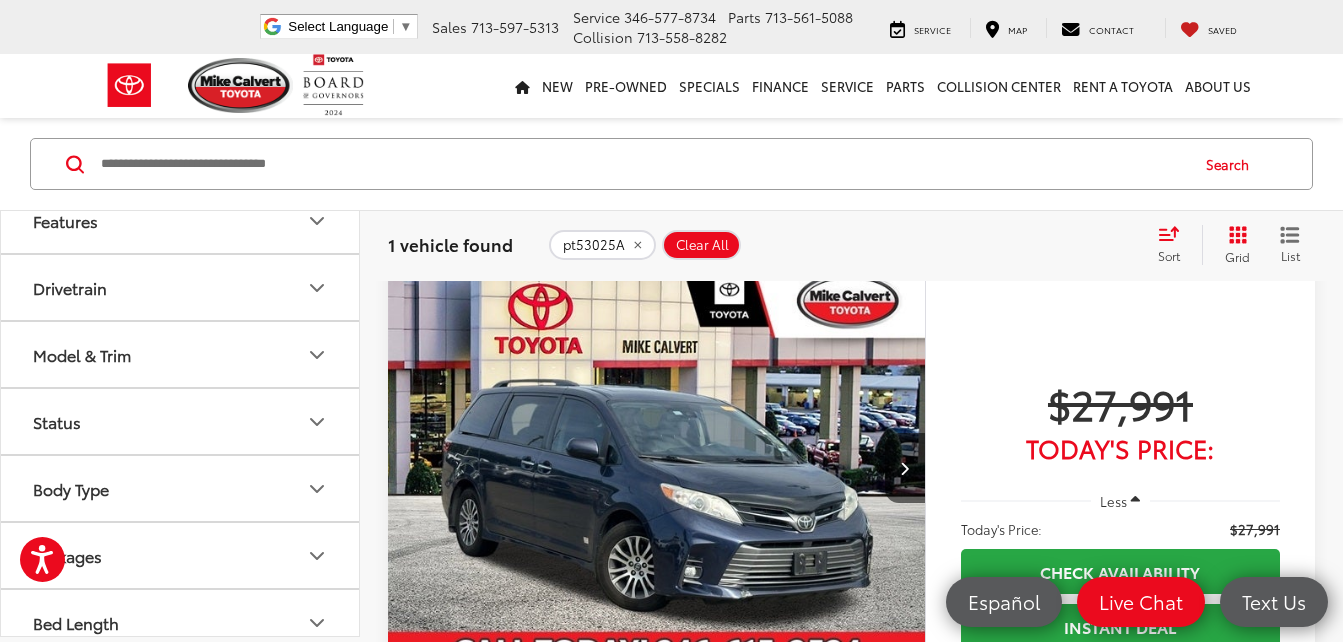 scroll, scrollTop: 781, scrollLeft: 0, axis: vertical 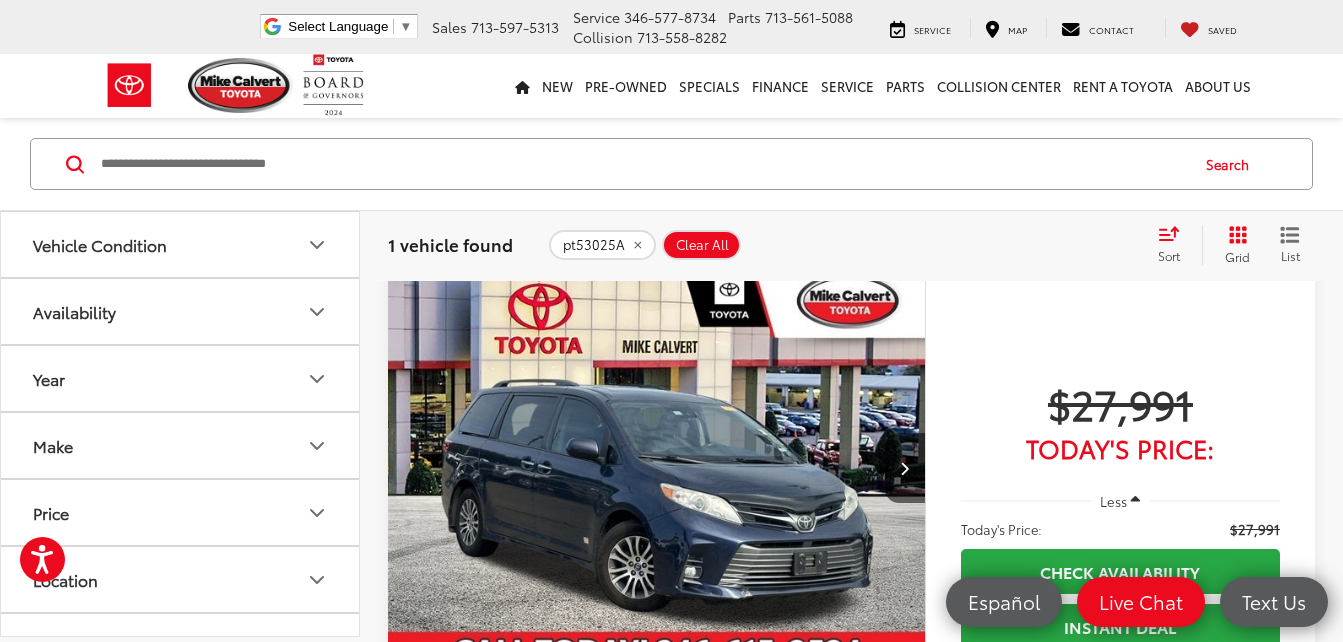 click at bounding box center (643, 164) 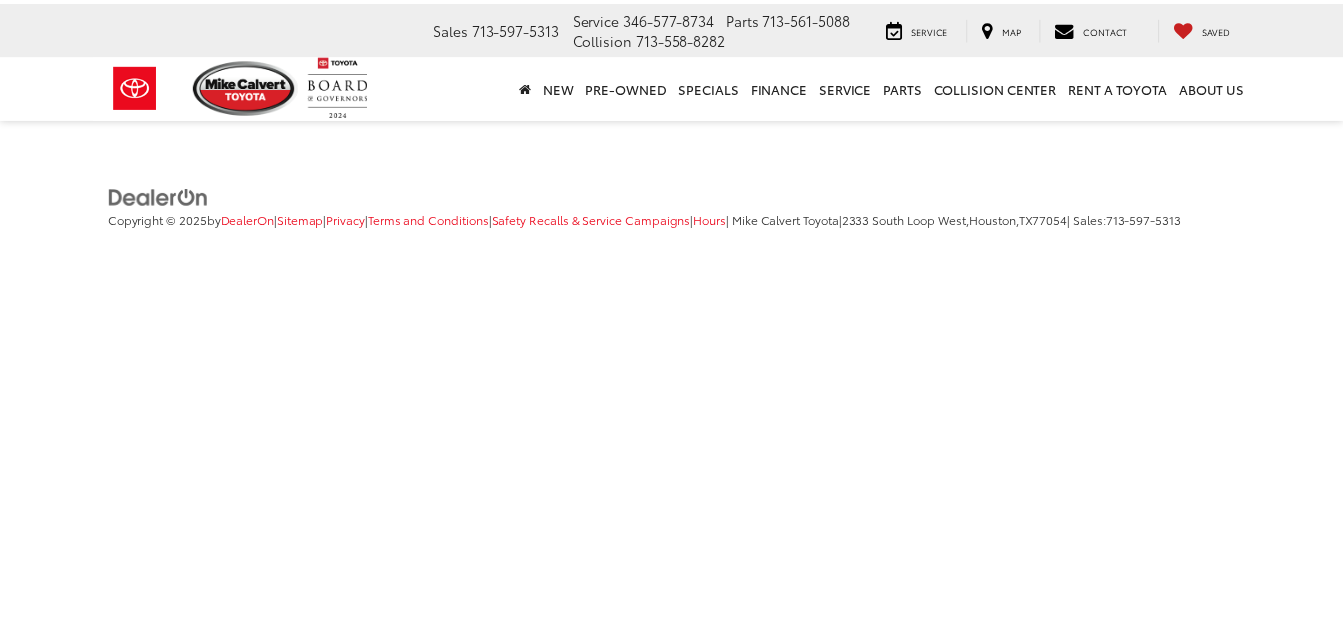scroll, scrollTop: 0, scrollLeft: 0, axis: both 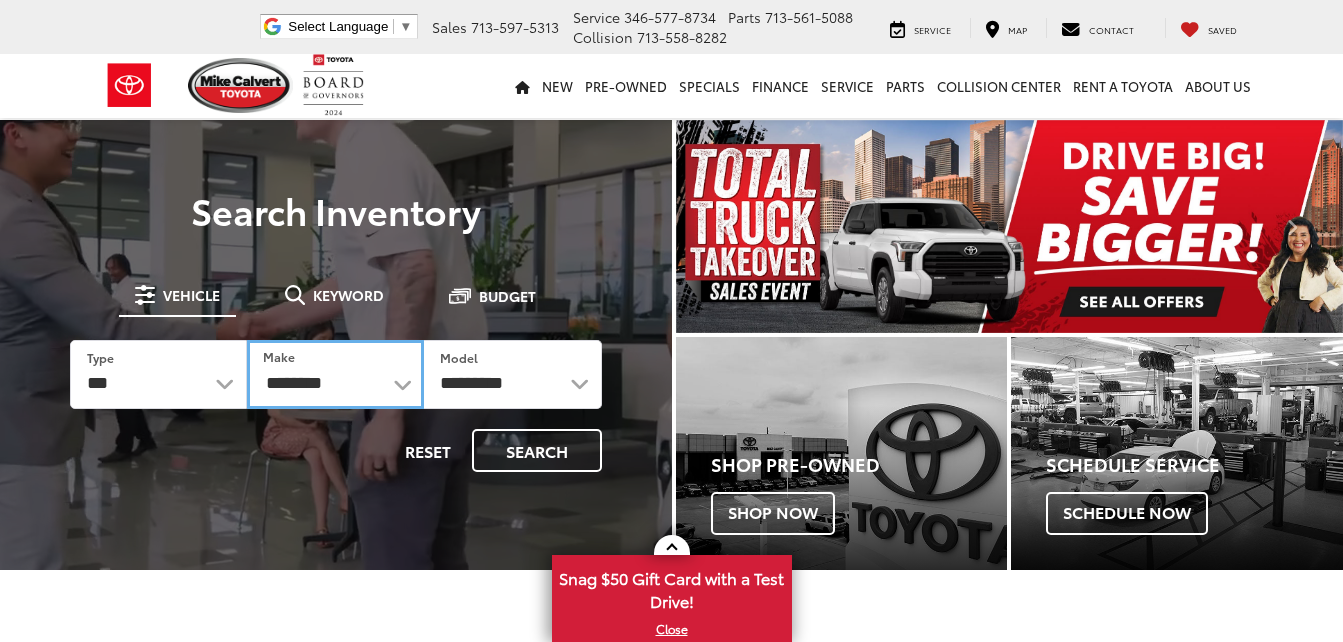 click on "**********" at bounding box center [335, 374] 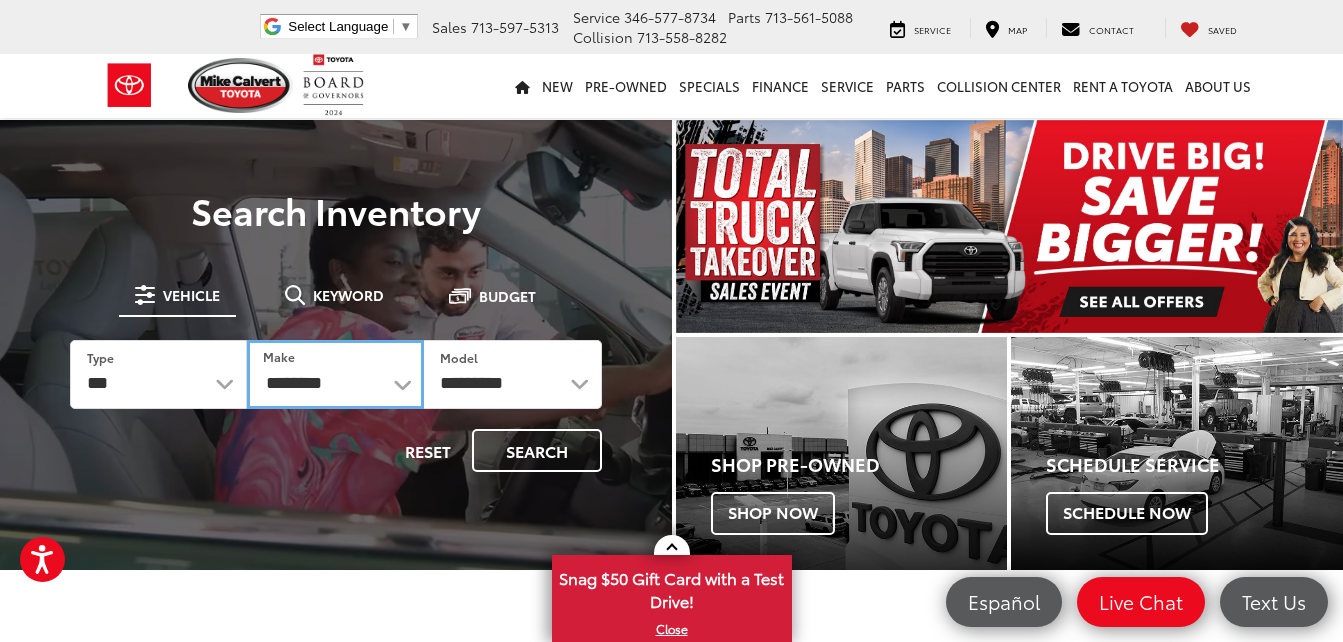 scroll, scrollTop: 0, scrollLeft: 0, axis: both 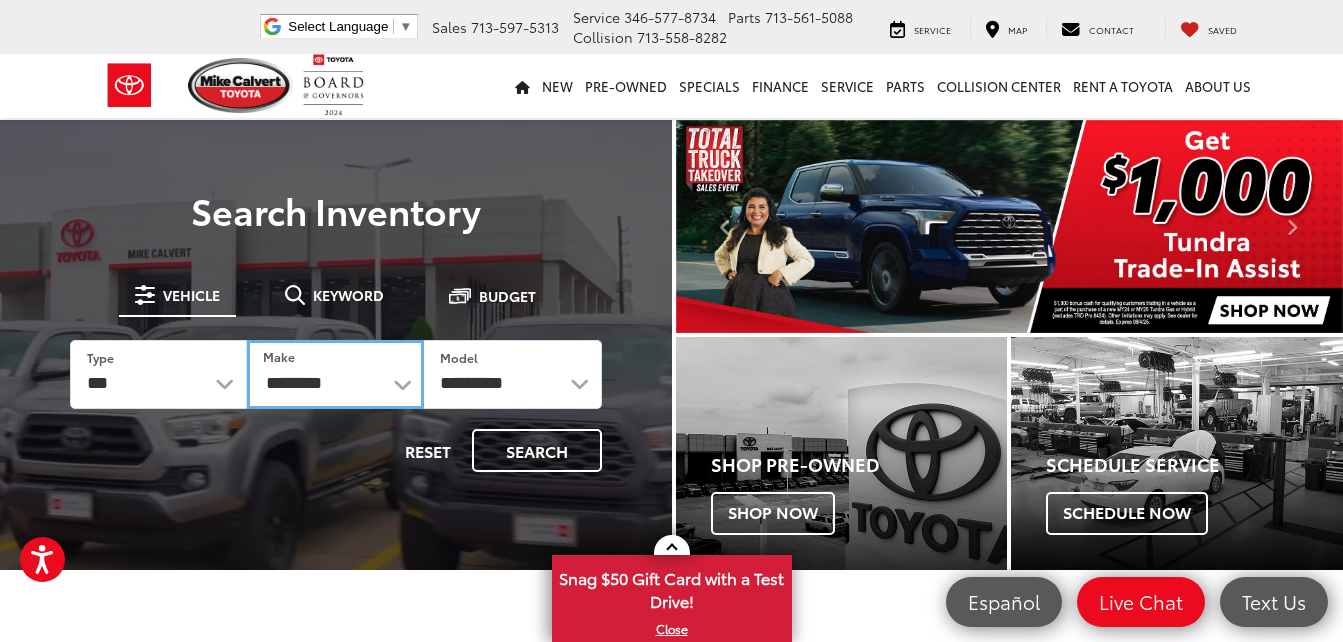 select on "******" 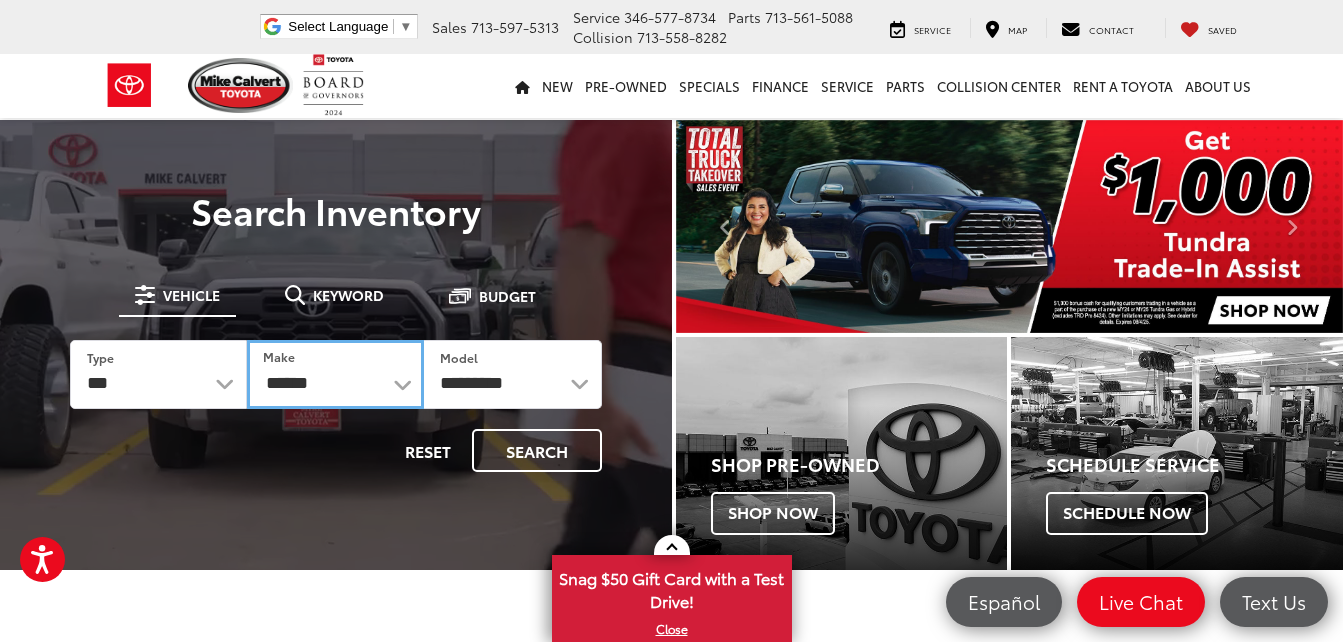 click on "**********" at bounding box center [335, 374] 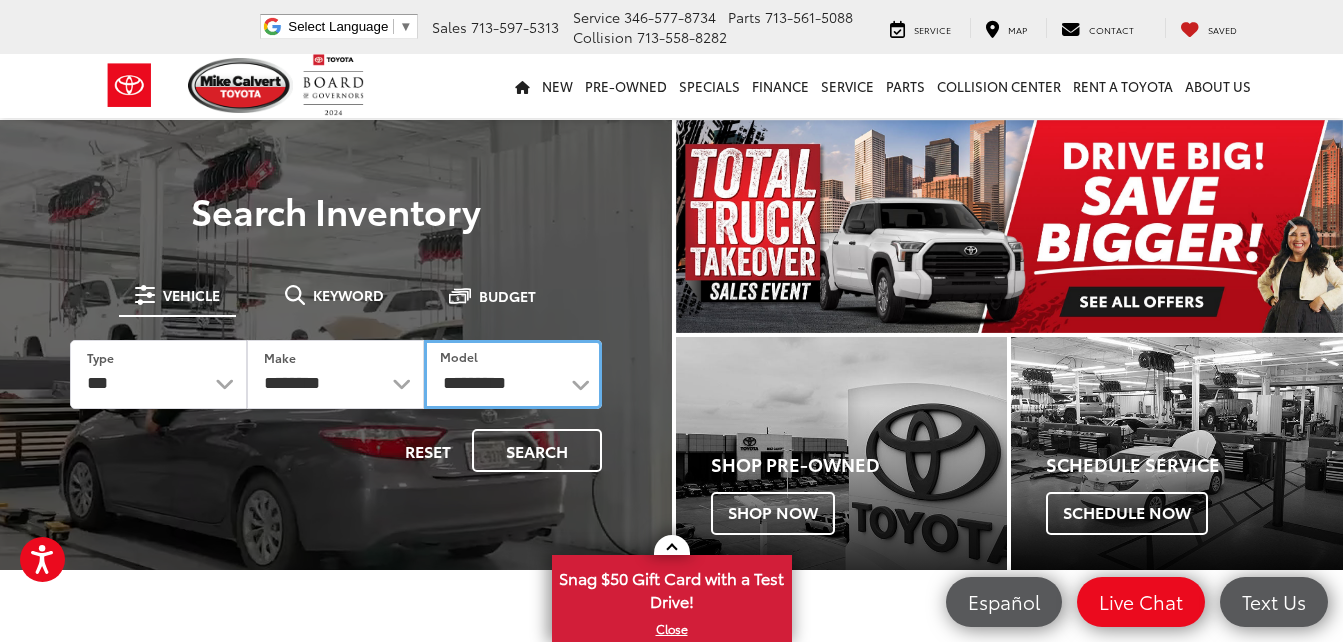 click on "**********" at bounding box center (512, 374) 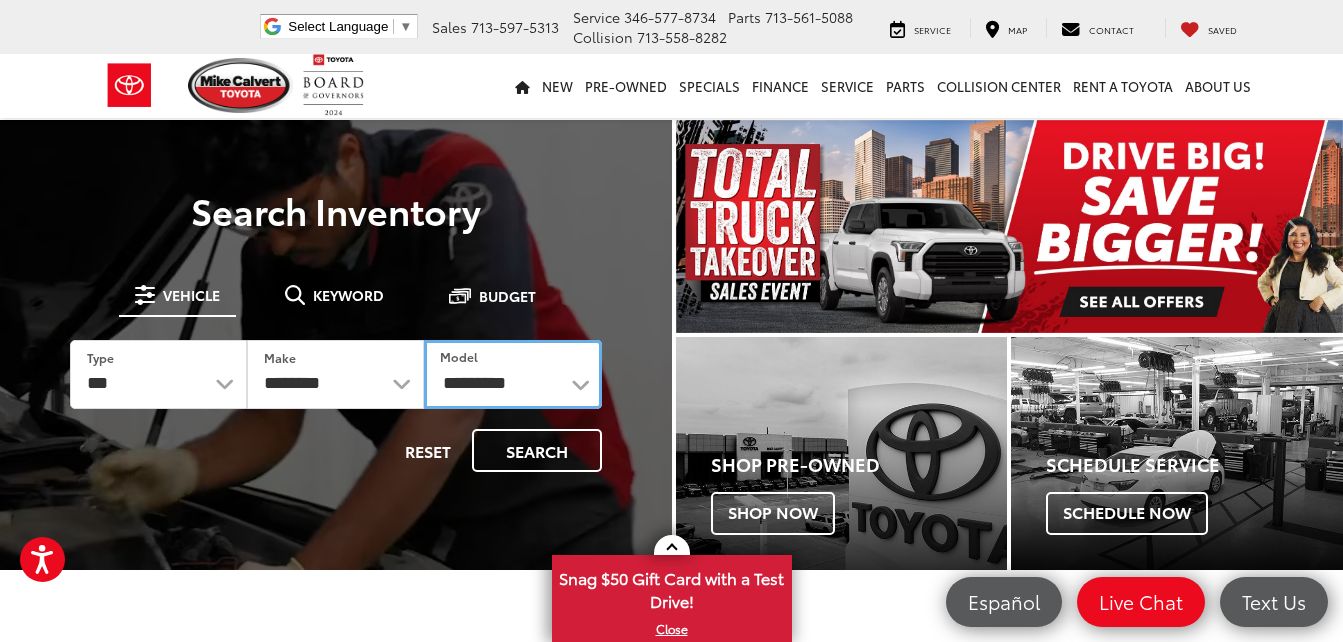 select on "*******" 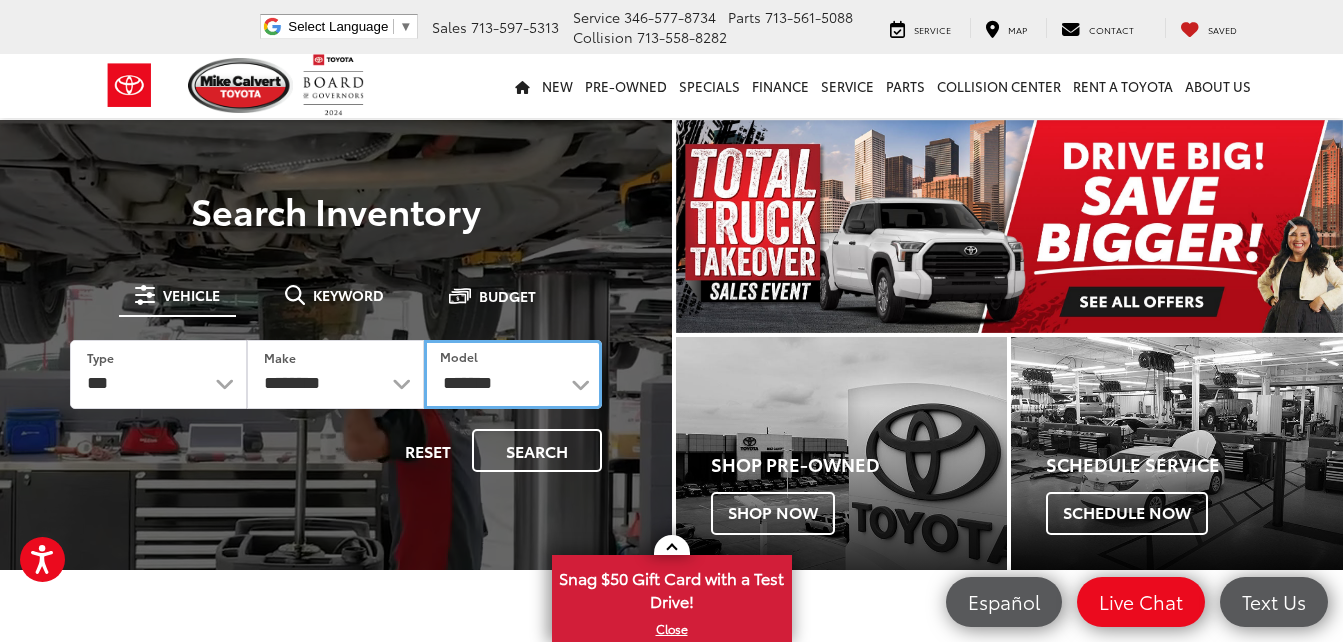 click on "**********" at bounding box center [512, 374] 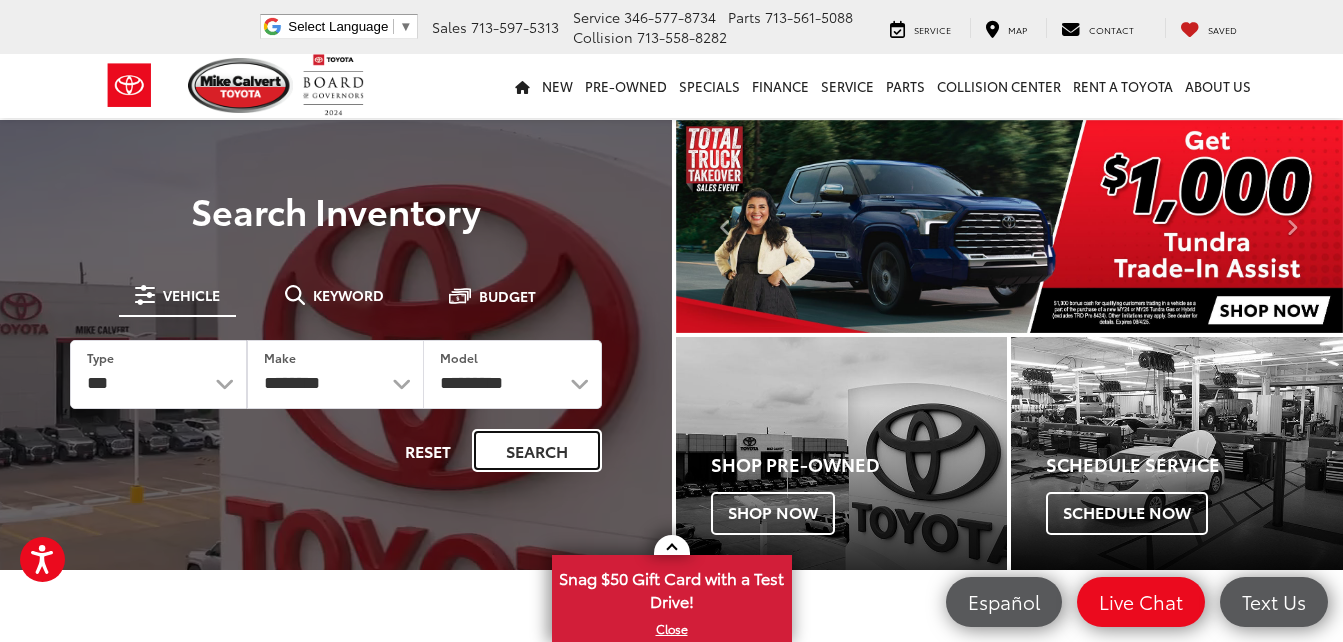 click on "Search" at bounding box center [537, 450] 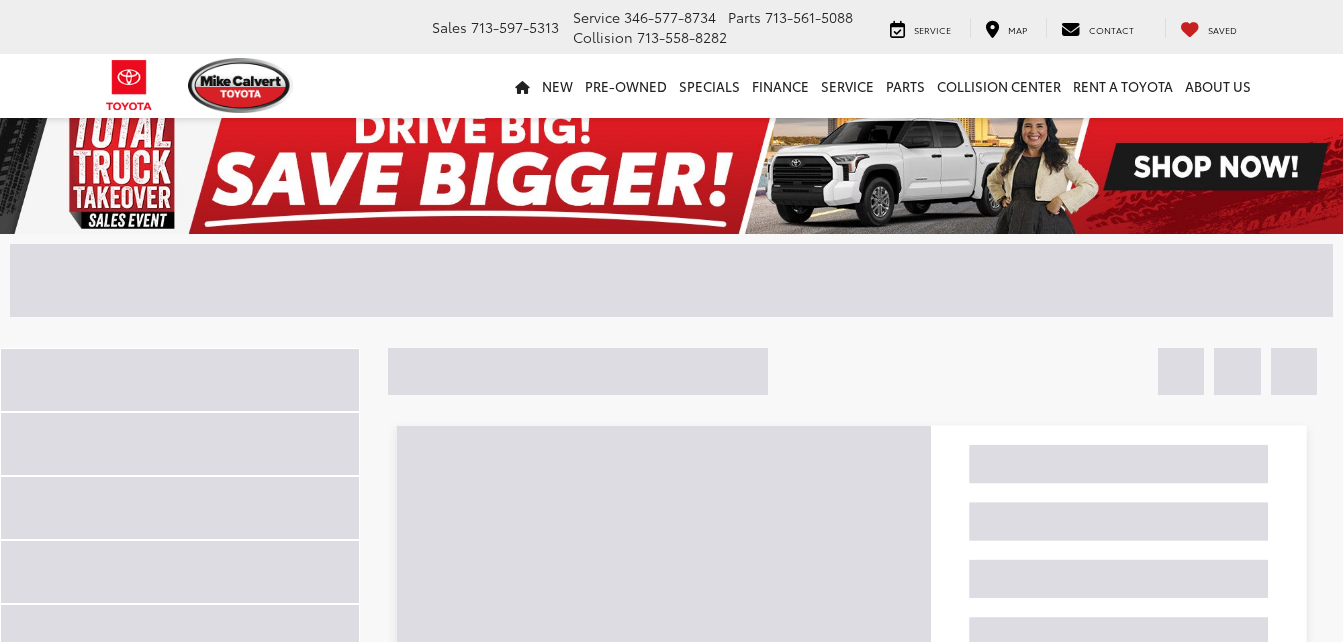 scroll, scrollTop: 0, scrollLeft: 0, axis: both 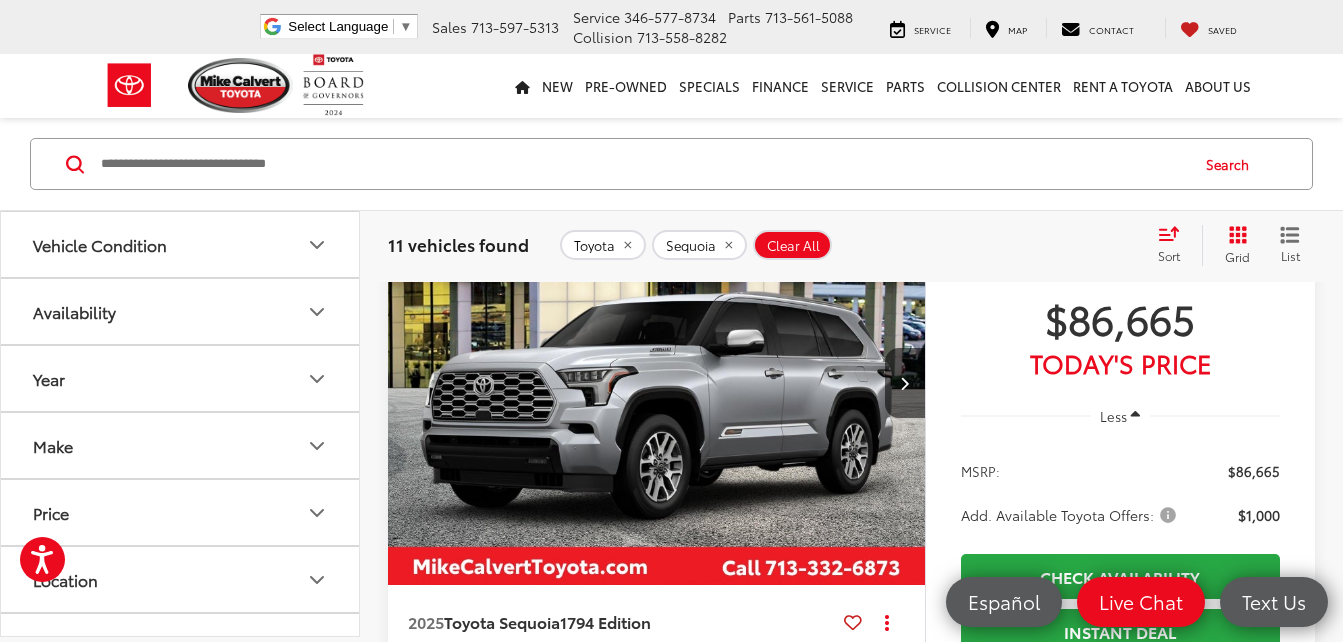 click at bounding box center [657, 383] 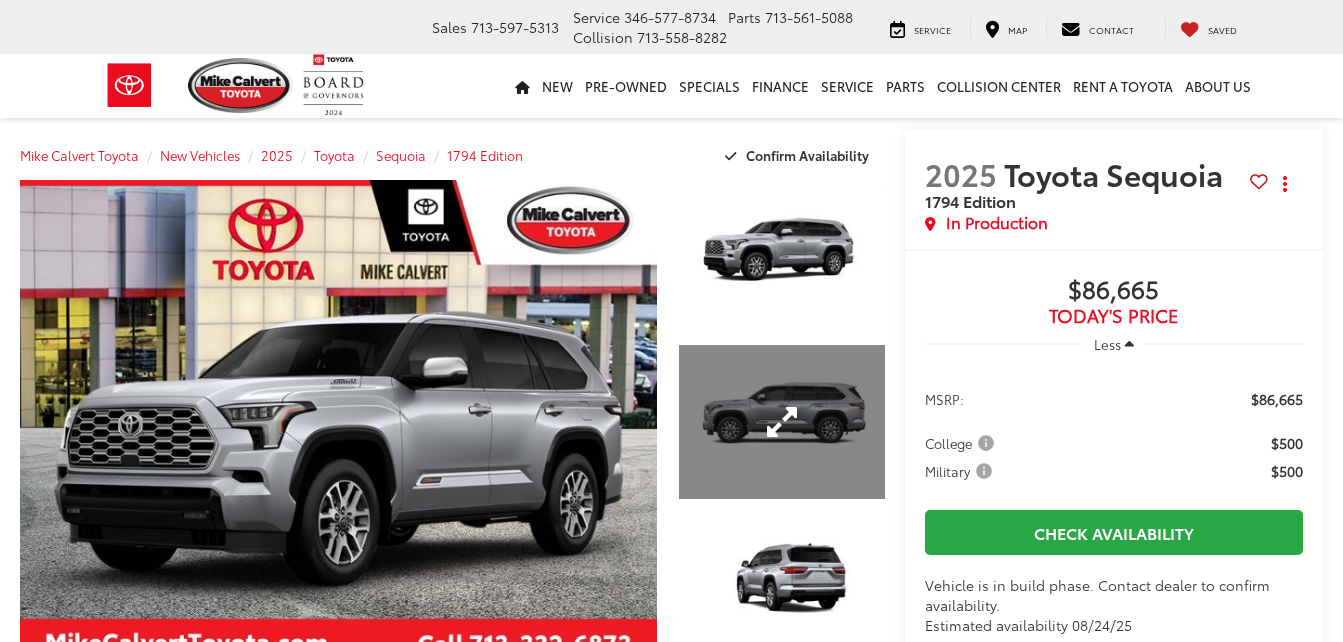 scroll, scrollTop: 0, scrollLeft: 0, axis: both 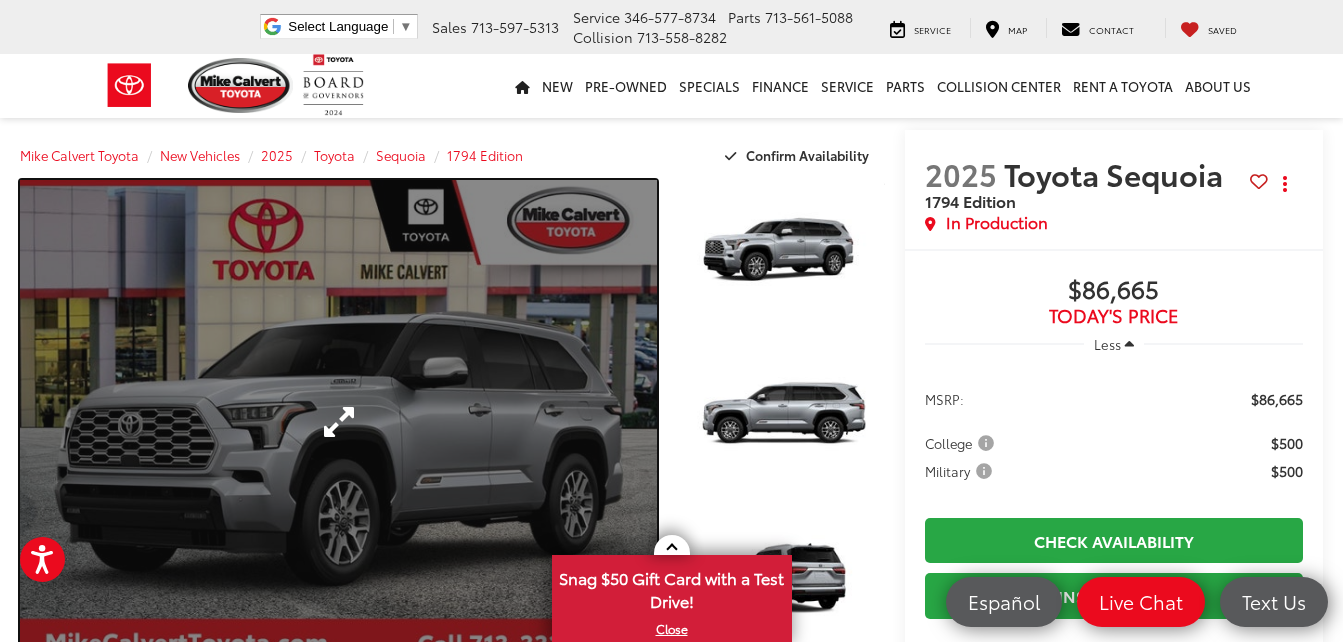 click at bounding box center [338, 422] 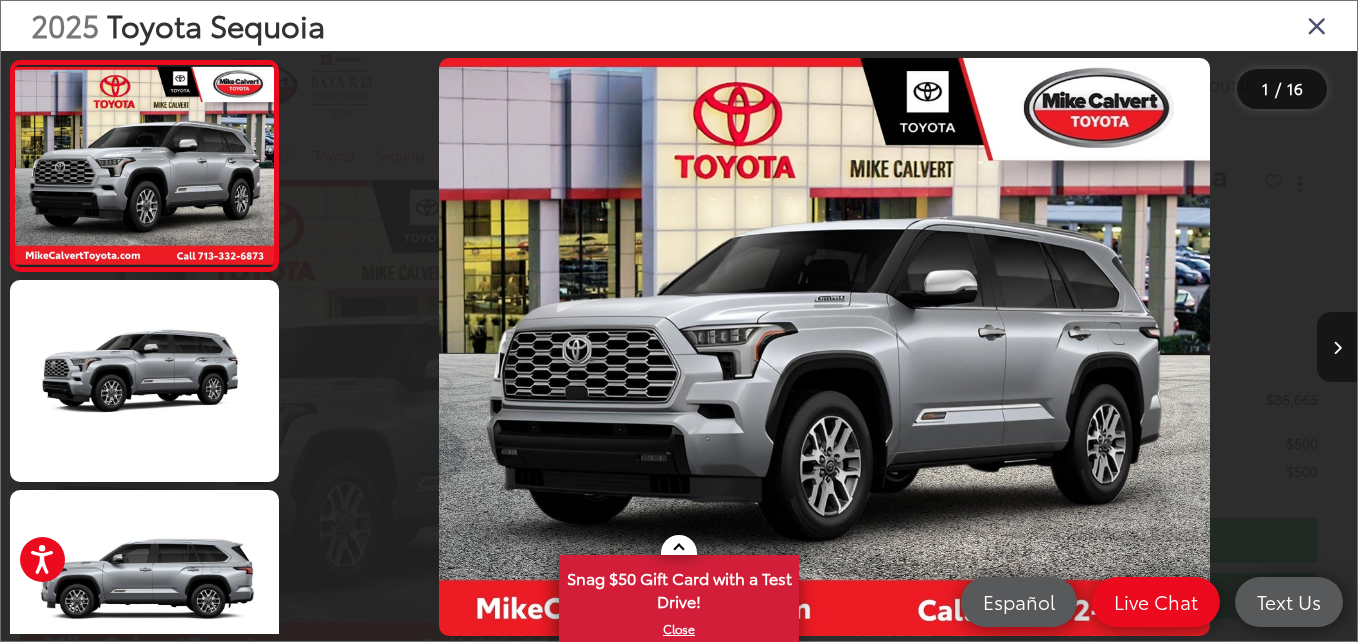 click at bounding box center (1337, 348) 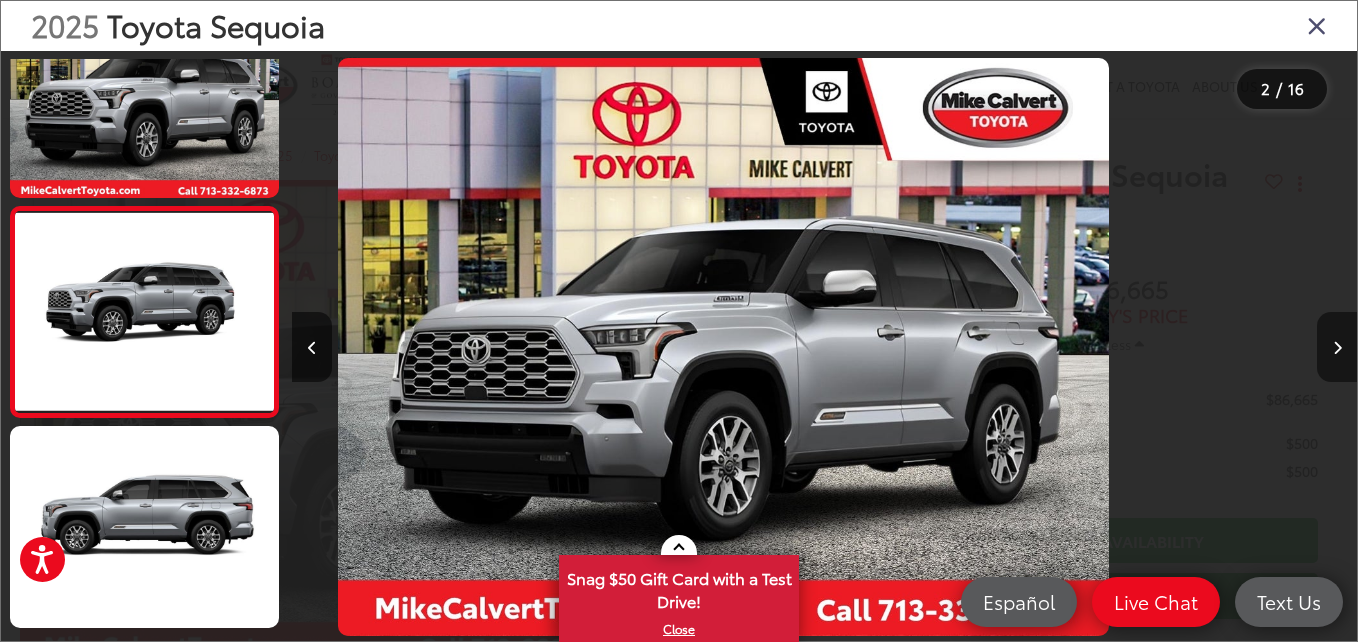 scroll, scrollTop: 87, scrollLeft: 0, axis: vertical 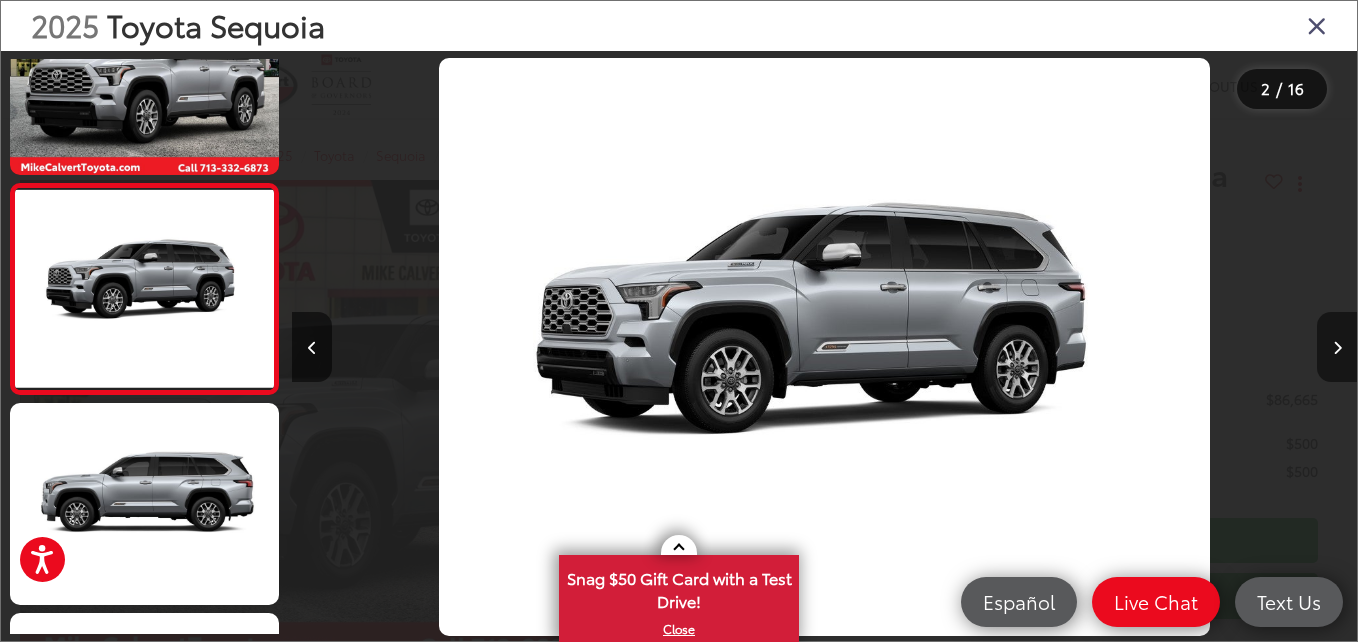 click at bounding box center [1337, 348] 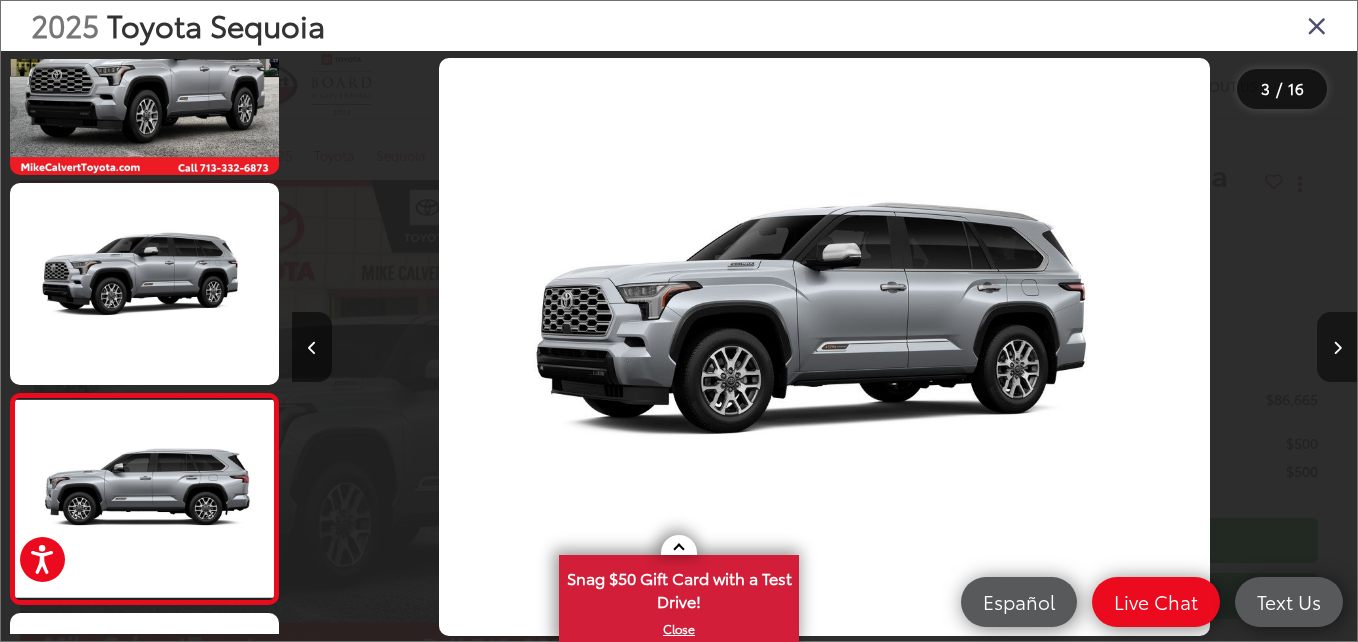 scroll, scrollTop: 0, scrollLeft: 1472, axis: horizontal 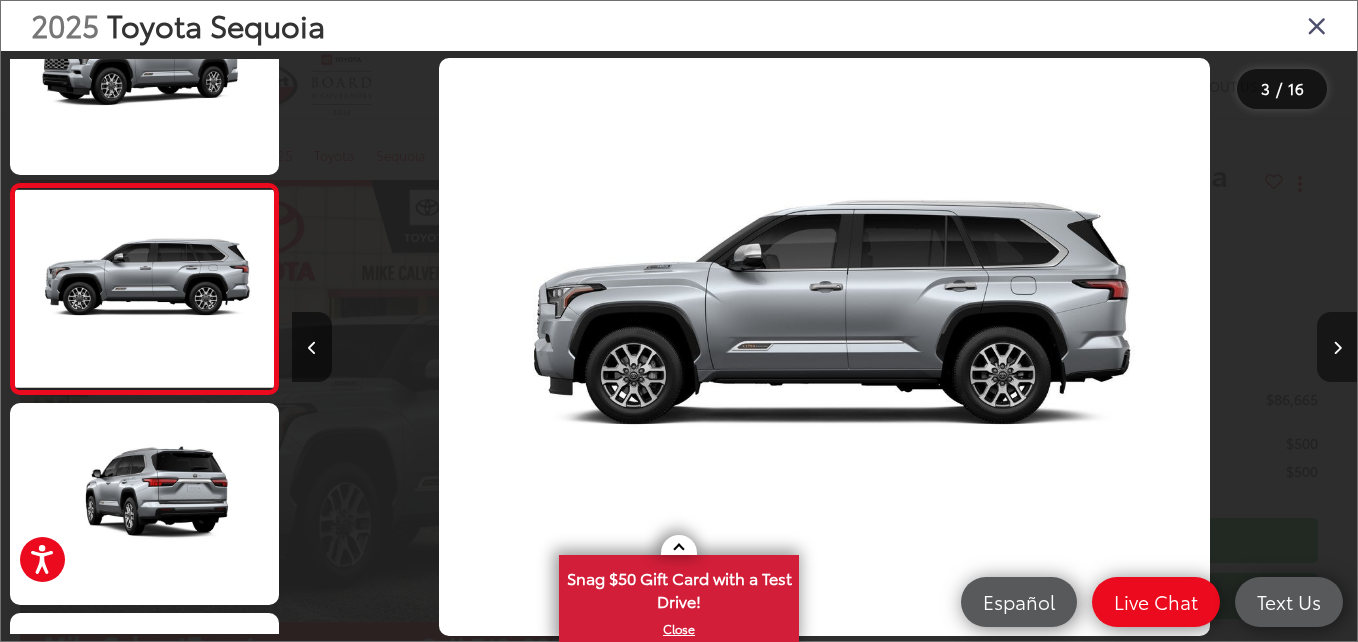 click at bounding box center [1337, 347] 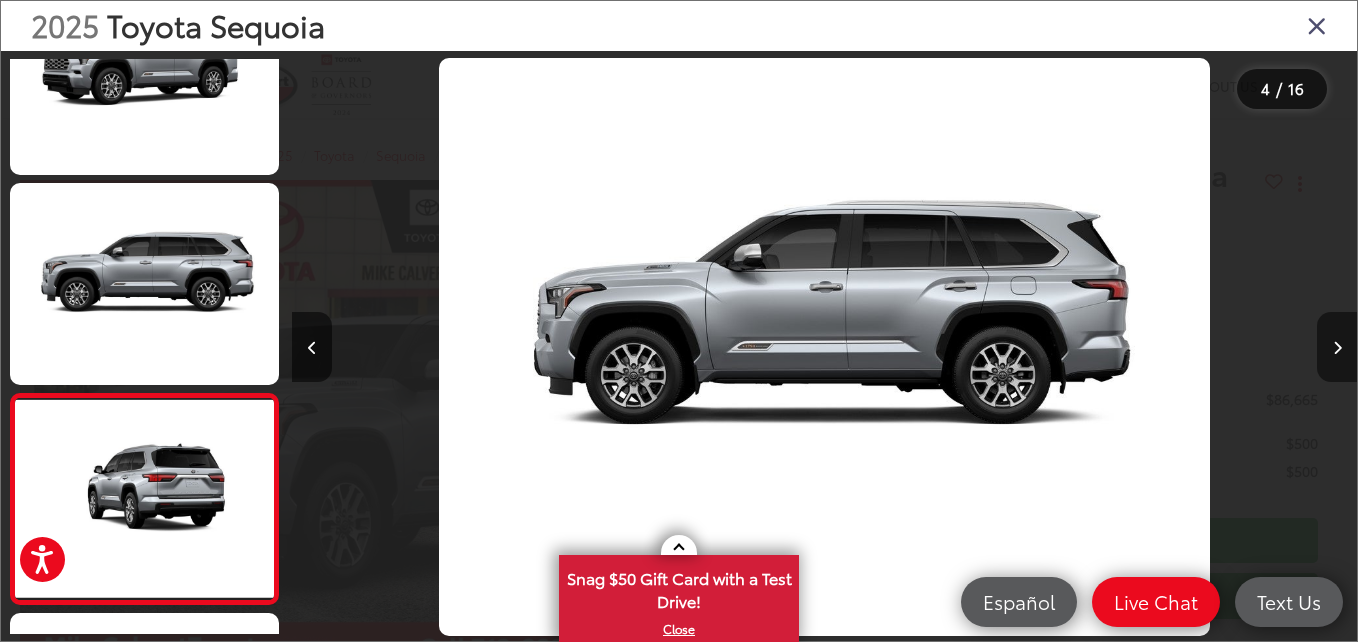 scroll, scrollTop: 0, scrollLeft: 2385, axis: horizontal 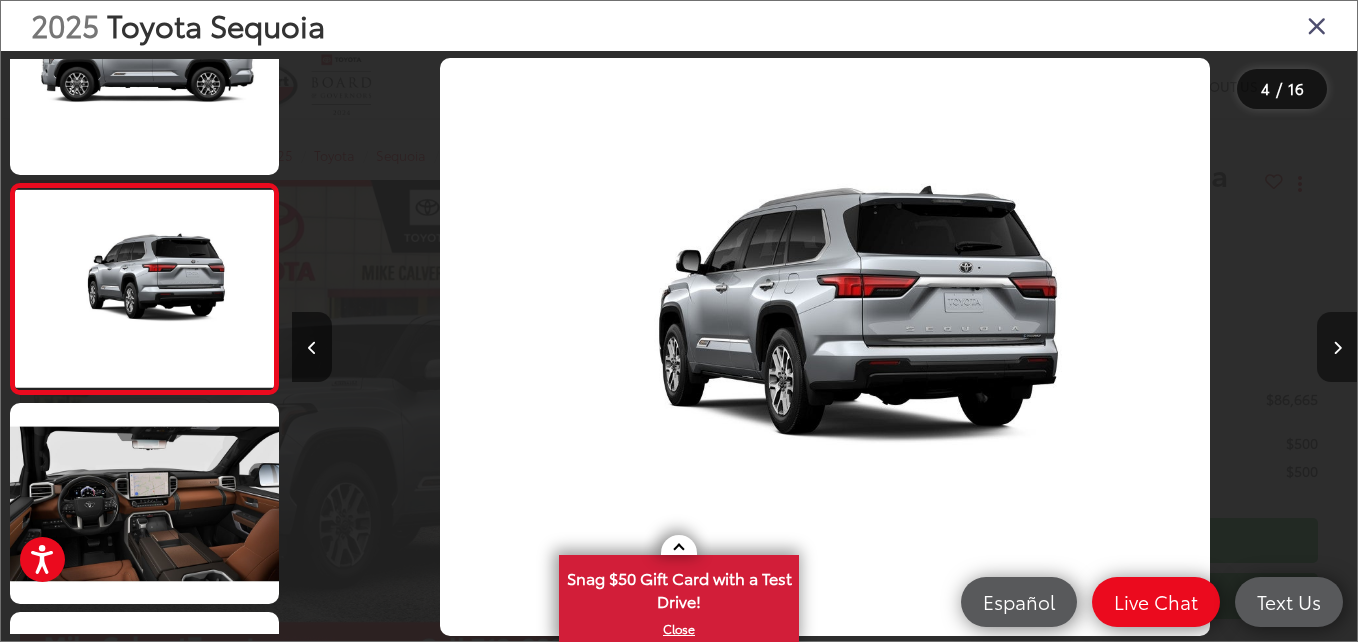 click at bounding box center (1337, 347) 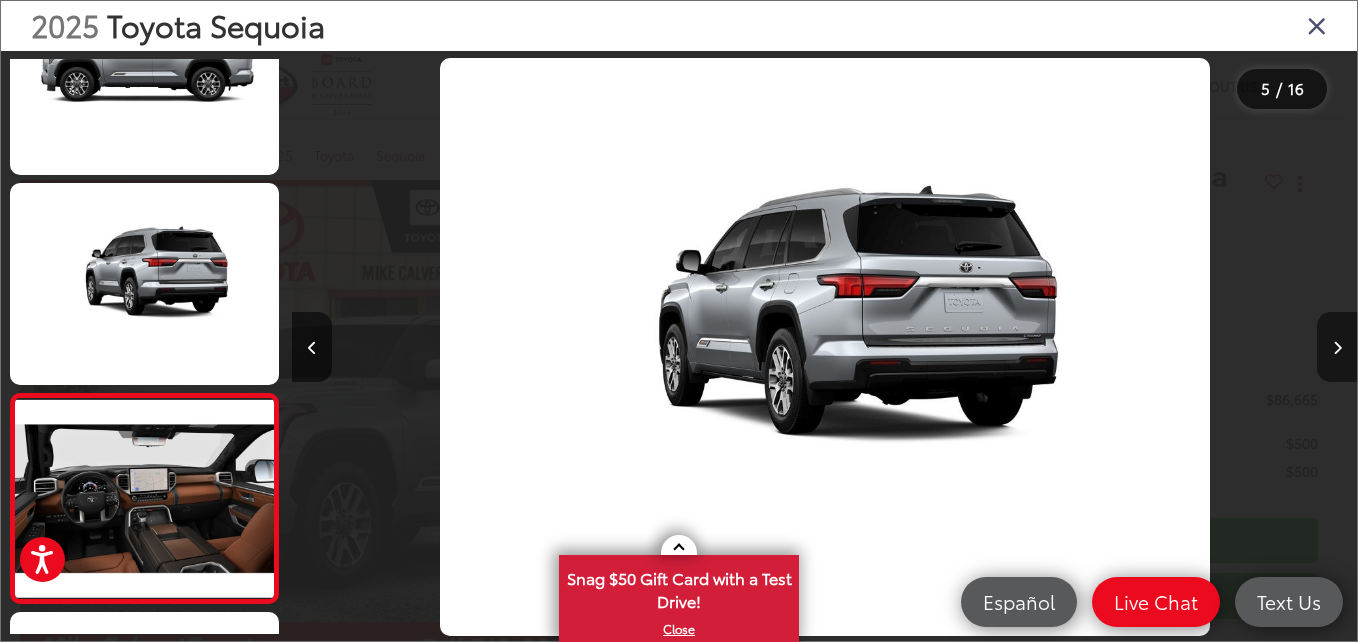 scroll, scrollTop: 0, scrollLeft: 3601, axis: horizontal 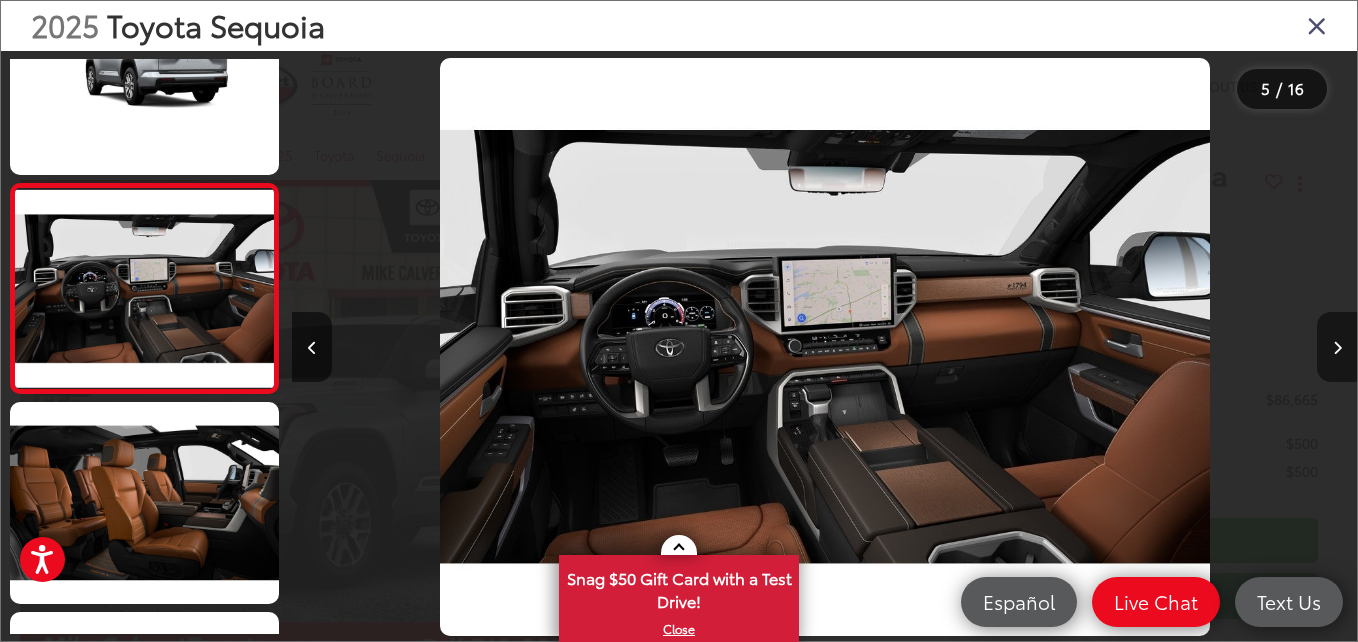 click at bounding box center (1337, 347) 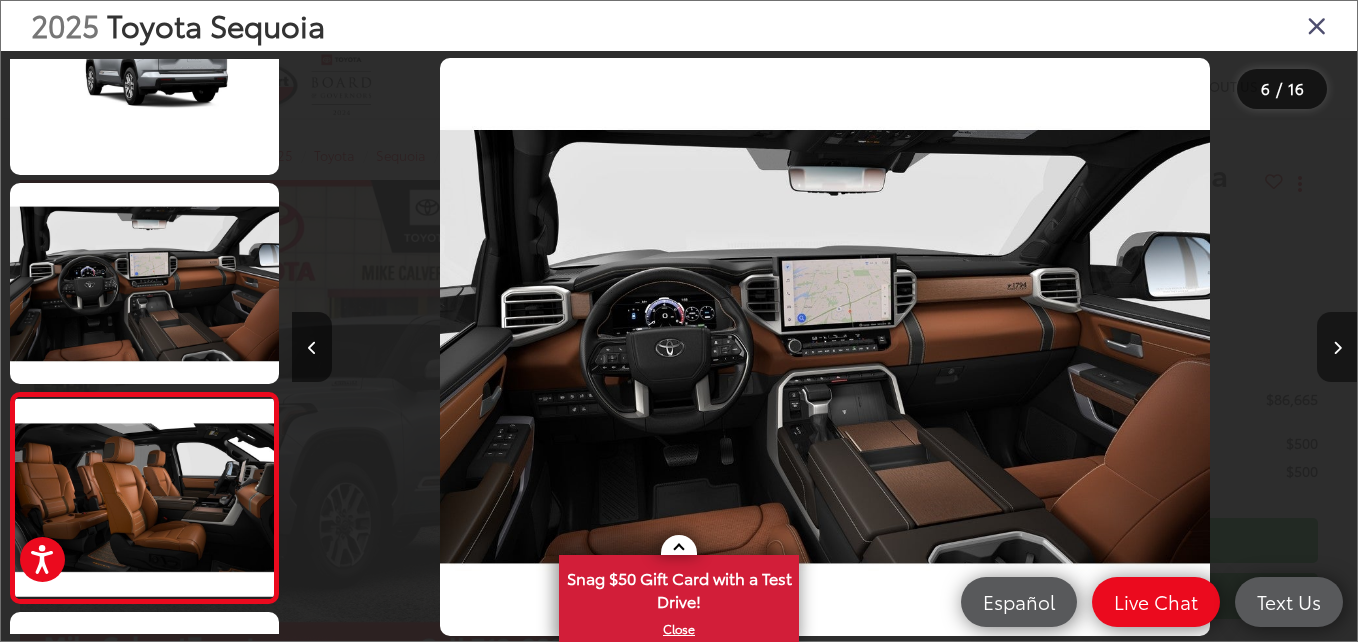 scroll, scrollTop: 0, scrollLeft: 4665, axis: horizontal 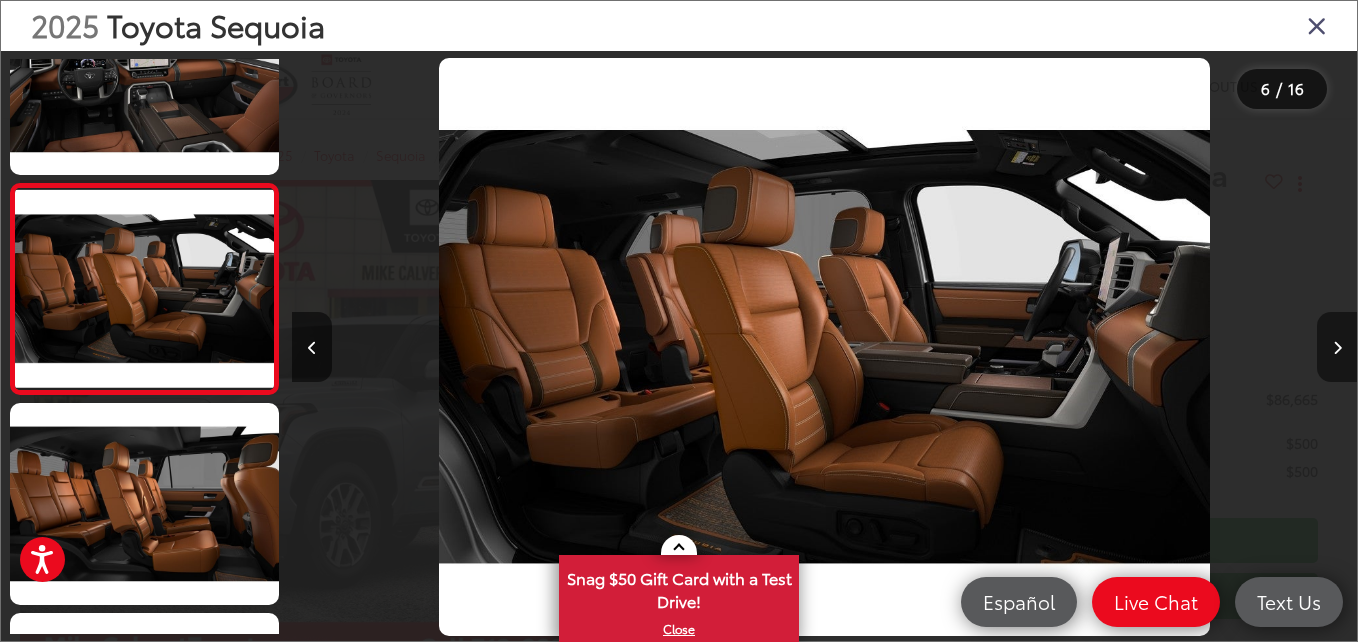 click at bounding box center [1337, 347] 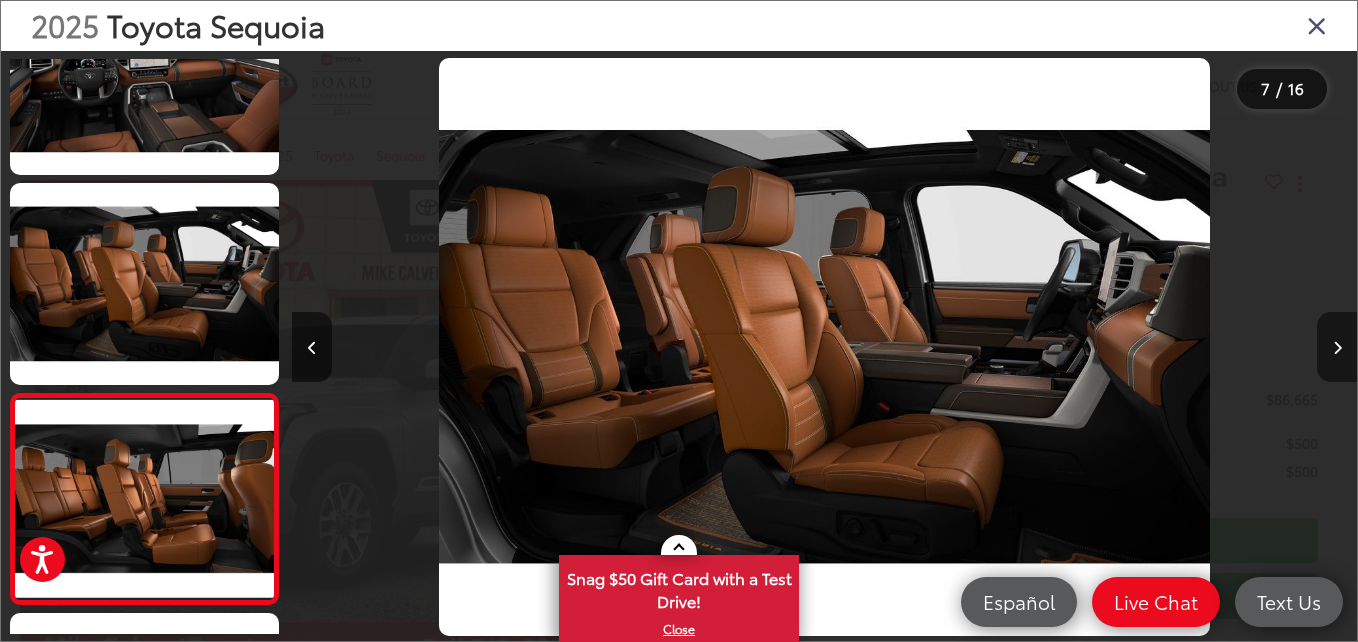 scroll, scrollTop: 0, scrollLeft: 5664, axis: horizontal 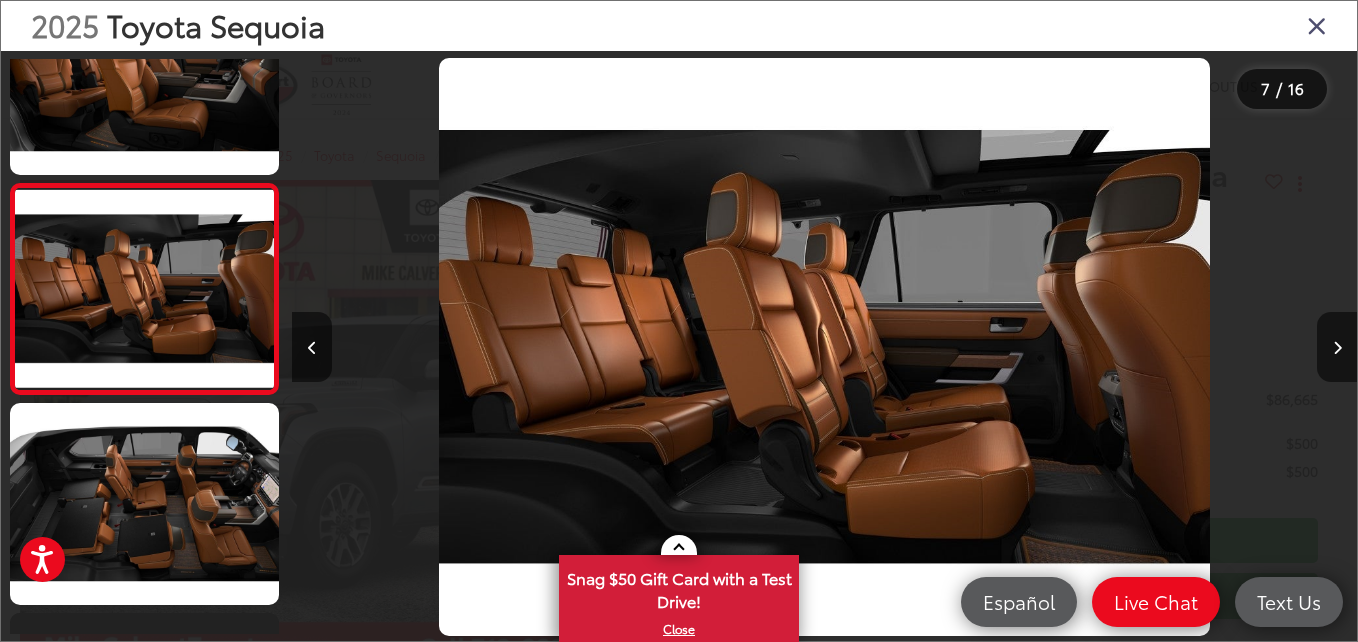 click at bounding box center [1317, 25] 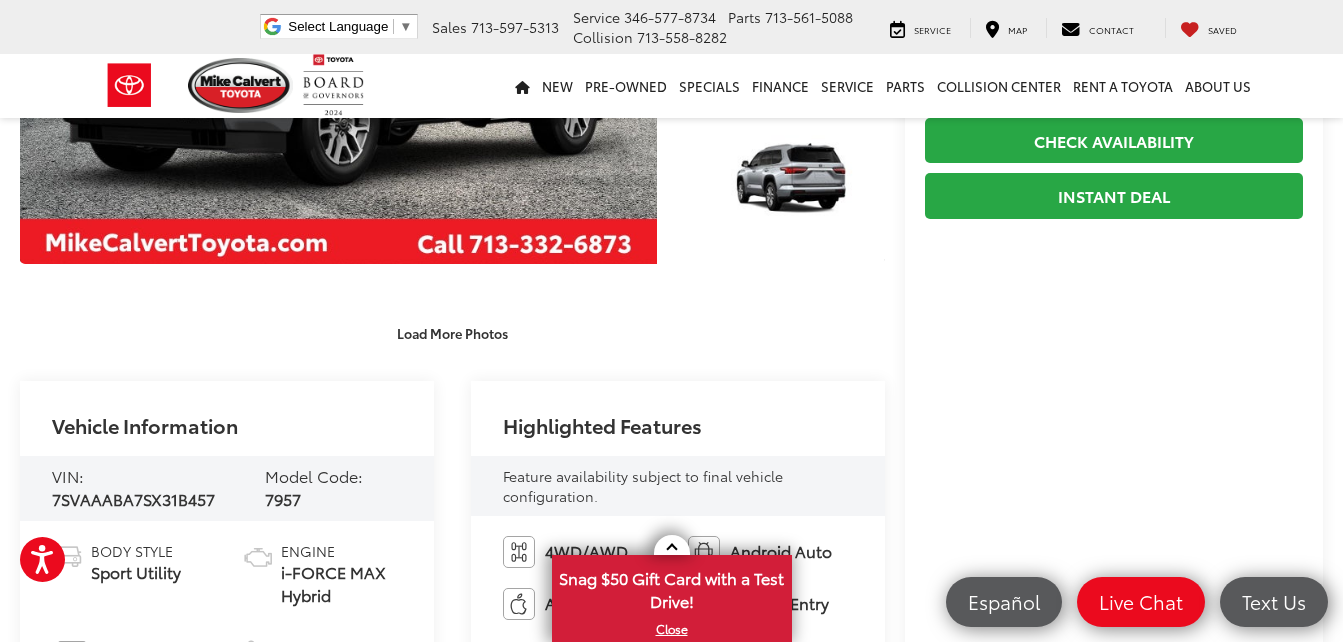 scroll, scrollTop: 0, scrollLeft: 0, axis: both 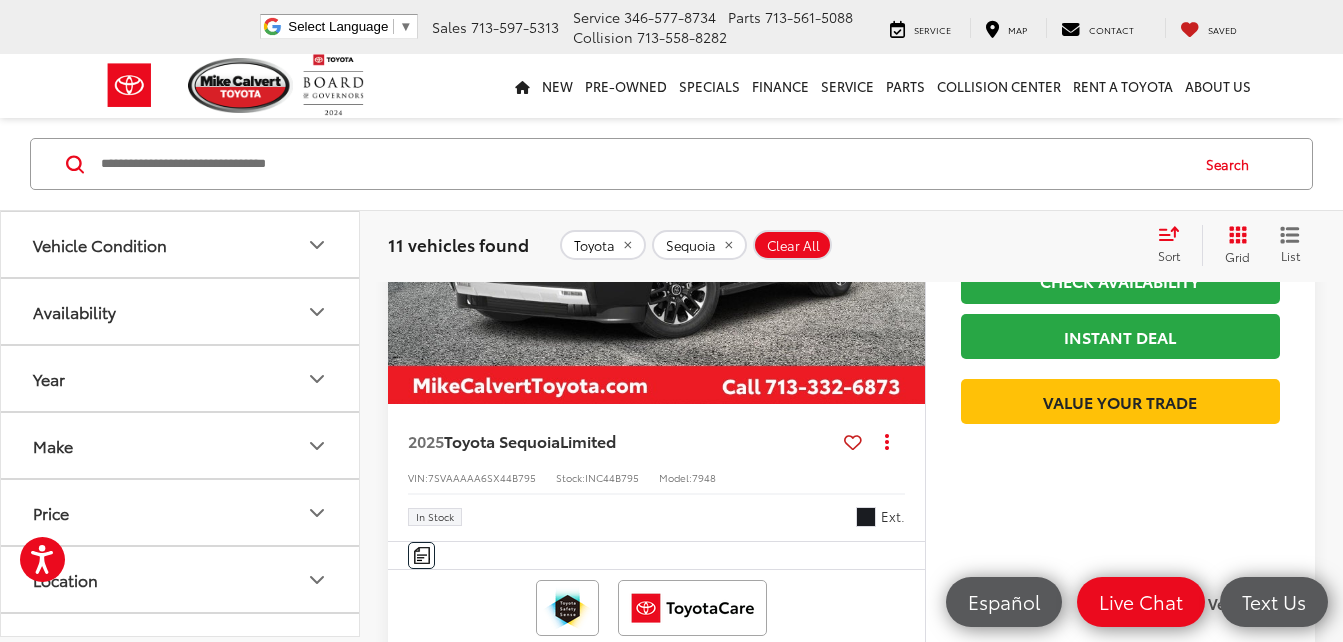 click at bounding box center [657, 202] 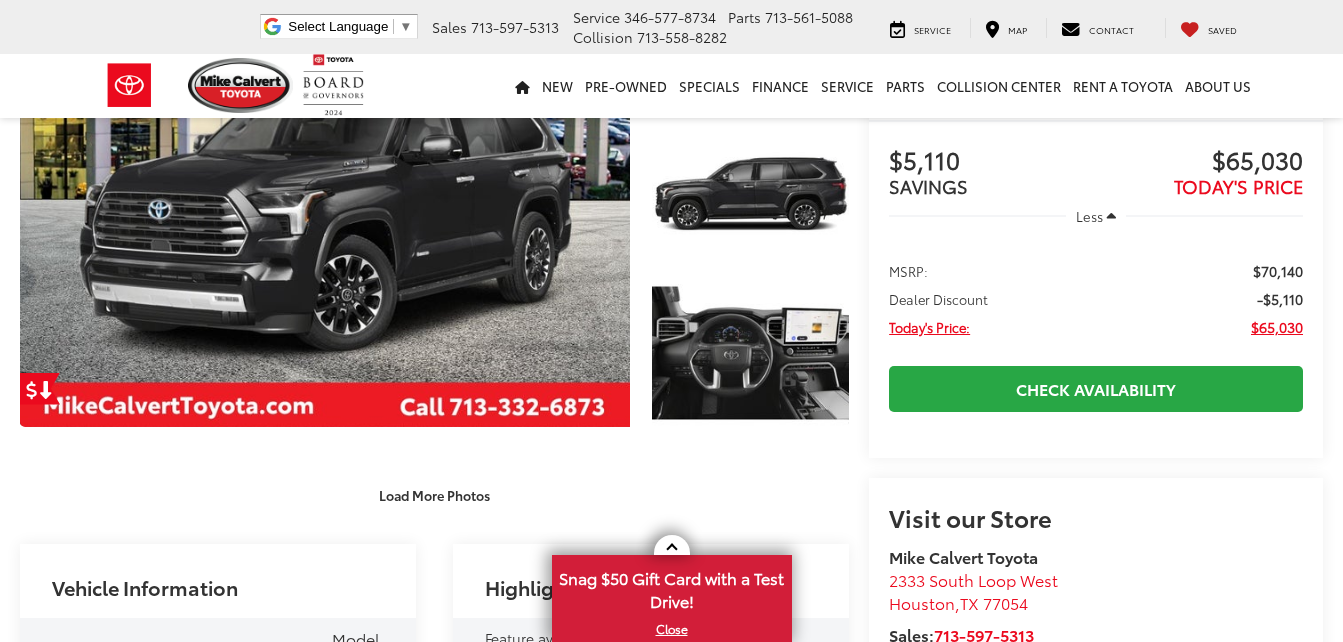 scroll, scrollTop: 500, scrollLeft: 0, axis: vertical 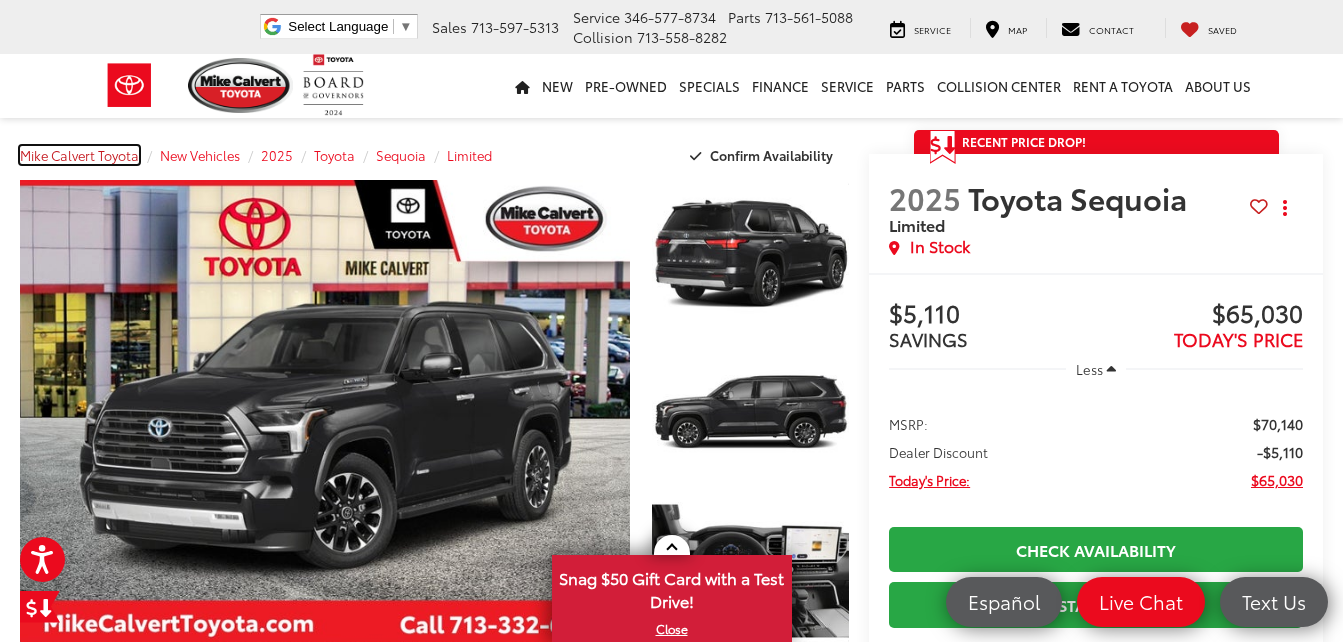 click on "Mike Calvert Toyota" at bounding box center [79, 155] 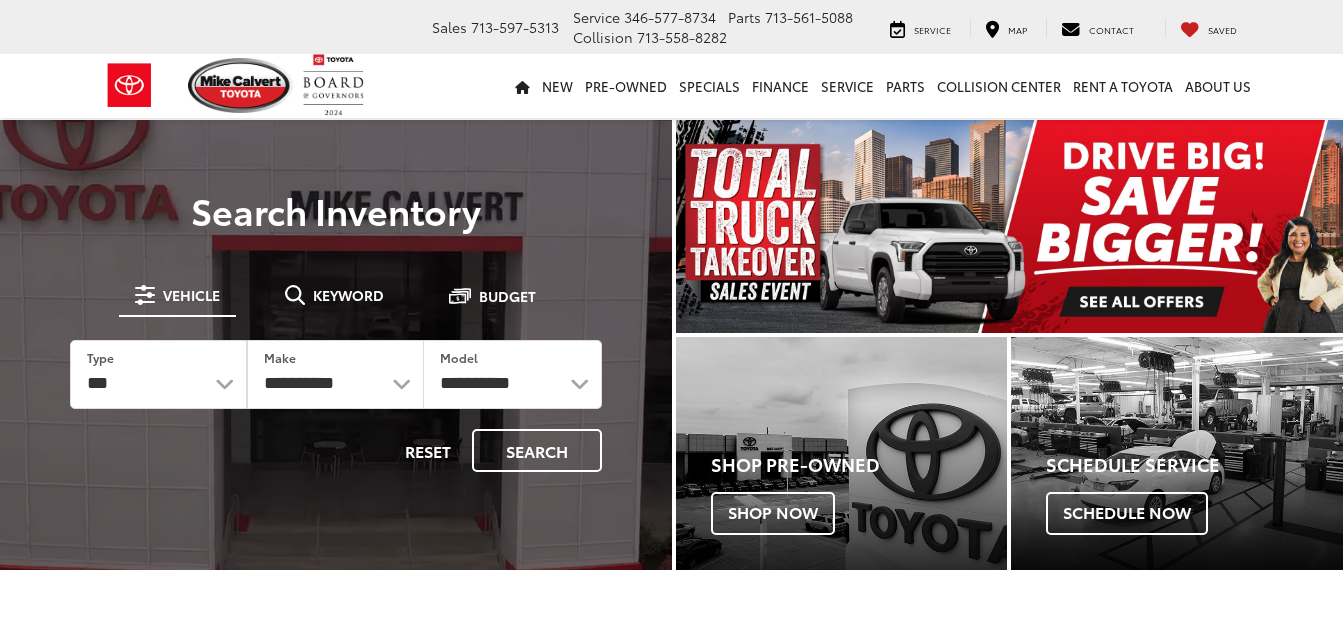 scroll, scrollTop: 0, scrollLeft: 0, axis: both 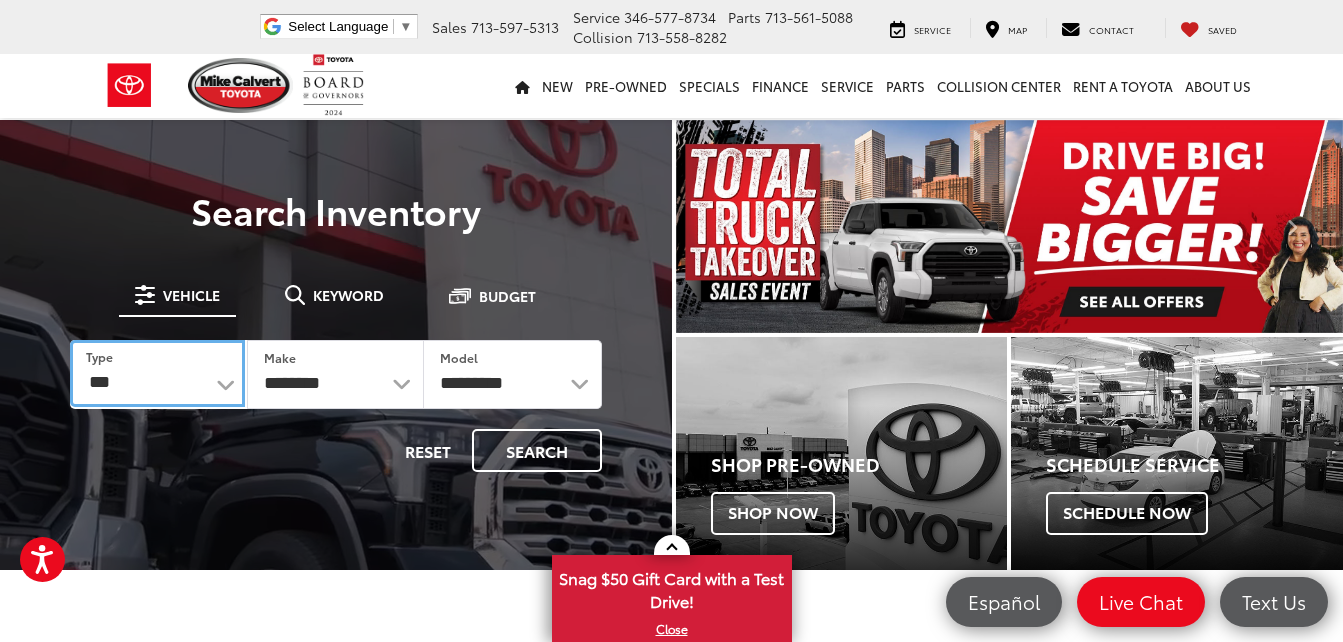click on "***
***
****
*********" at bounding box center (157, 373) 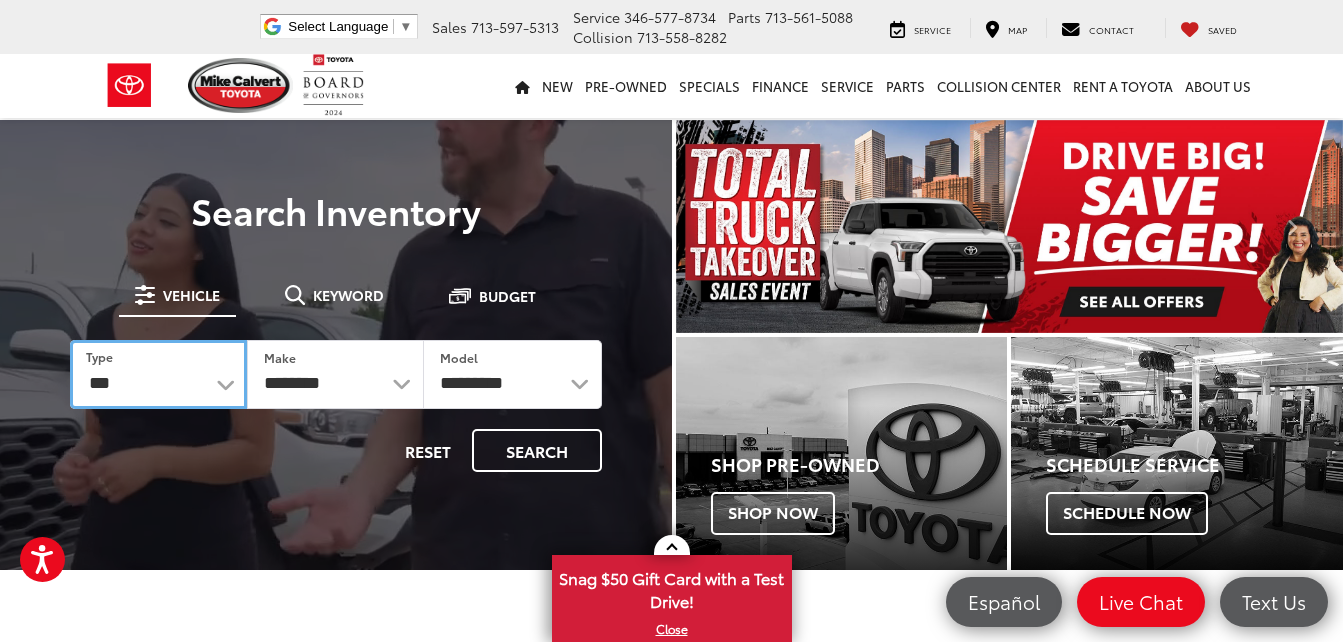 click on "***
***
****
*********" at bounding box center (158, 374) 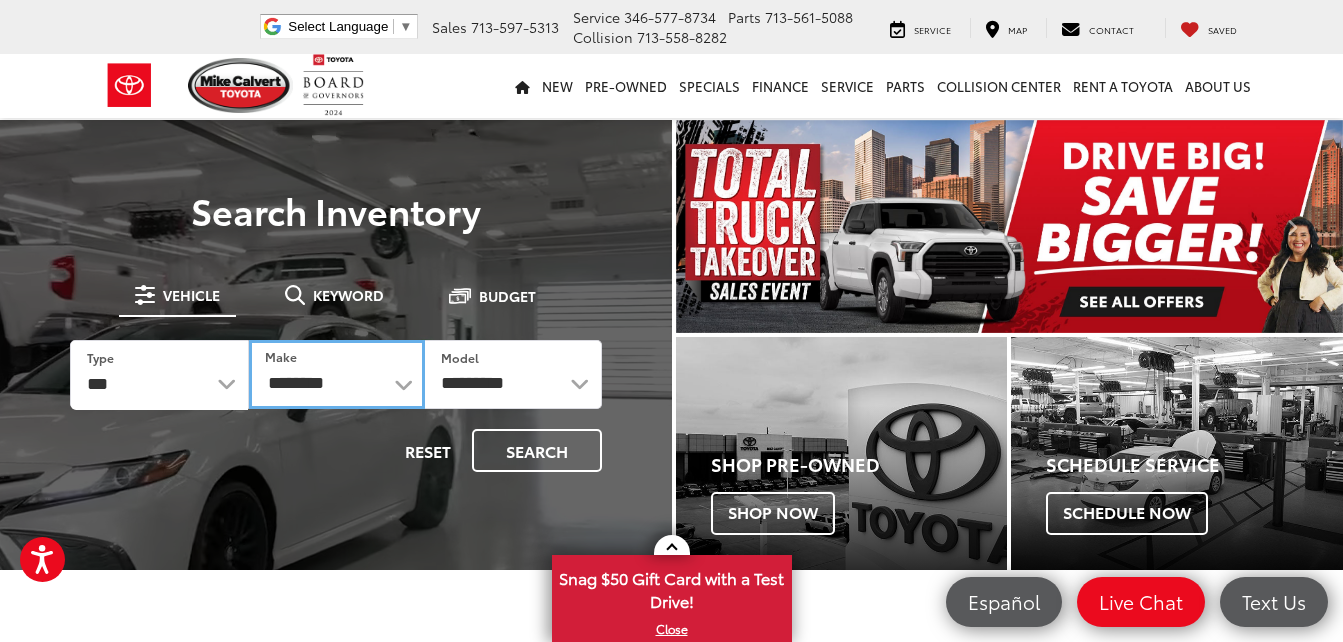 click on "**********" at bounding box center [337, 374] 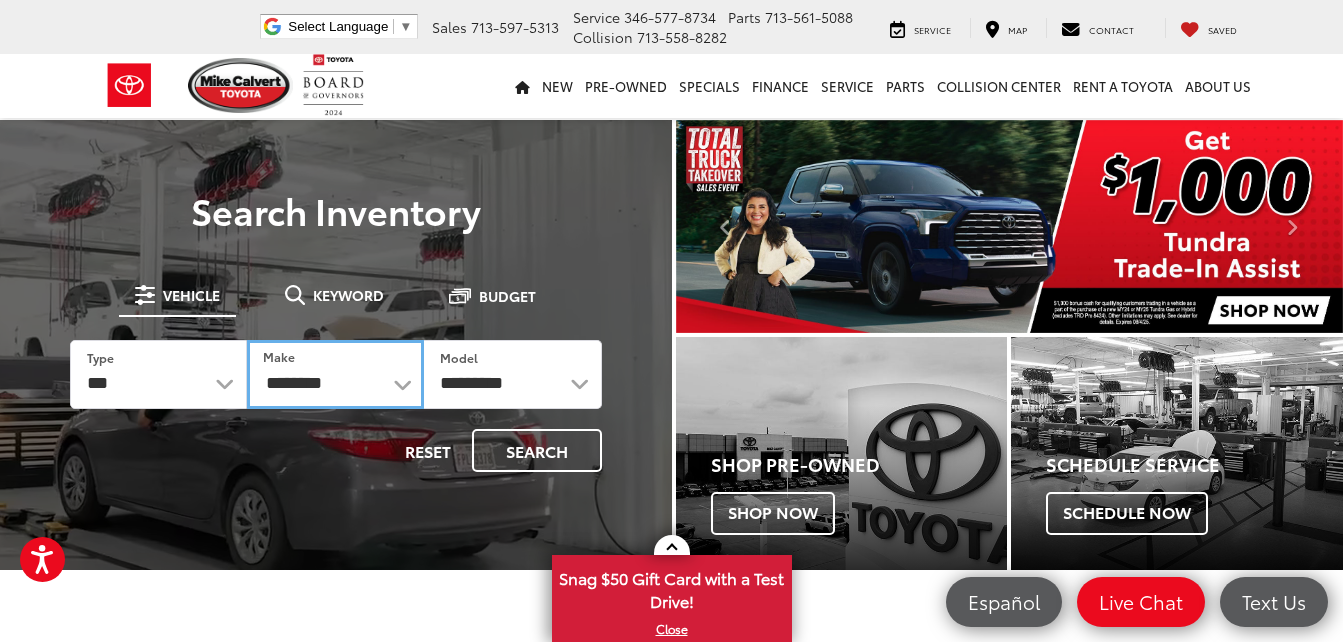 select on "******" 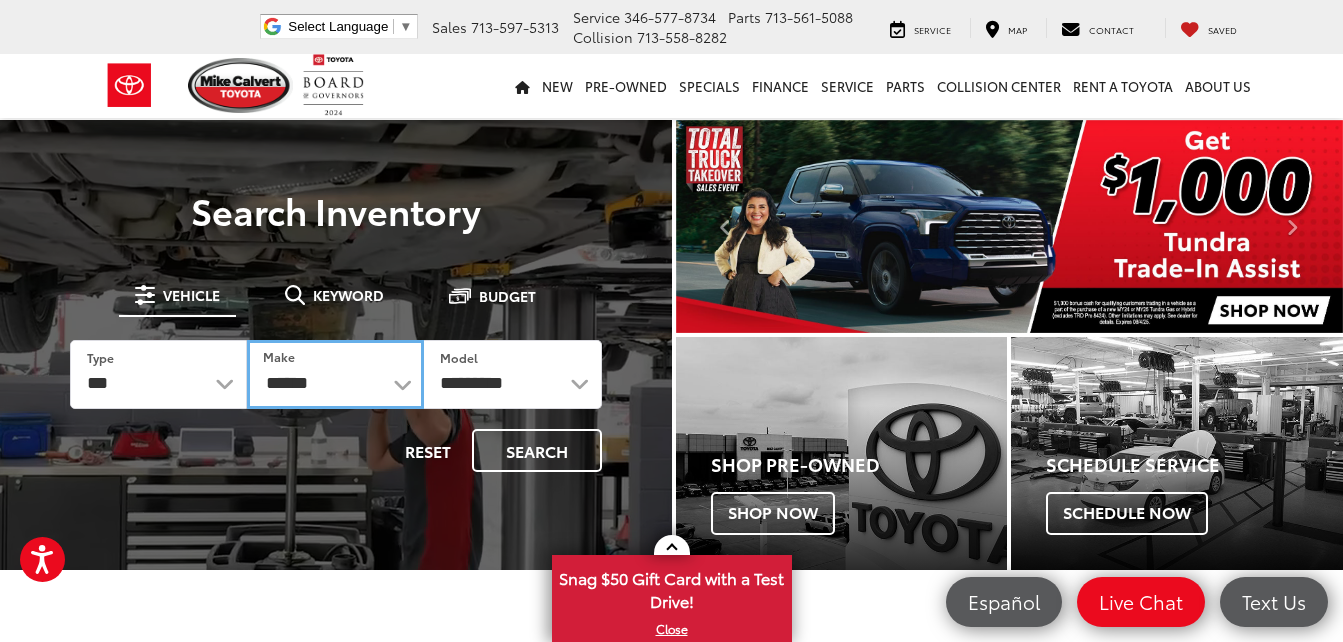click on "**********" at bounding box center (335, 374) 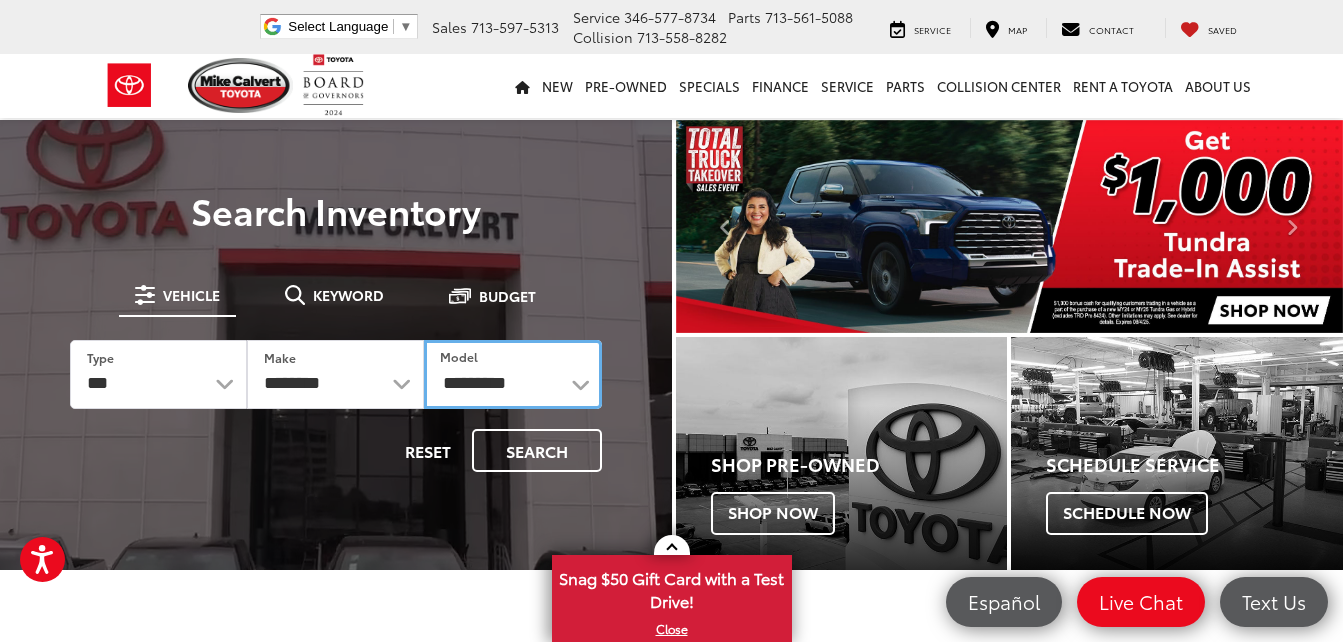 click on "**********" at bounding box center (512, 374) 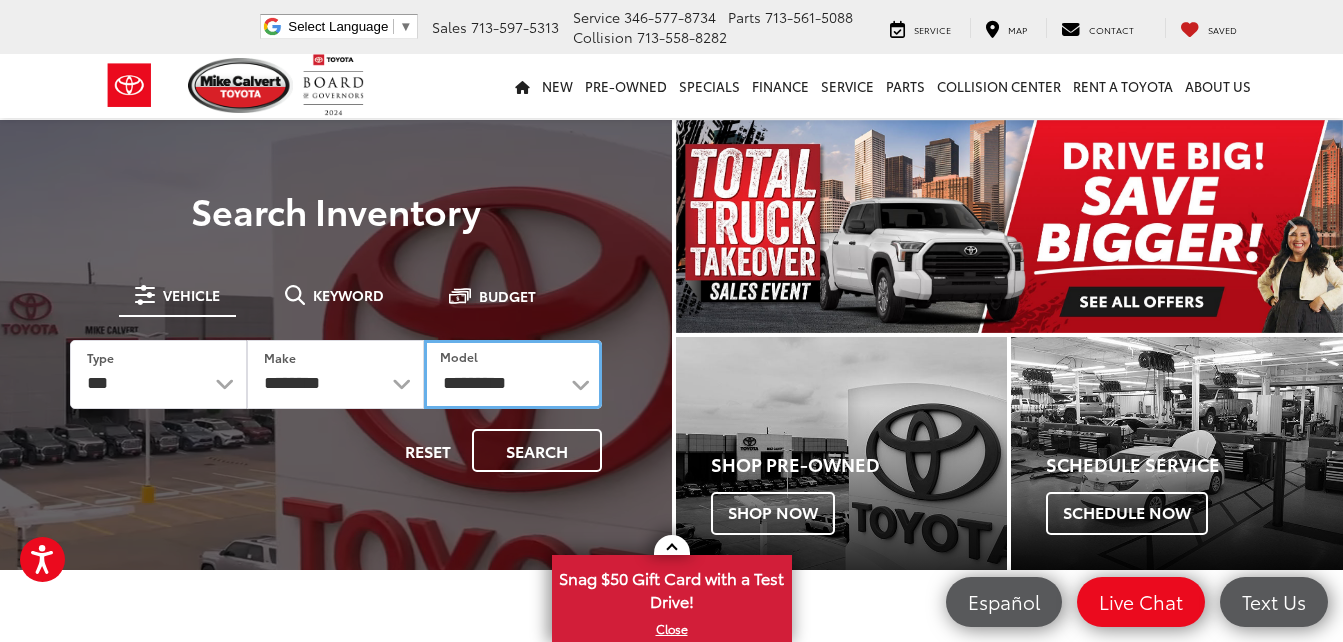 select on "******" 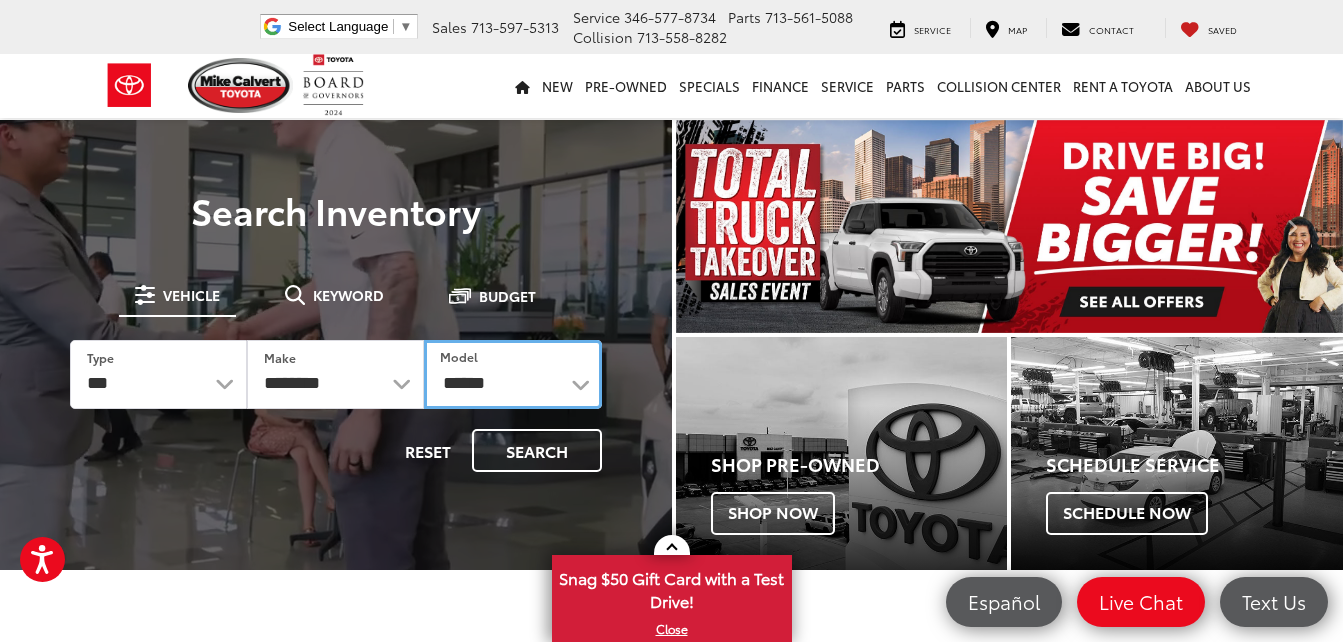 click on "**********" at bounding box center [512, 374] 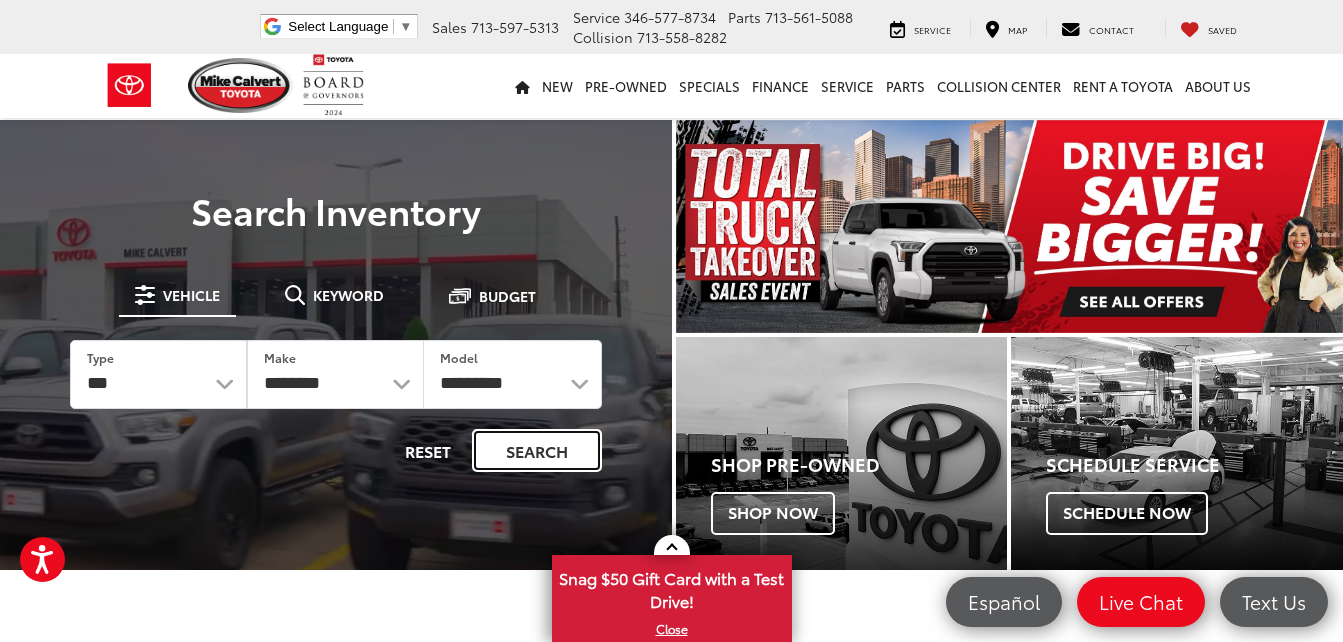 click on "Search" at bounding box center (537, 450) 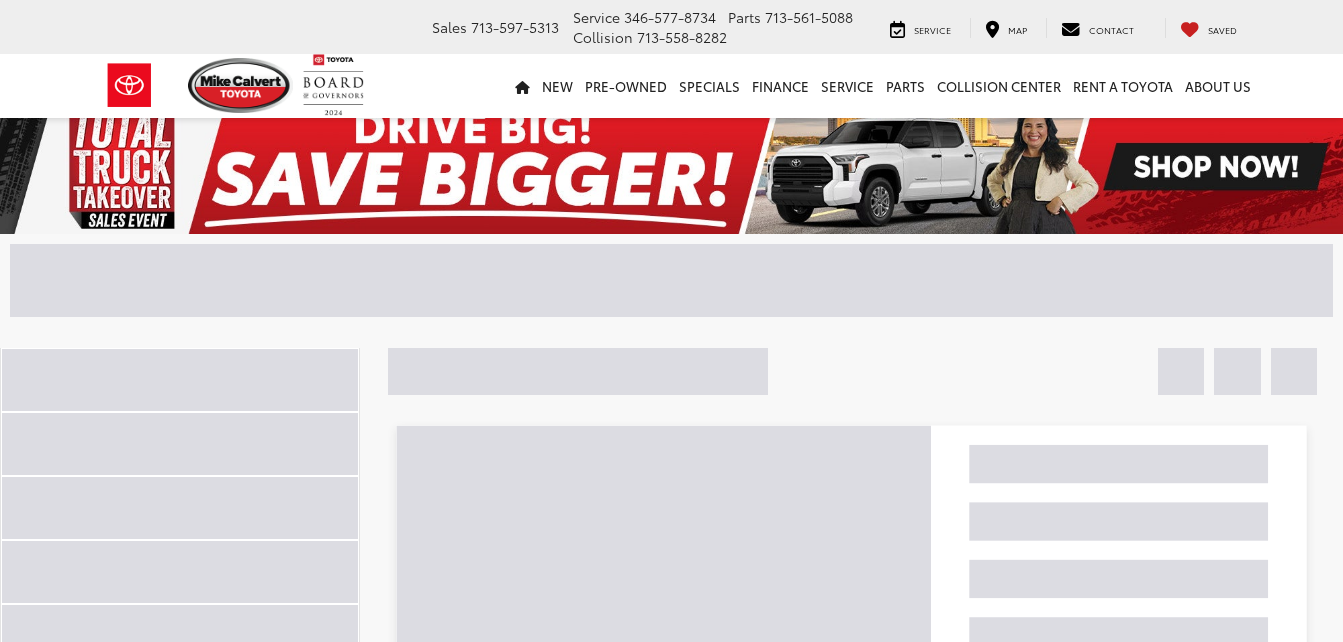 scroll, scrollTop: 0, scrollLeft: 0, axis: both 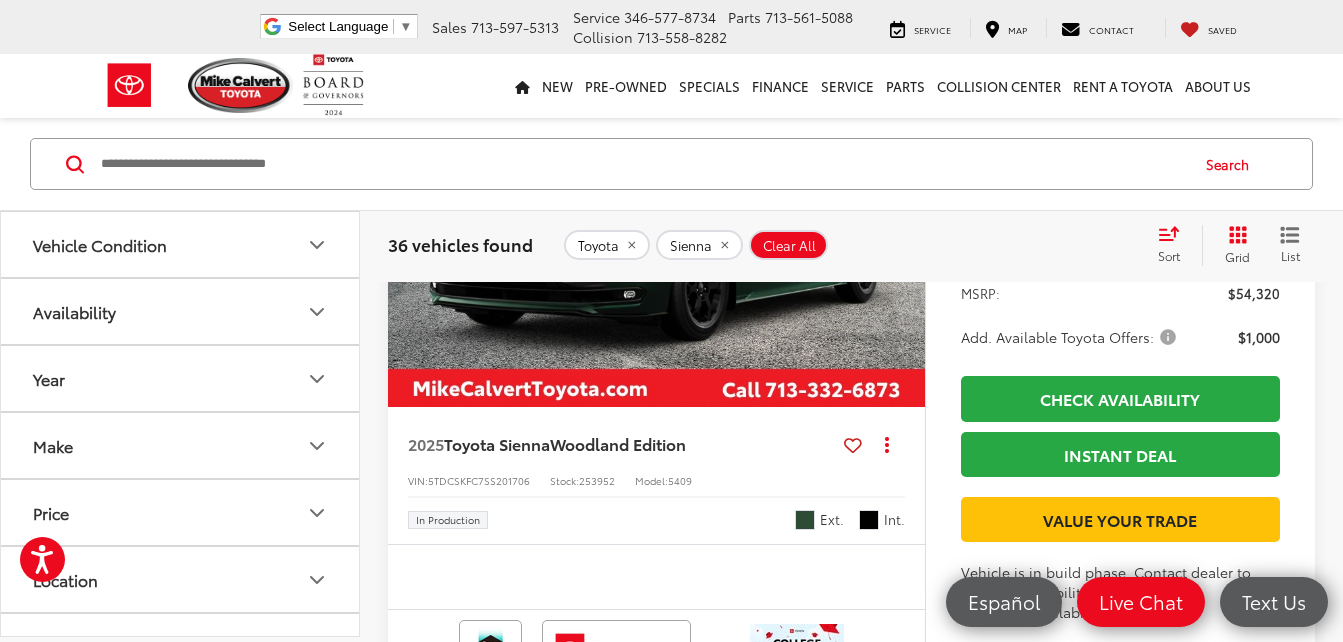 click at bounding box center (657, 205) 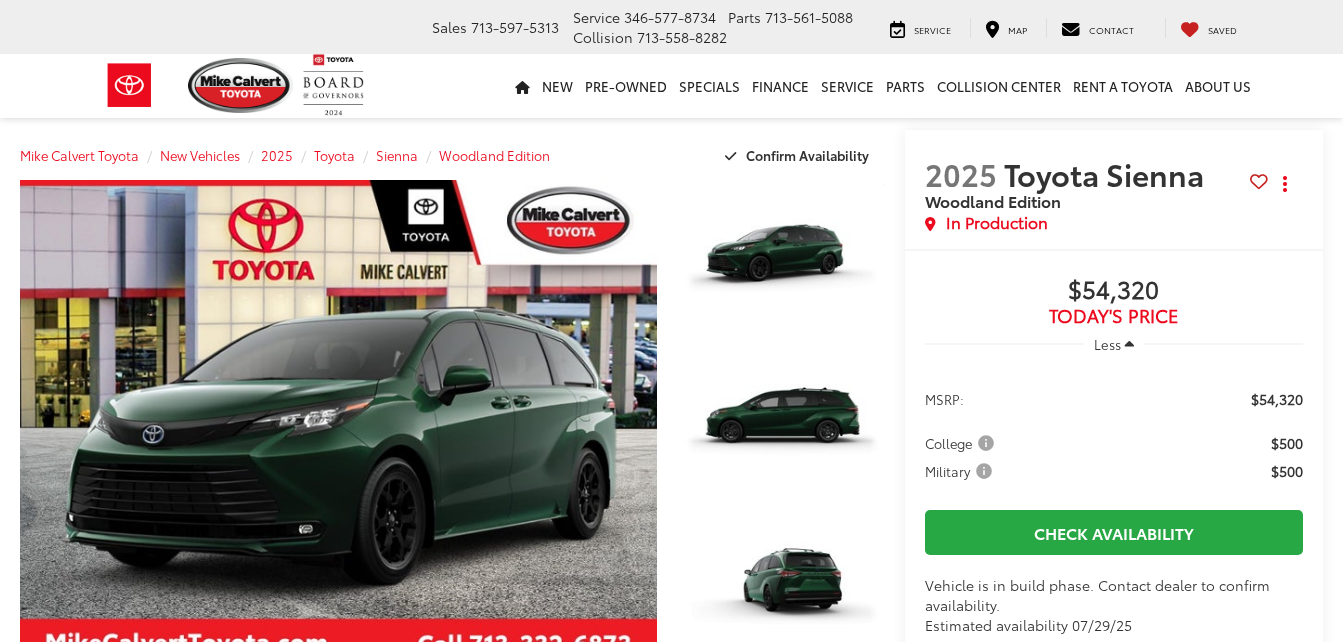 scroll, scrollTop: 0, scrollLeft: 0, axis: both 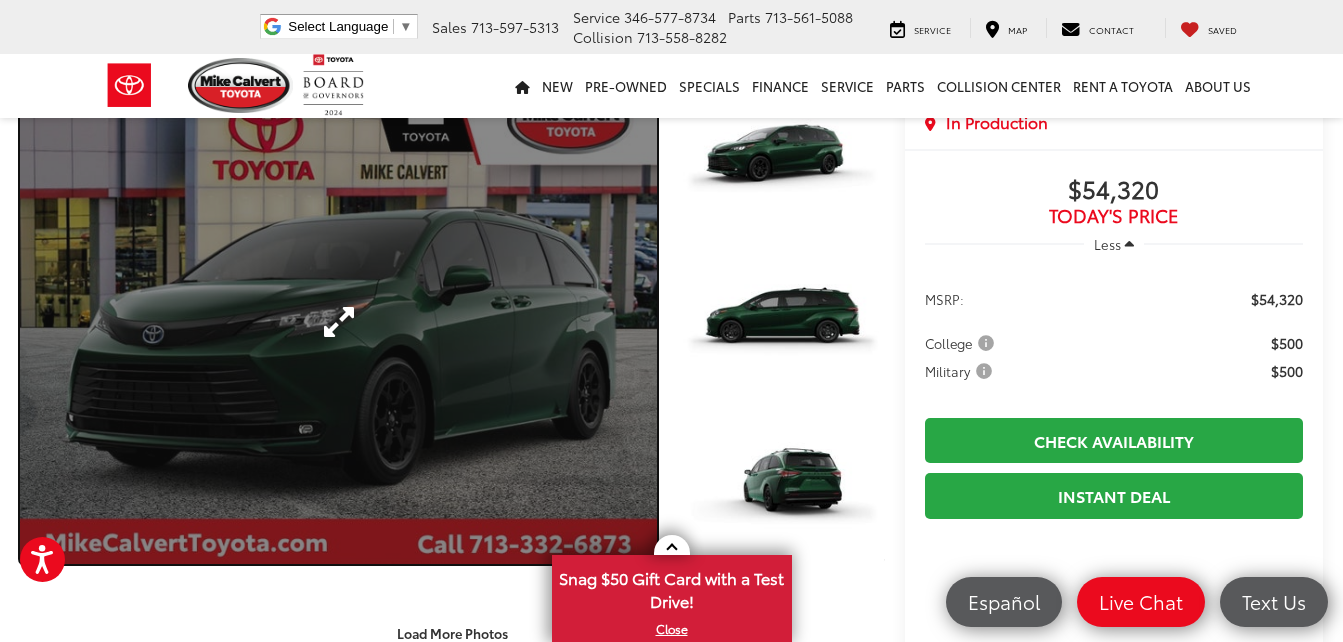 click at bounding box center [338, 322] 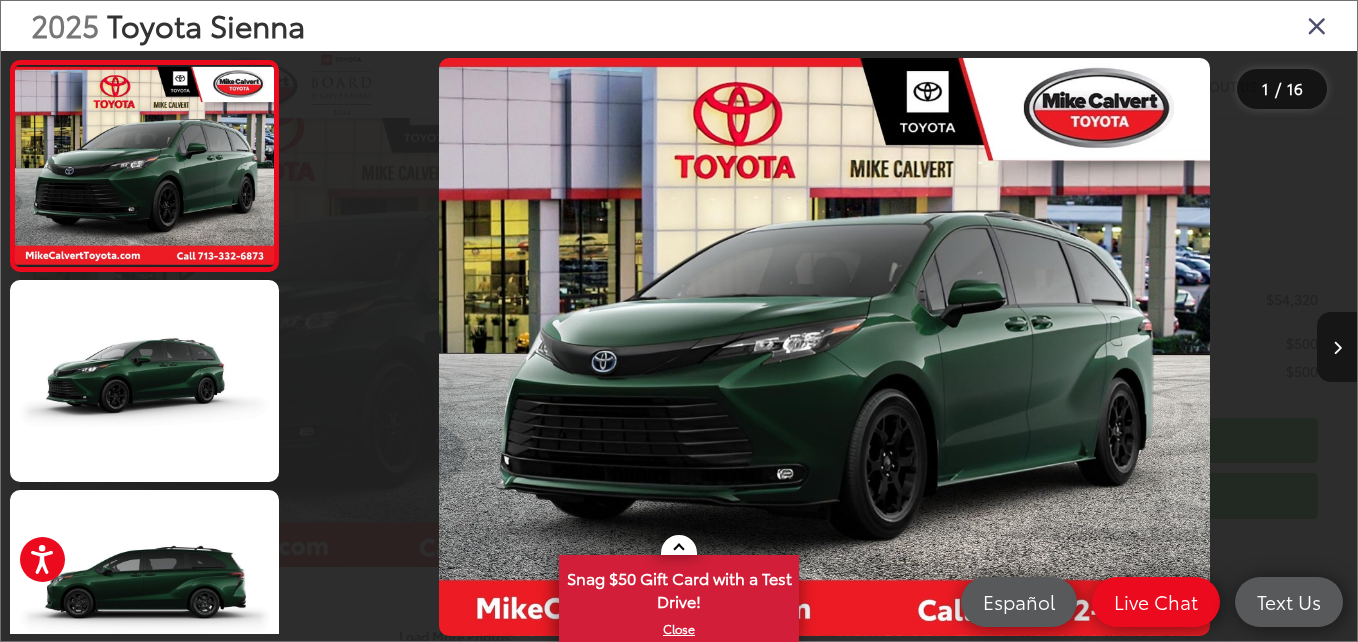 click at bounding box center (1337, 347) 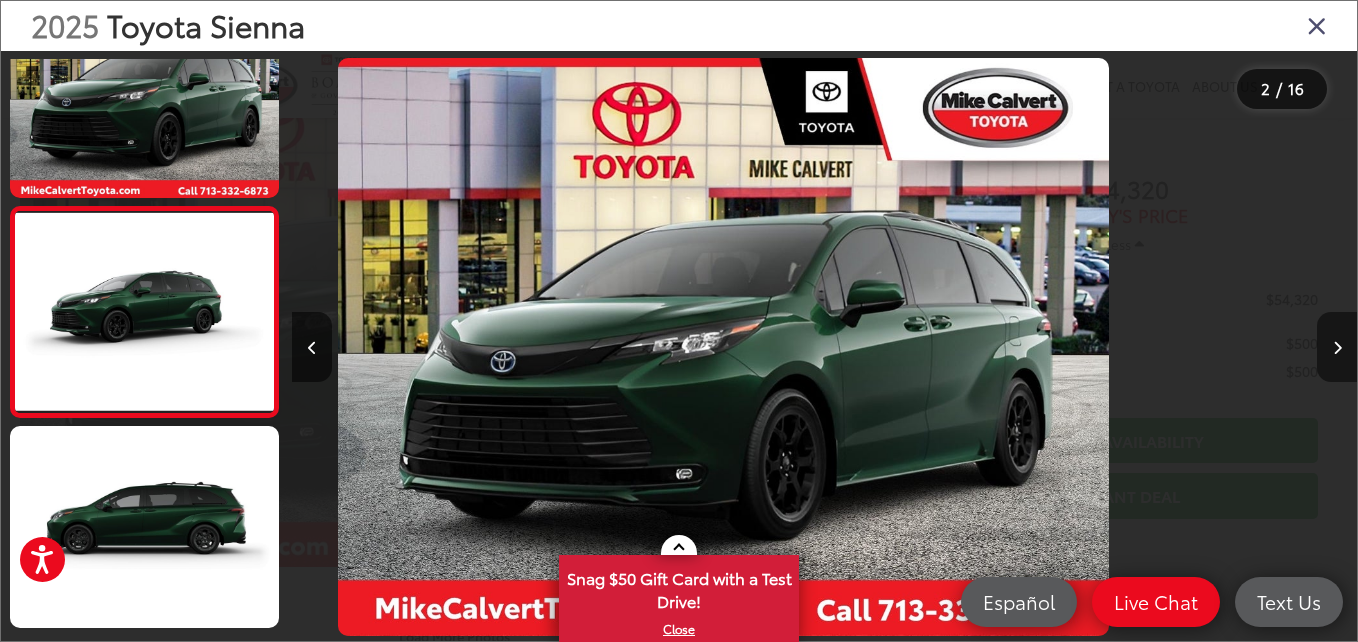scroll, scrollTop: 87, scrollLeft: 0, axis: vertical 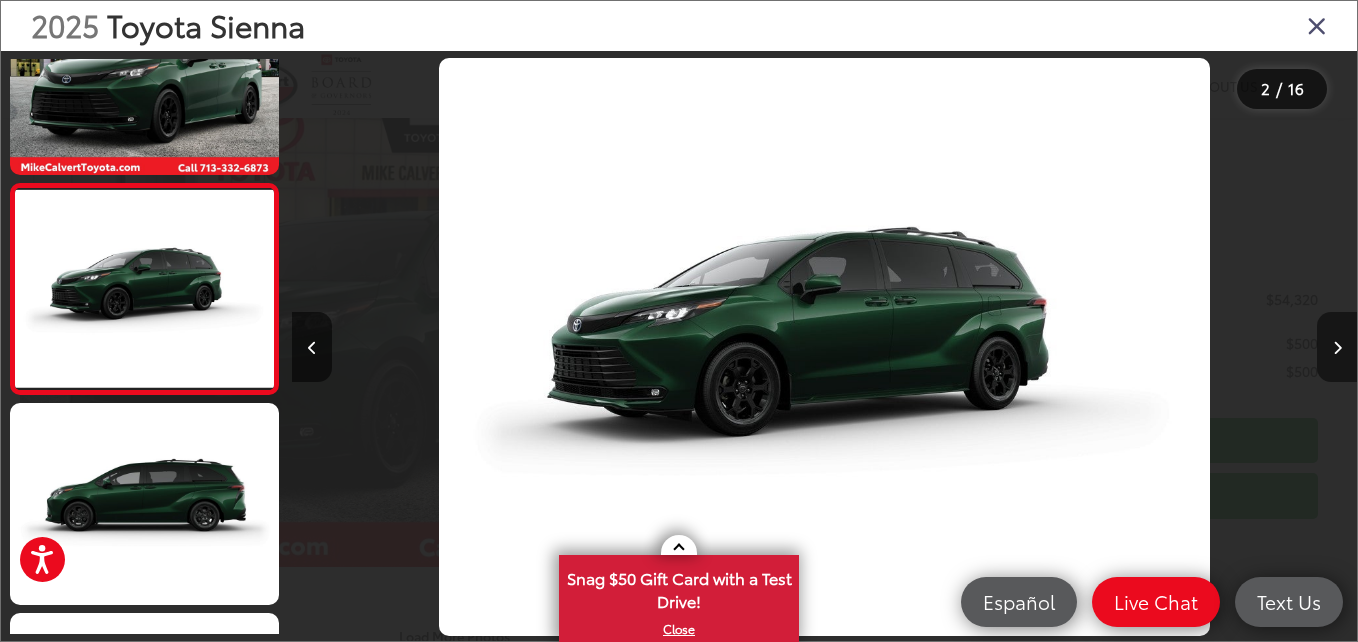 click at bounding box center [1337, 347] 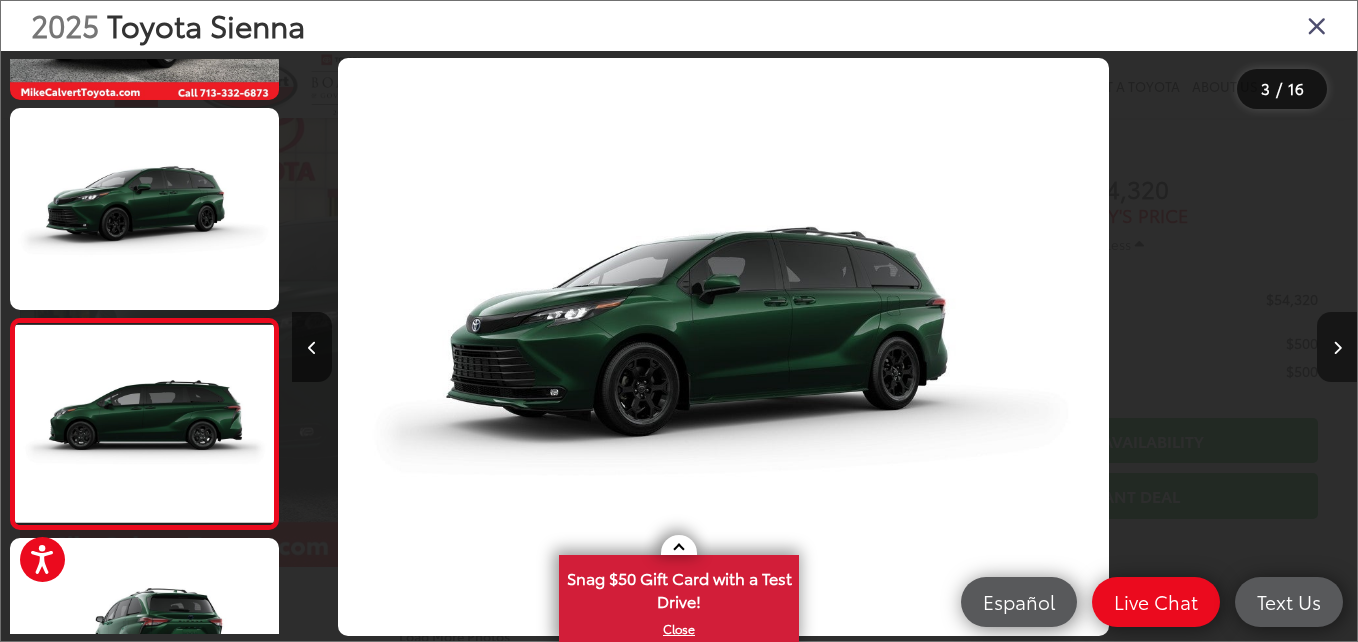 scroll, scrollTop: 285, scrollLeft: 0, axis: vertical 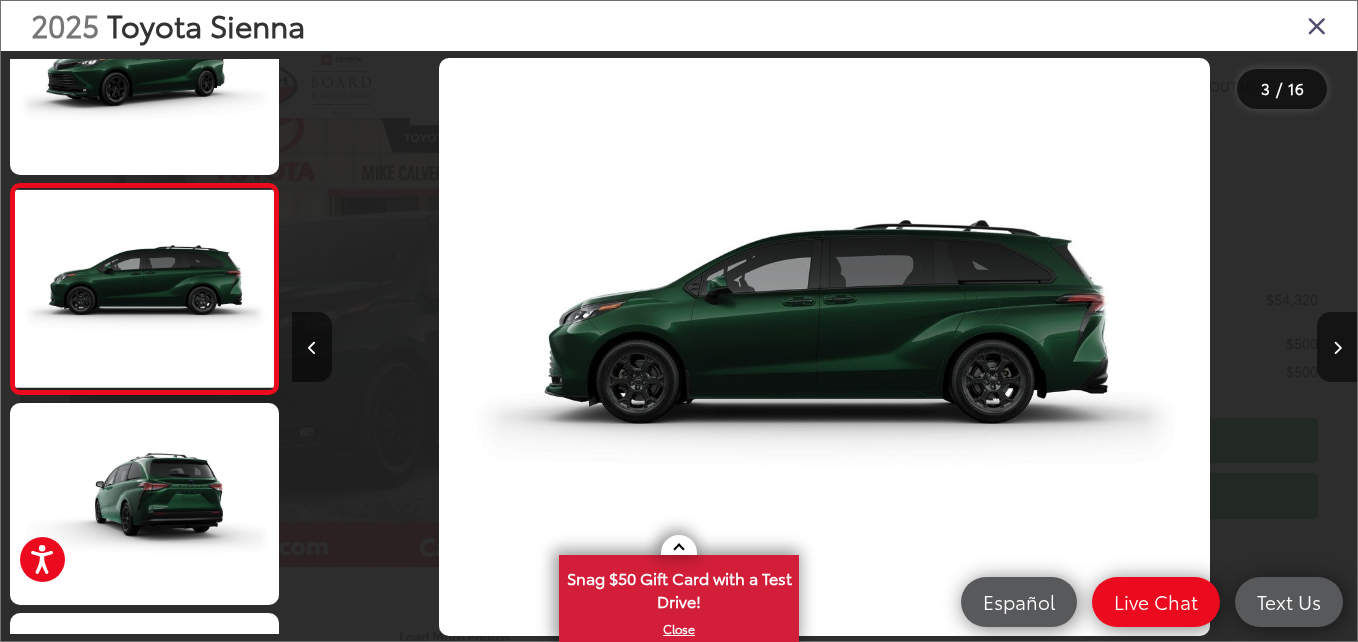 click at bounding box center (1317, 25) 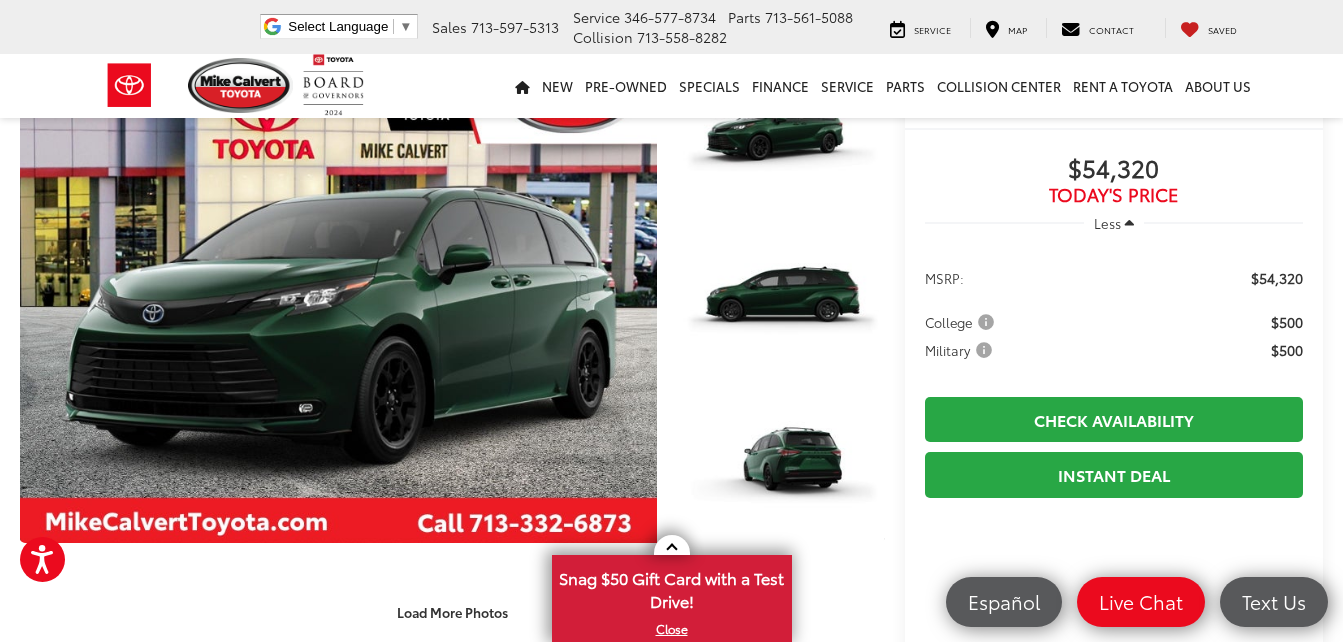 scroll, scrollTop: 100, scrollLeft: 0, axis: vertical 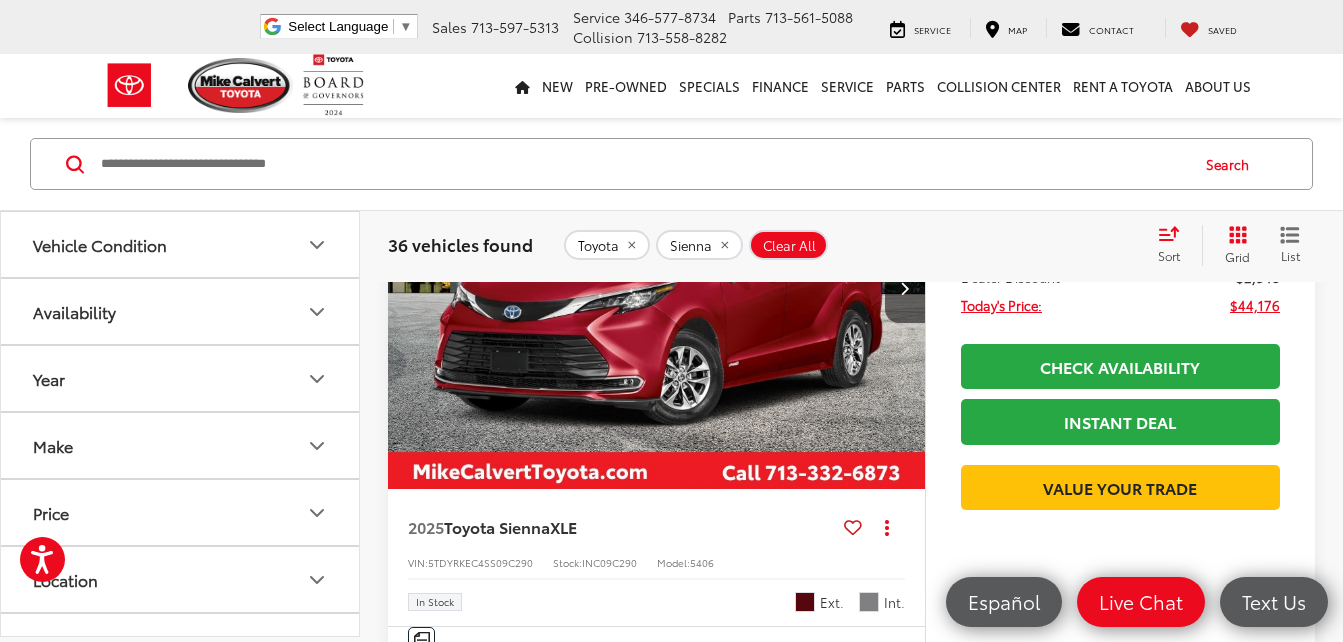 click at bounding box center (643, 164) 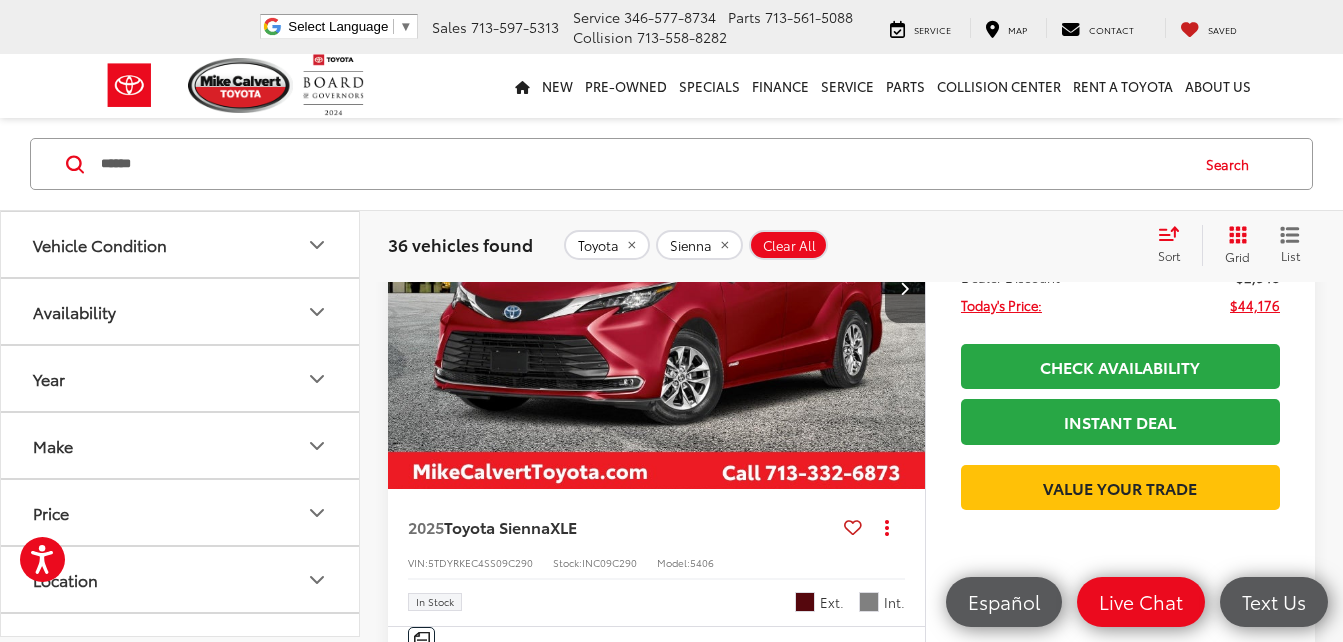 type on "******" 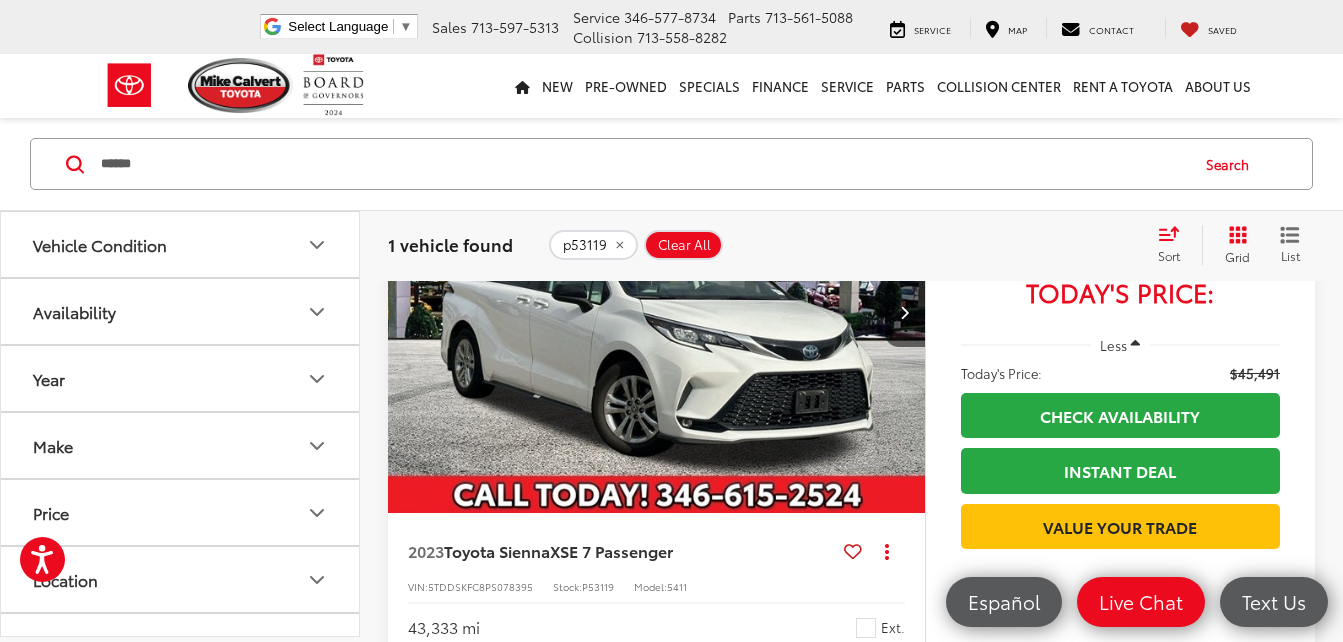 scroll, scrollTop: 200, scrollLeft: 0, axis: vertical 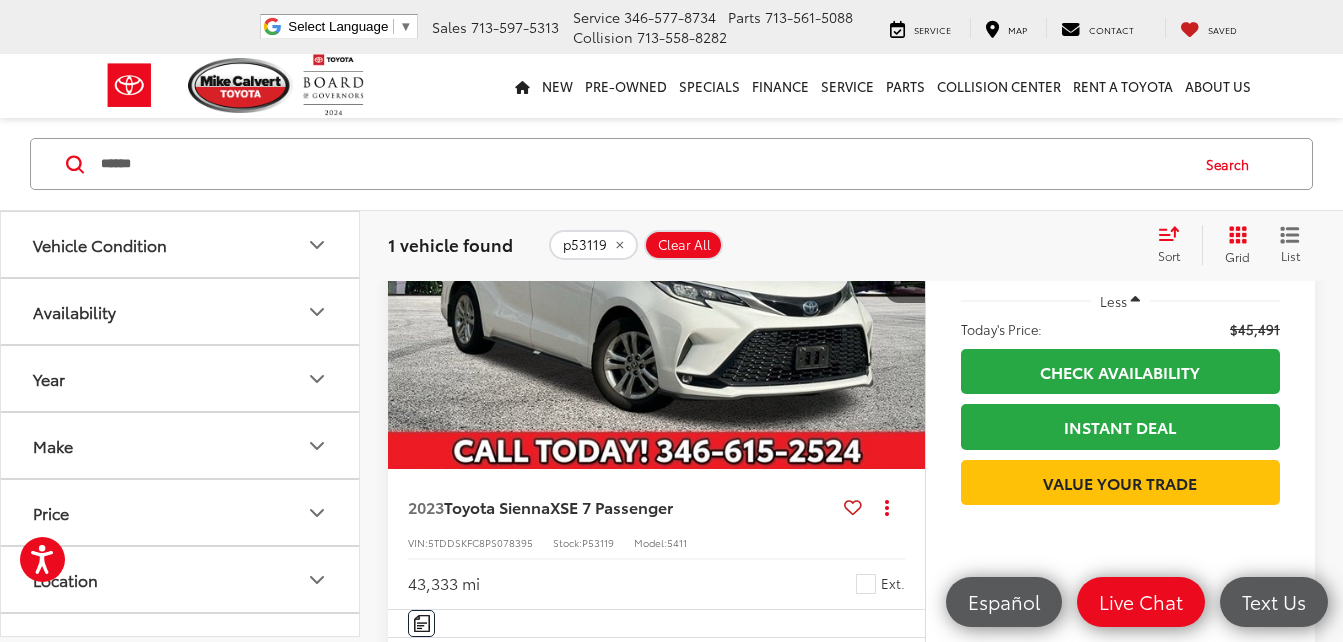 click at bounding box center [657, 268] 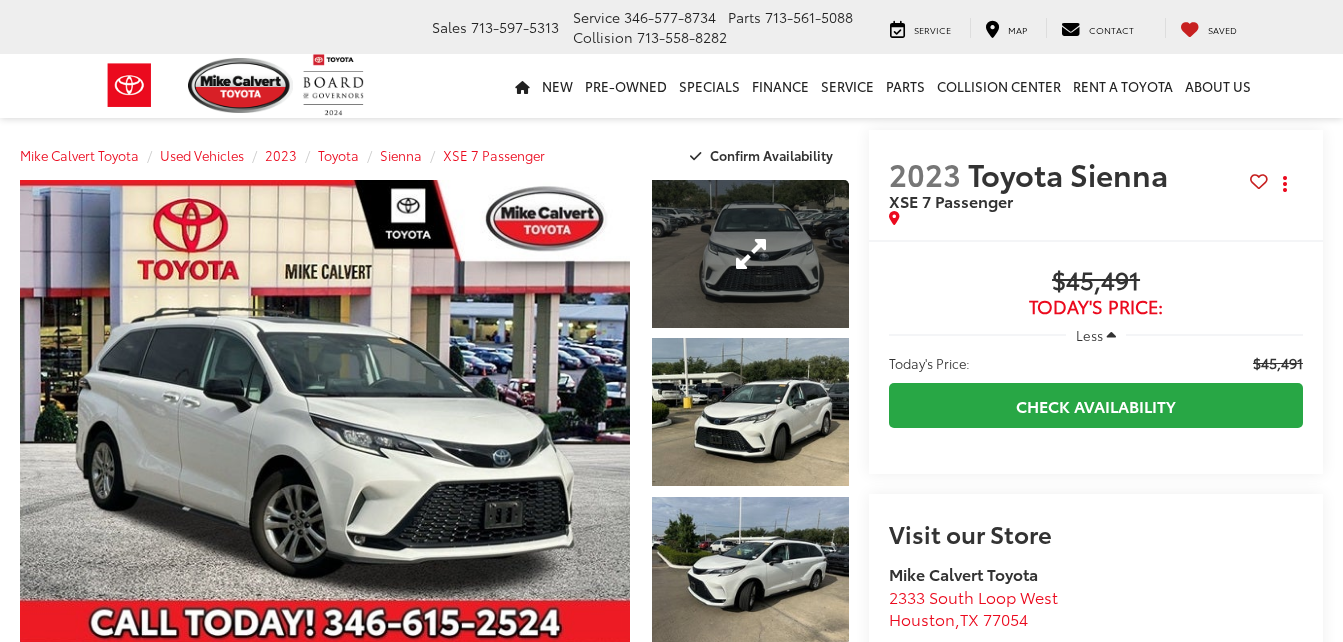 scroll, scrollTop: 0, scrollLeft: 0, axis: both 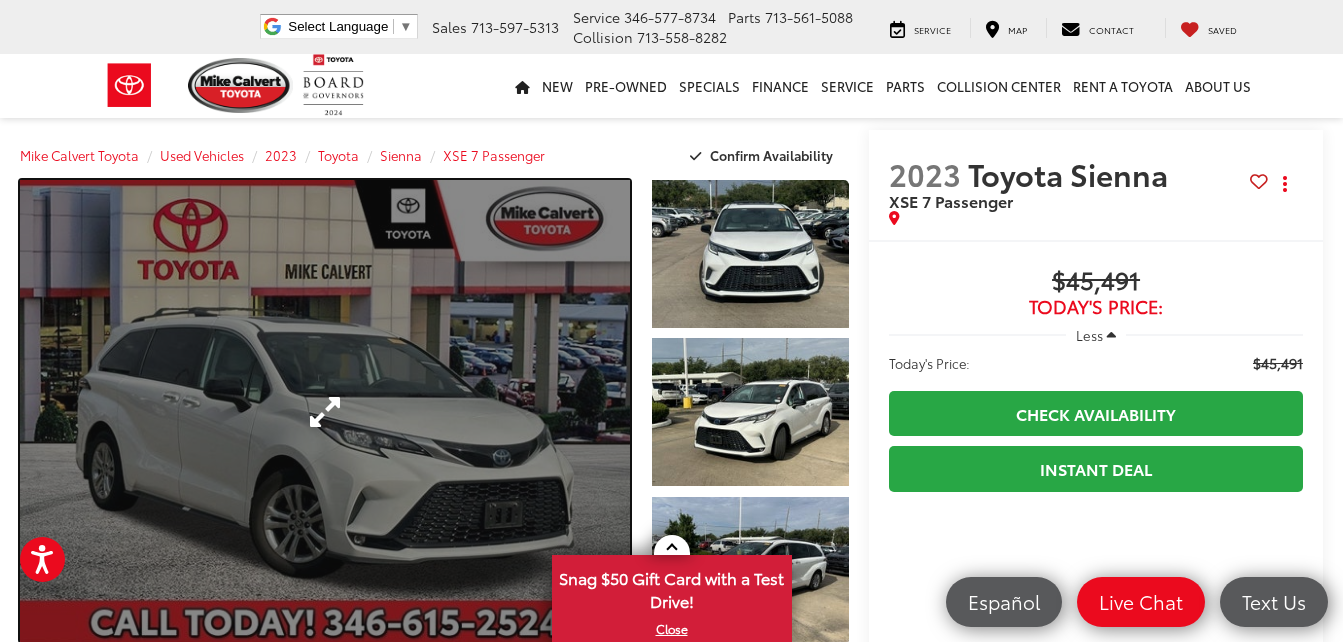 click at bounding box center (325, 412) 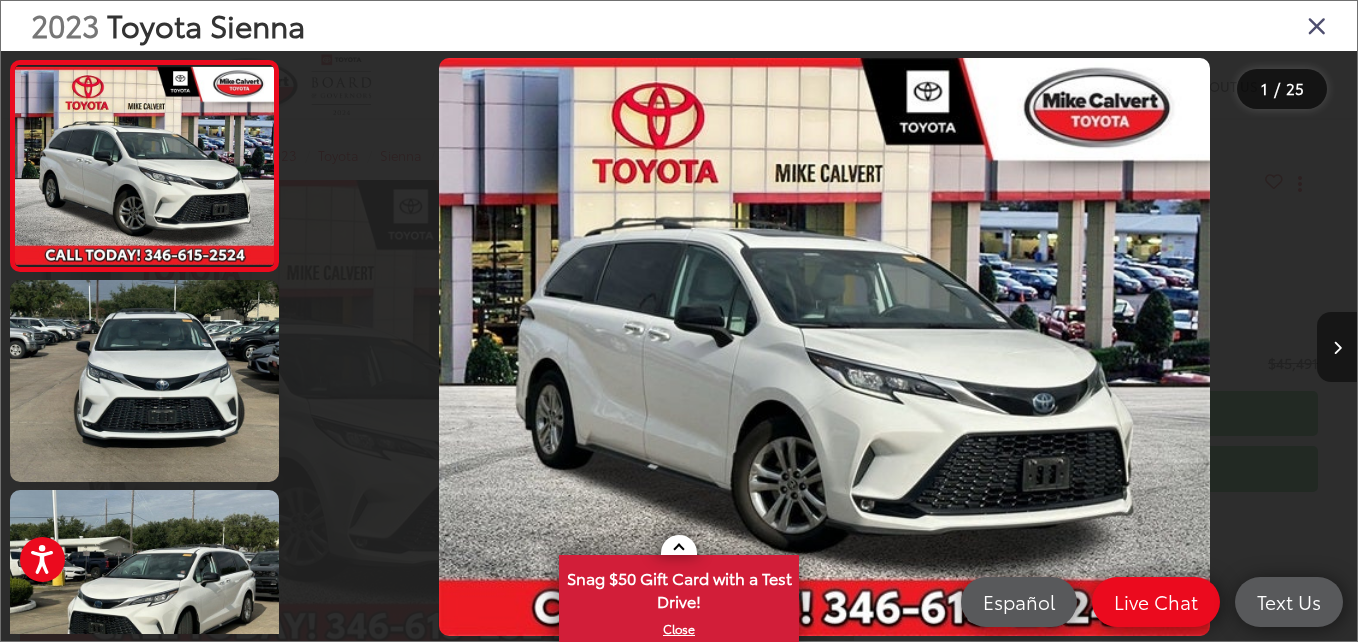 click at bounding box center [1337, 347] 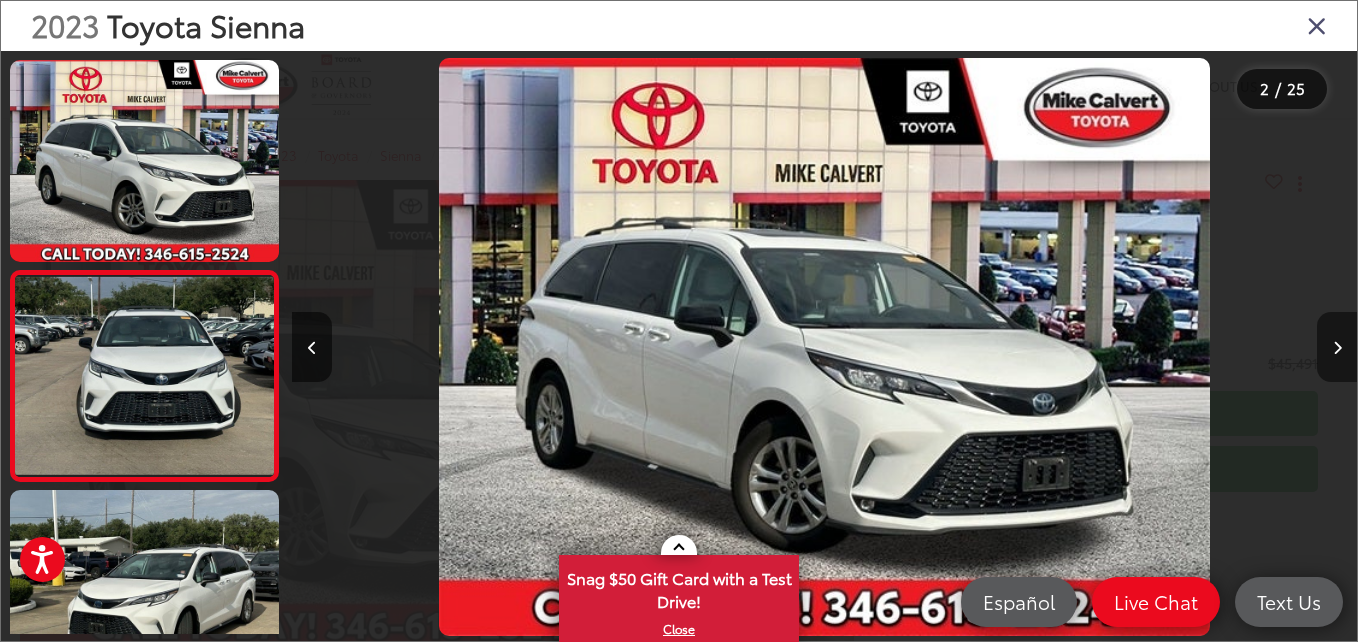 scroll, scrollTop: 0, scrollLeft: 407, axis: horizontal 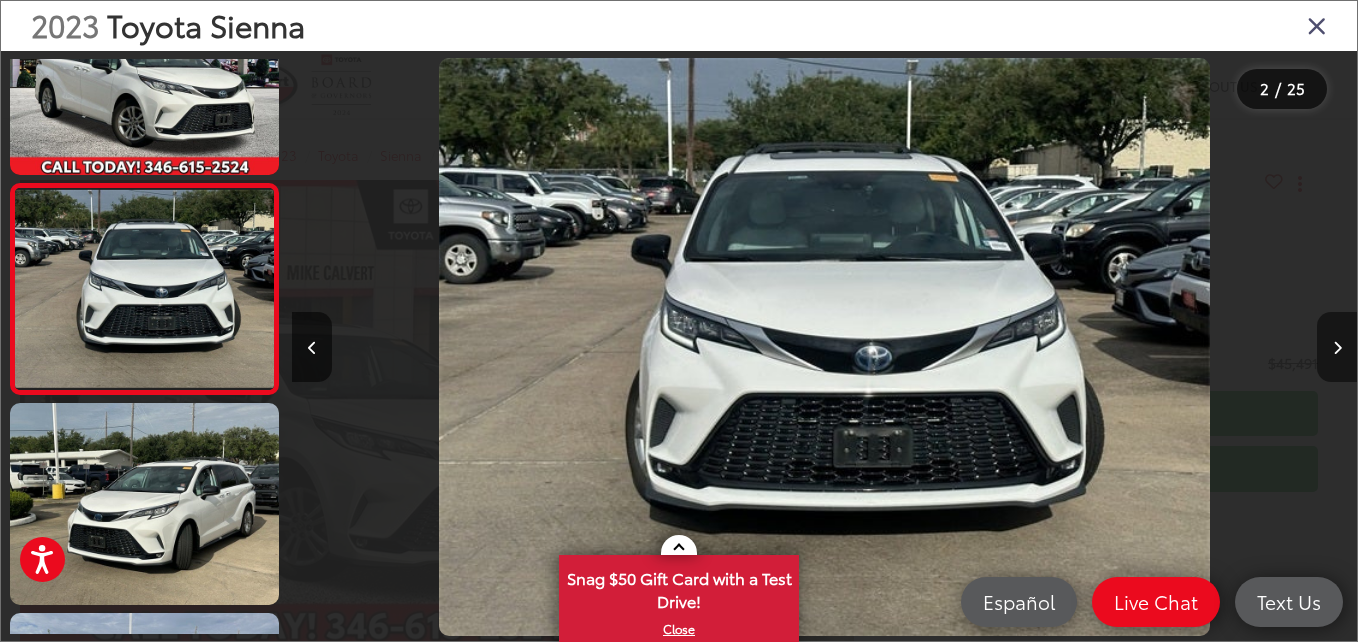 click at bounding box center (1337, 347) 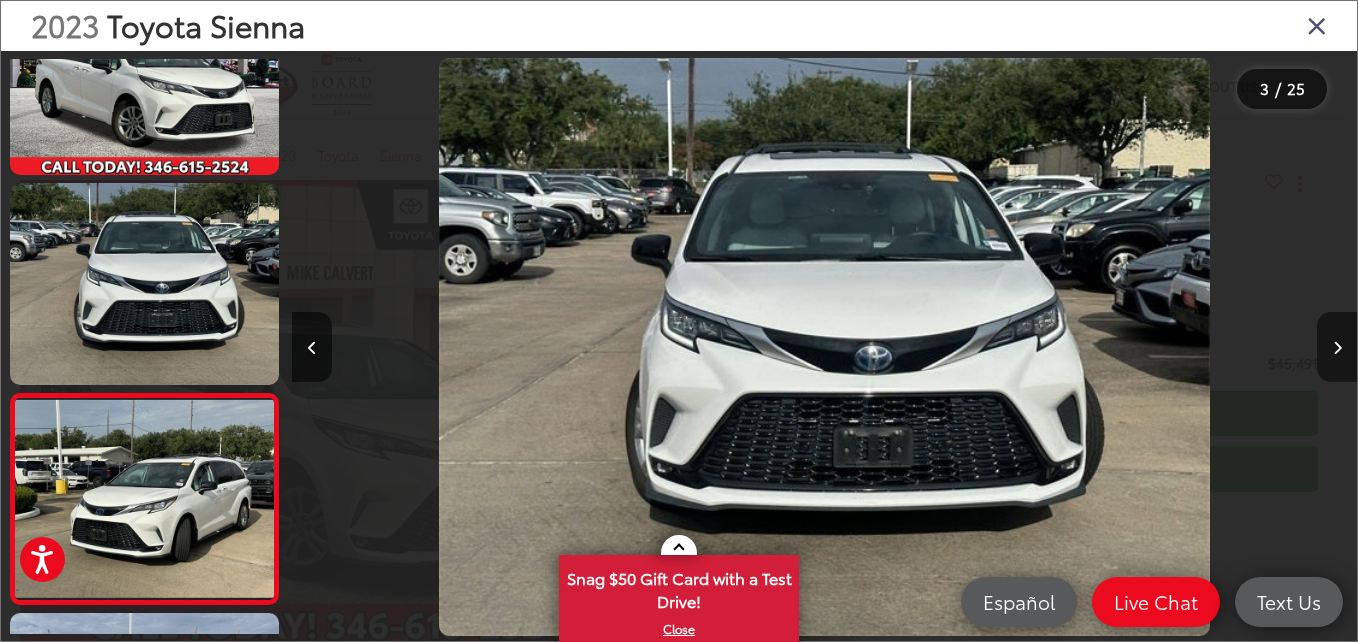 scroll, scrollTop: 0, scrollLeft: 1472, axis: horizontal 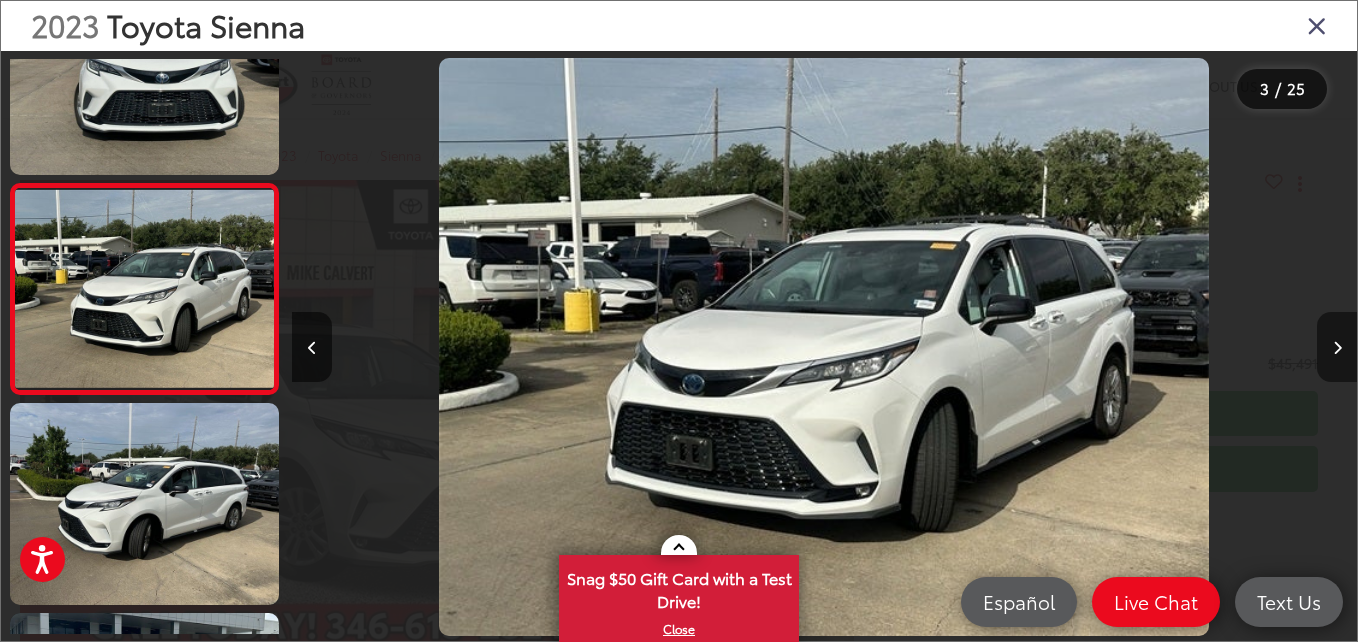 click at bounding box center [1337, 347] 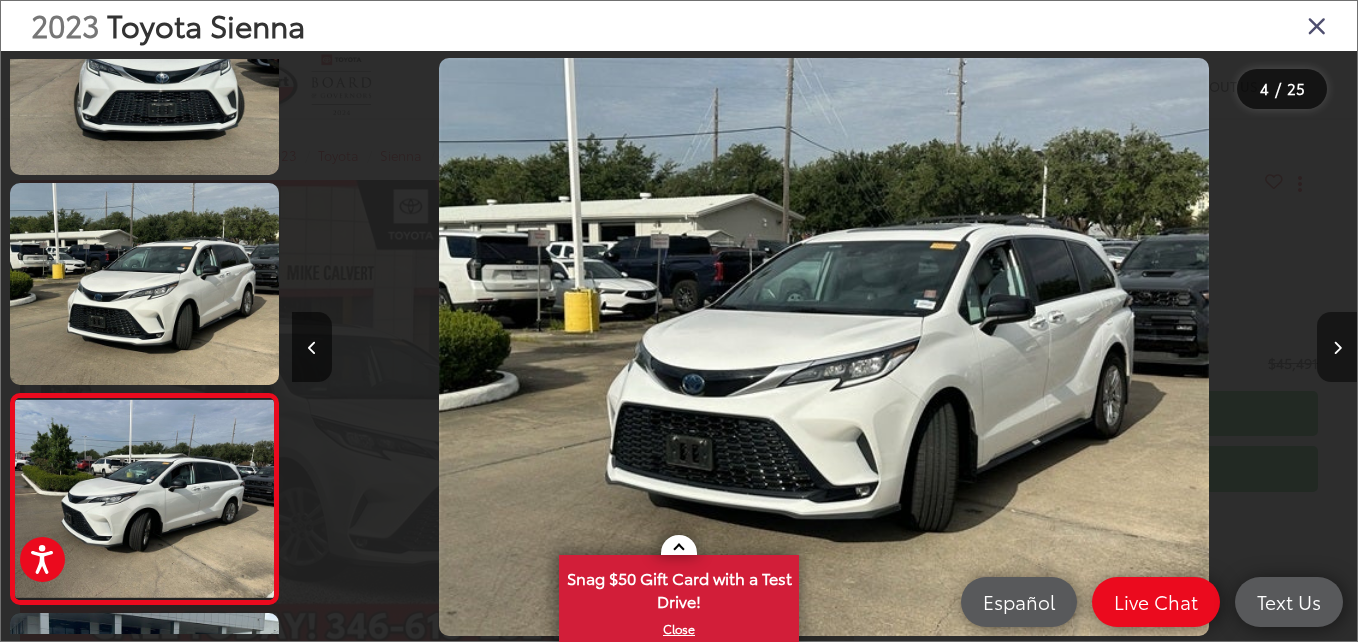 scroll, scrollTop: 0, scrollLeft: 2232, axis: horizontal 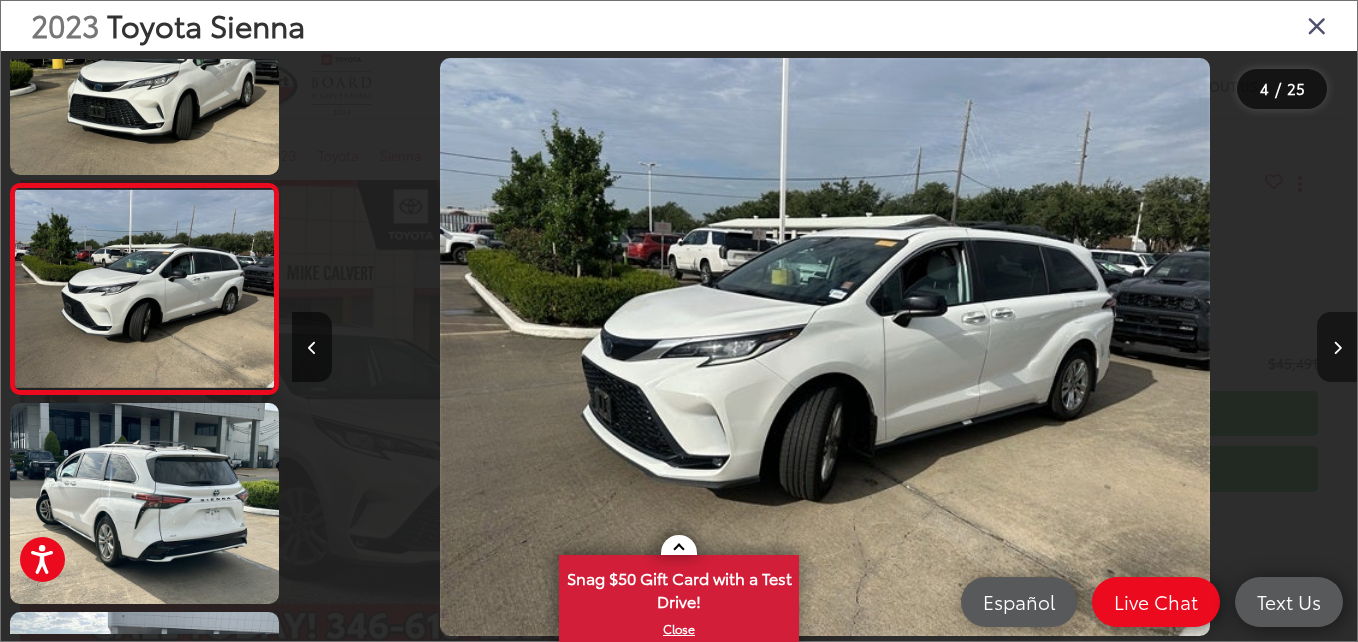 click at bounding box center (1337, 347) 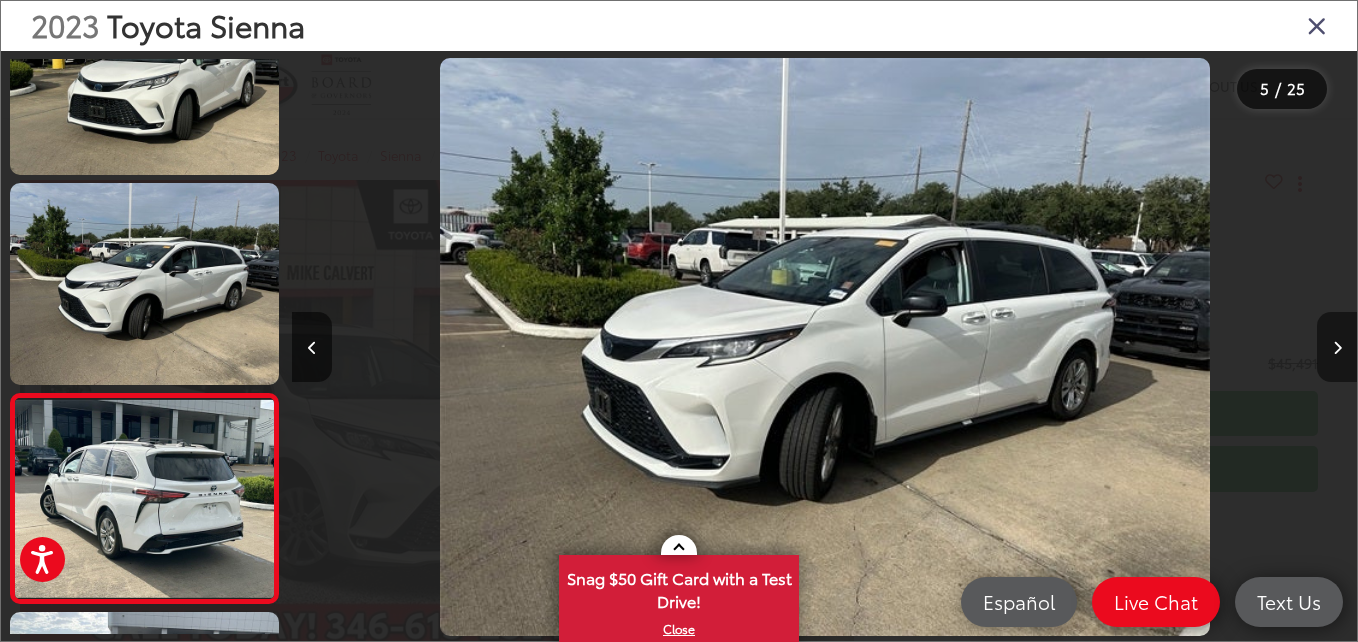 scroll, scrollTop: 0, scrollLeft: 3712, axis: horizontal 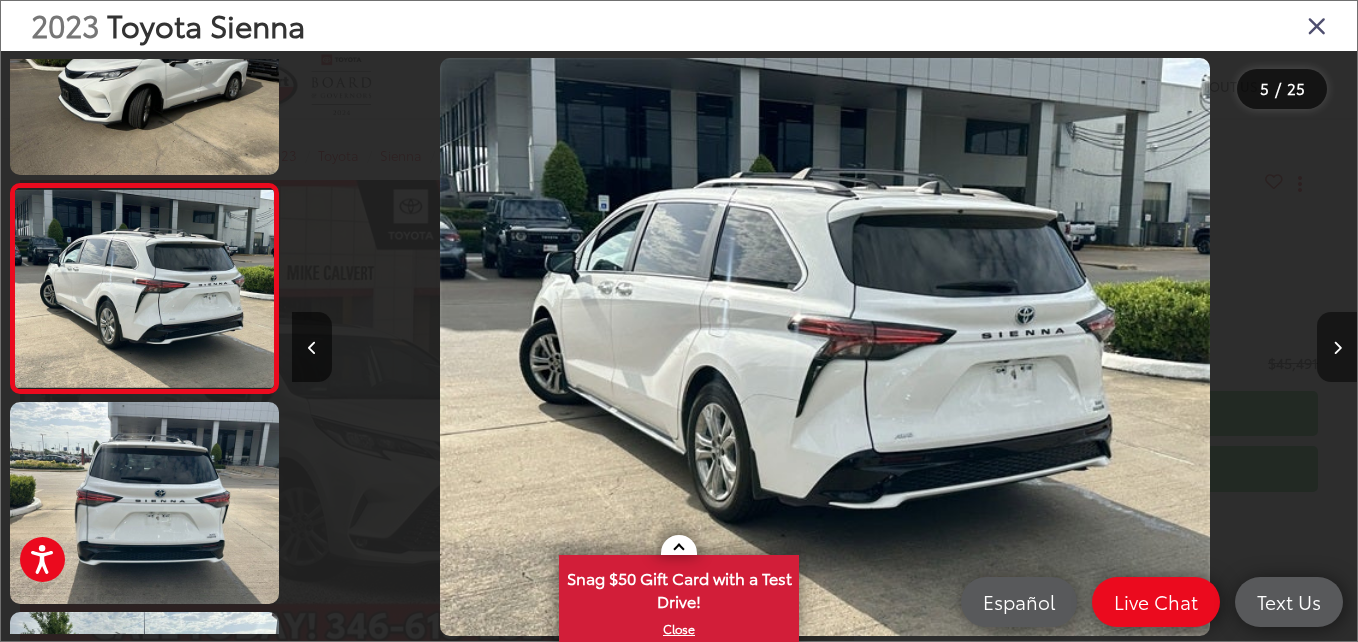 click at bounding box center [1337, 347] 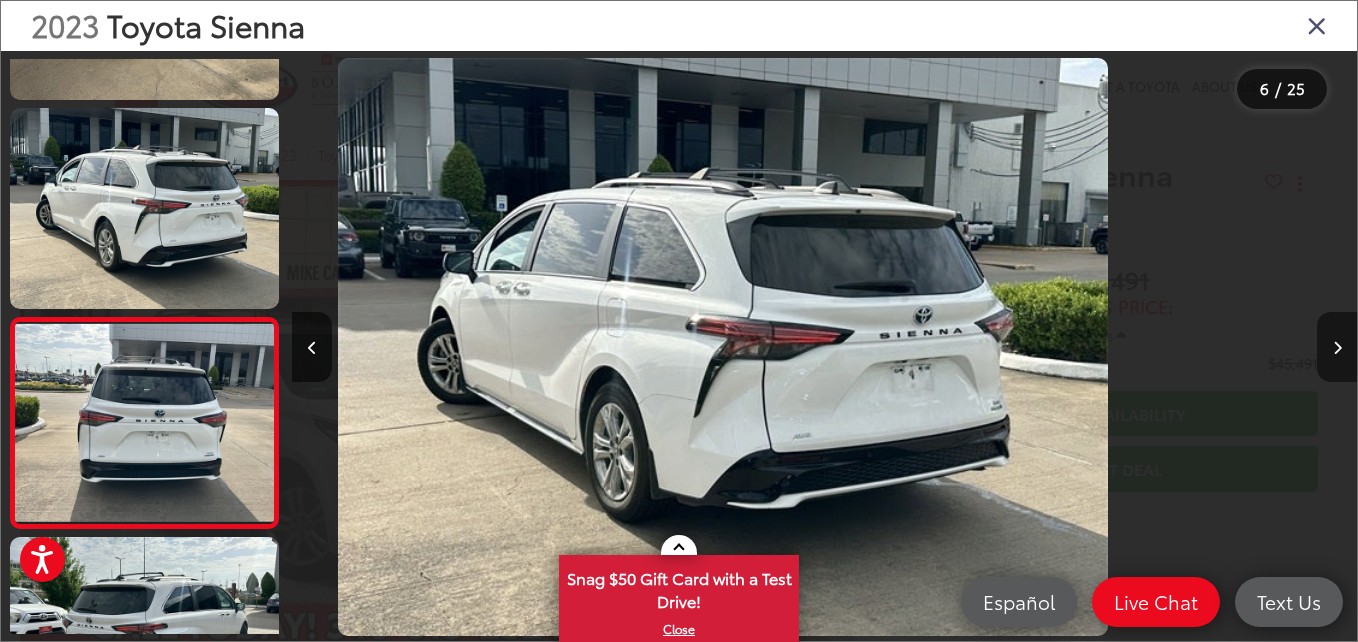 scroll, scrollTop: 922, scrollLeft: 0, axis: vertical 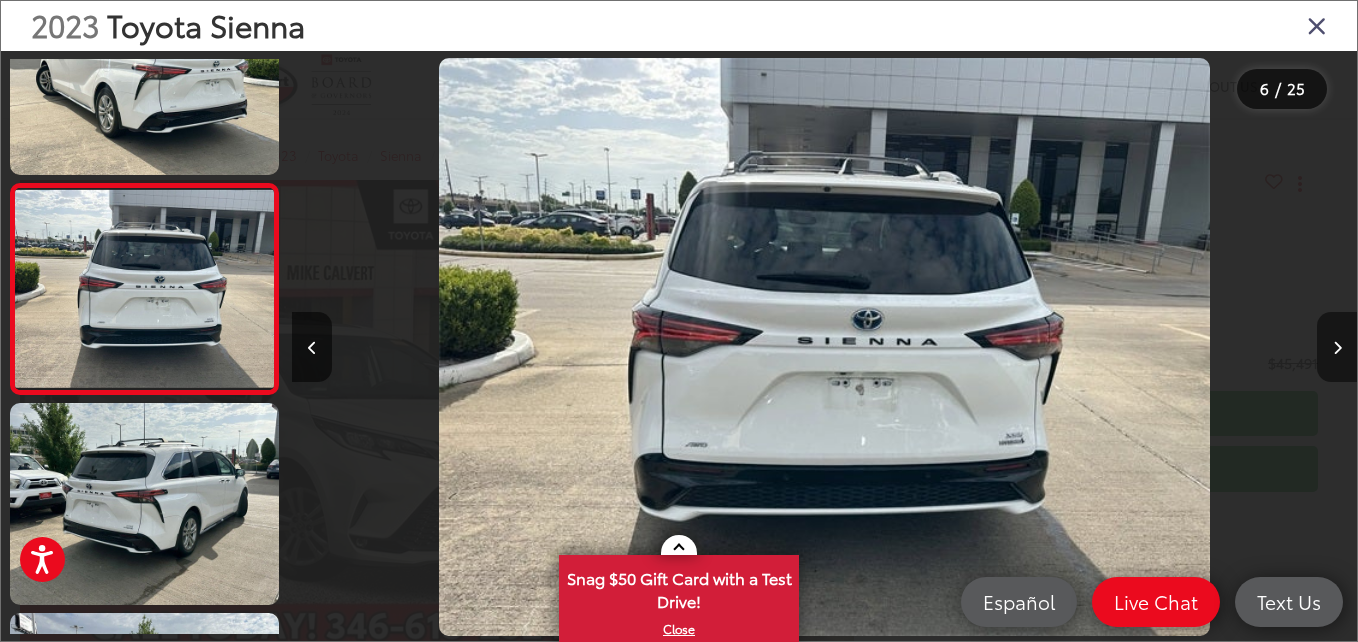 click at bounding box center (1337, 347) 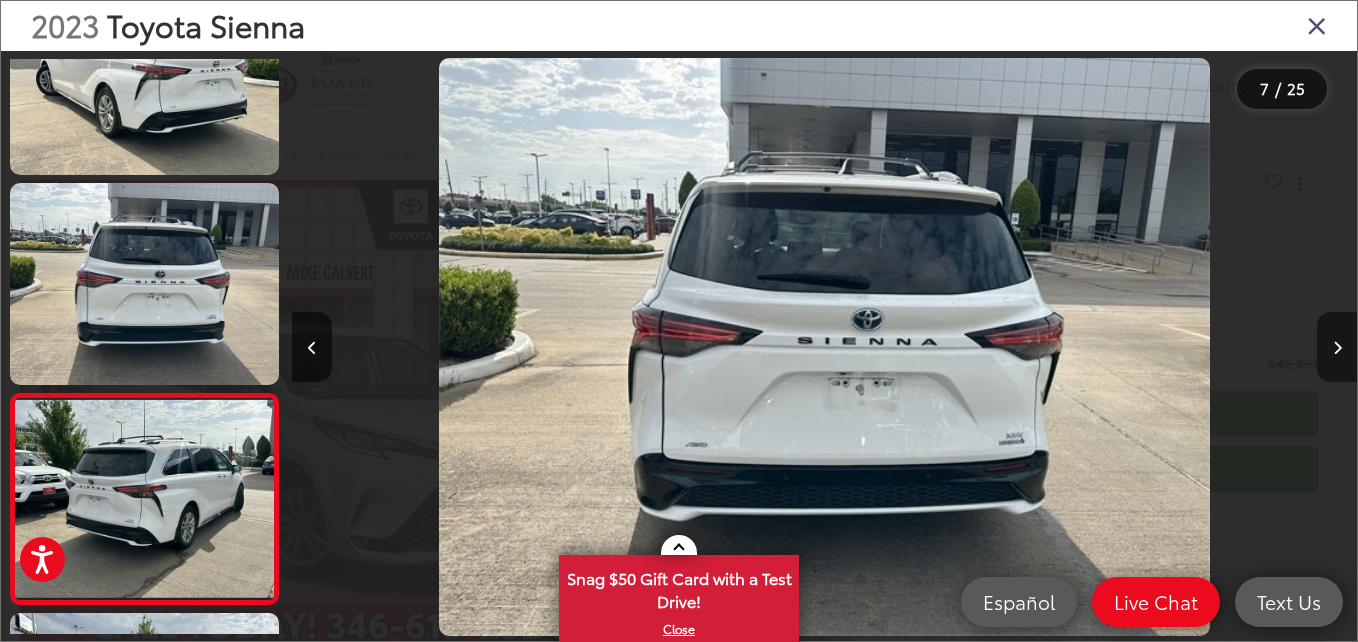 scroll, scrollTop: 0, scrollLeft: 5731, axis: horizontal 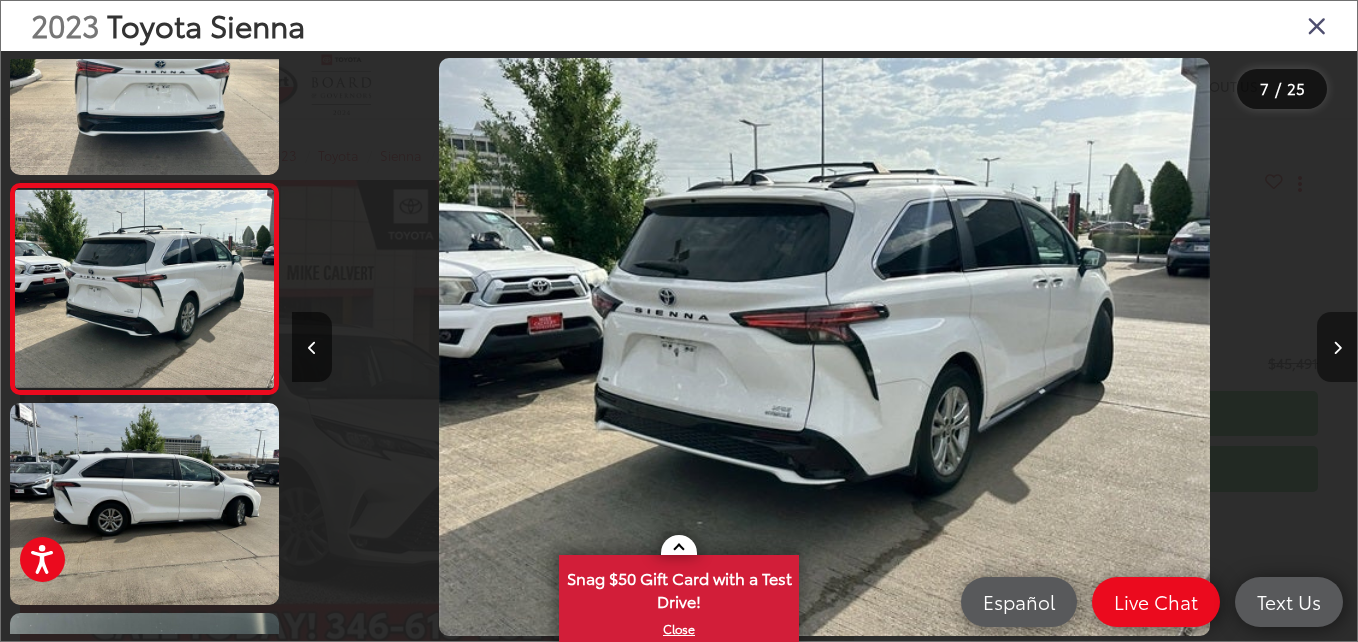 click at bounding box center [1337, 347] 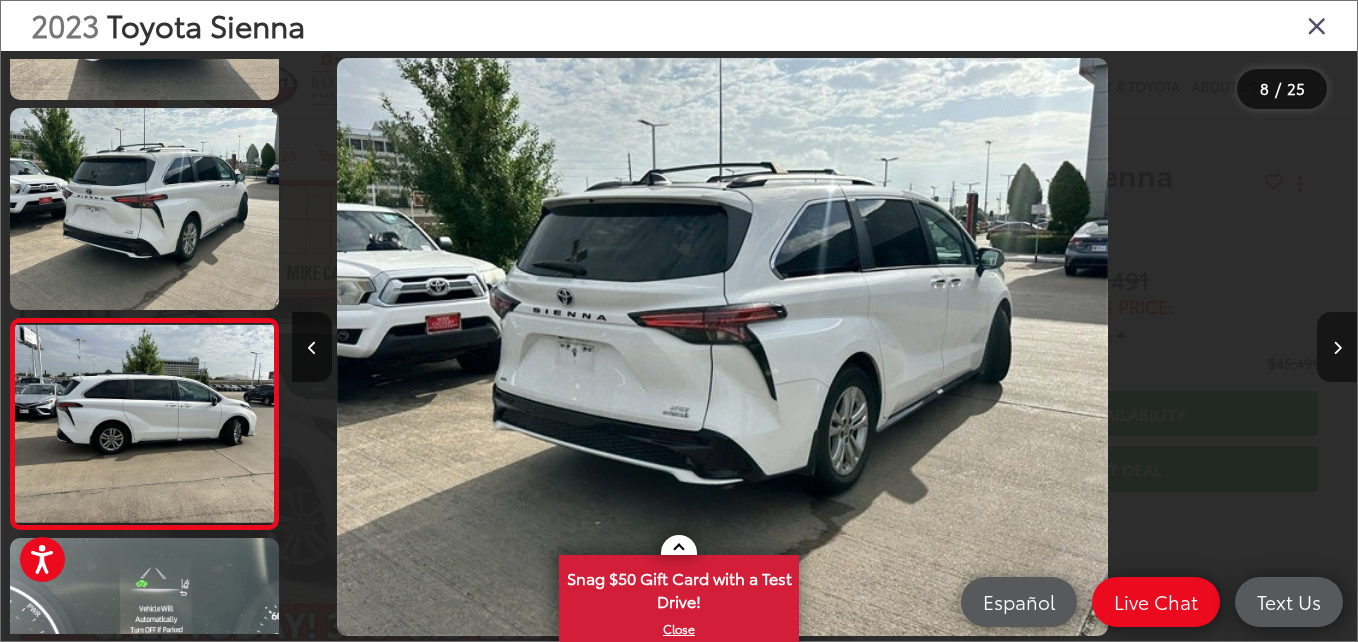 scroll, scrollTop: 1334, scrollLeft: 0, axis: vertical 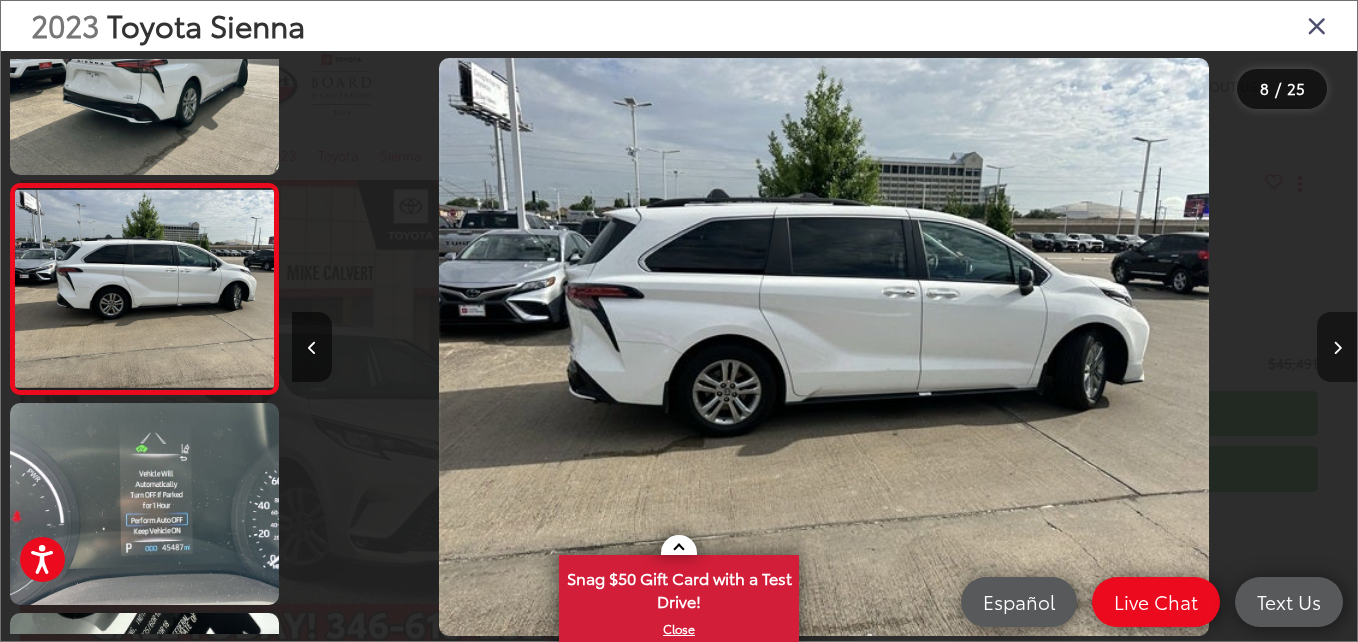 click at bounding box center (1337, 347) 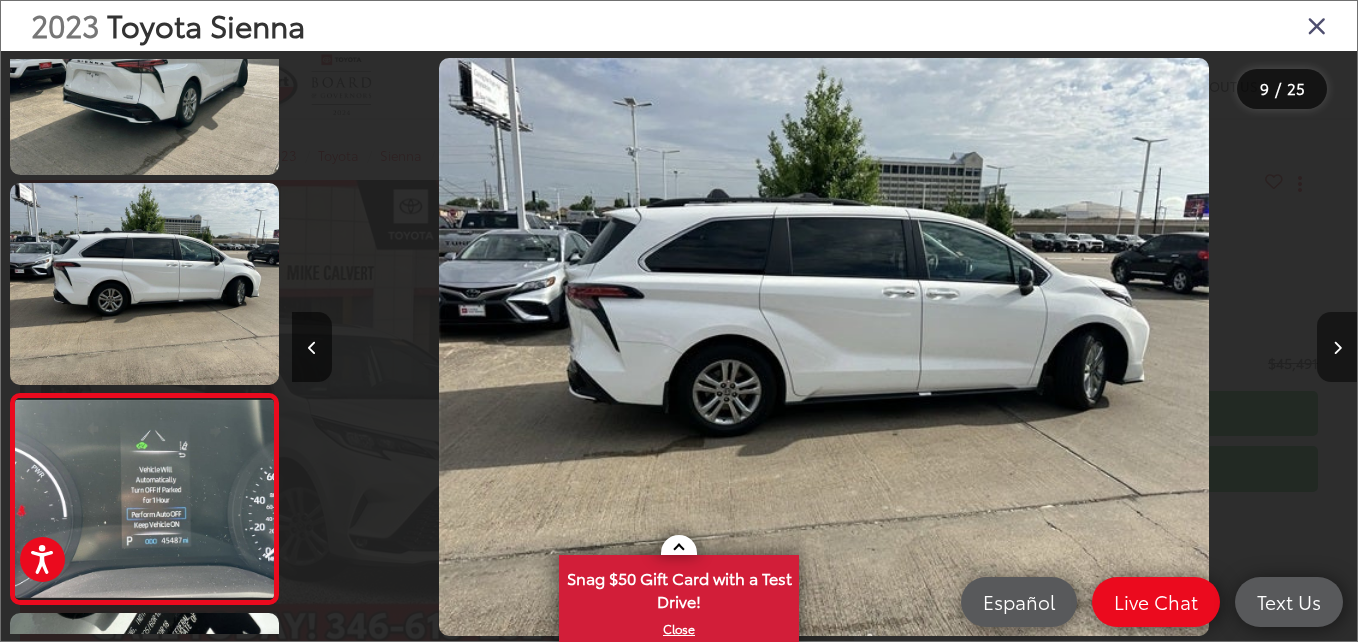 scroll, scrollTop: 0, scrollLeft: 7861, axis: horizontal 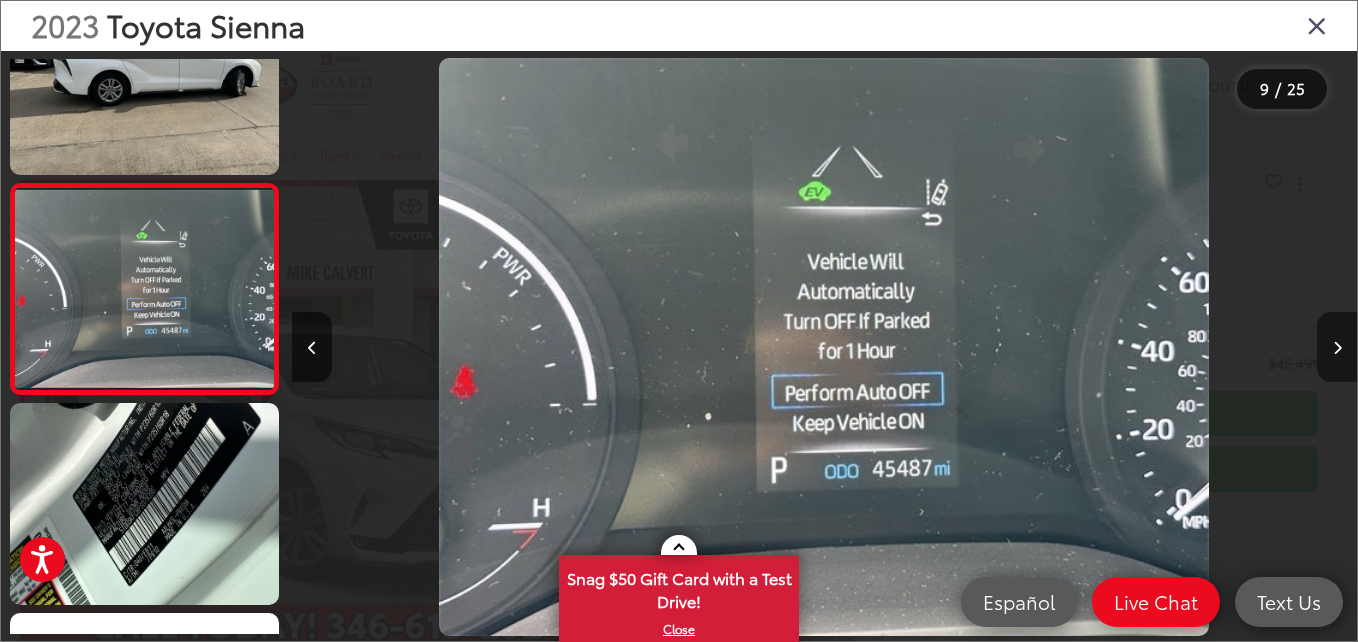 click at bounding box center [1337, 347] 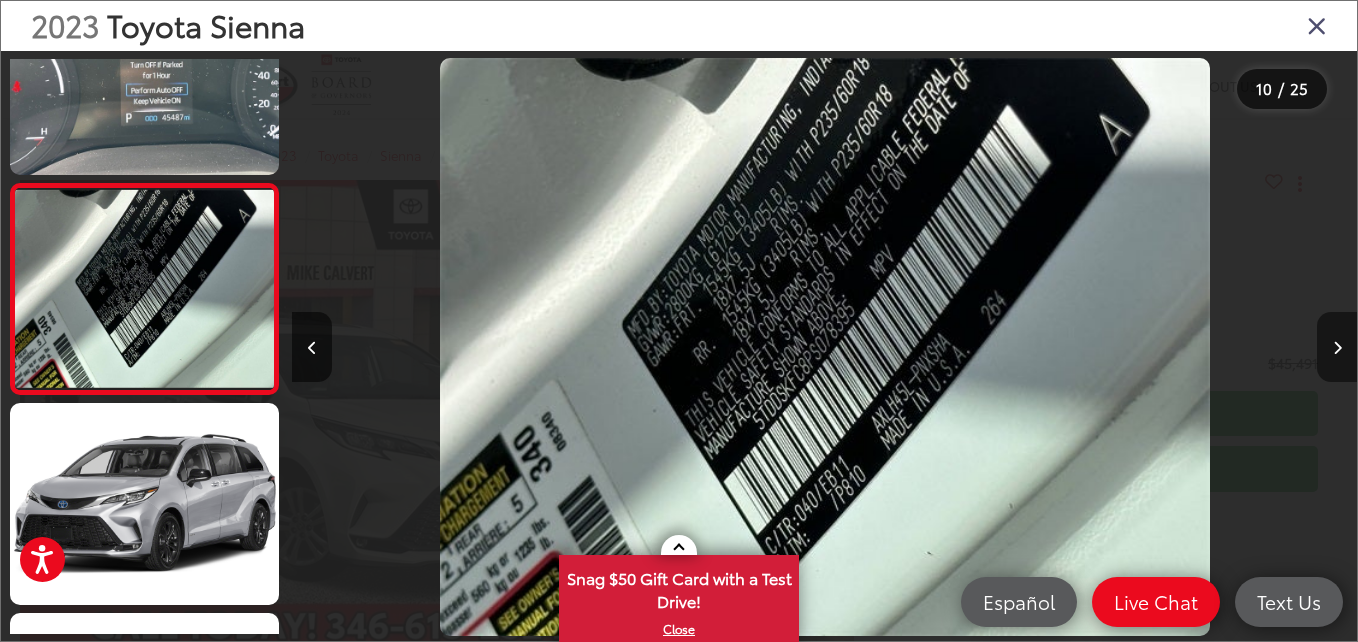 click at bounding box center [1337, 348] 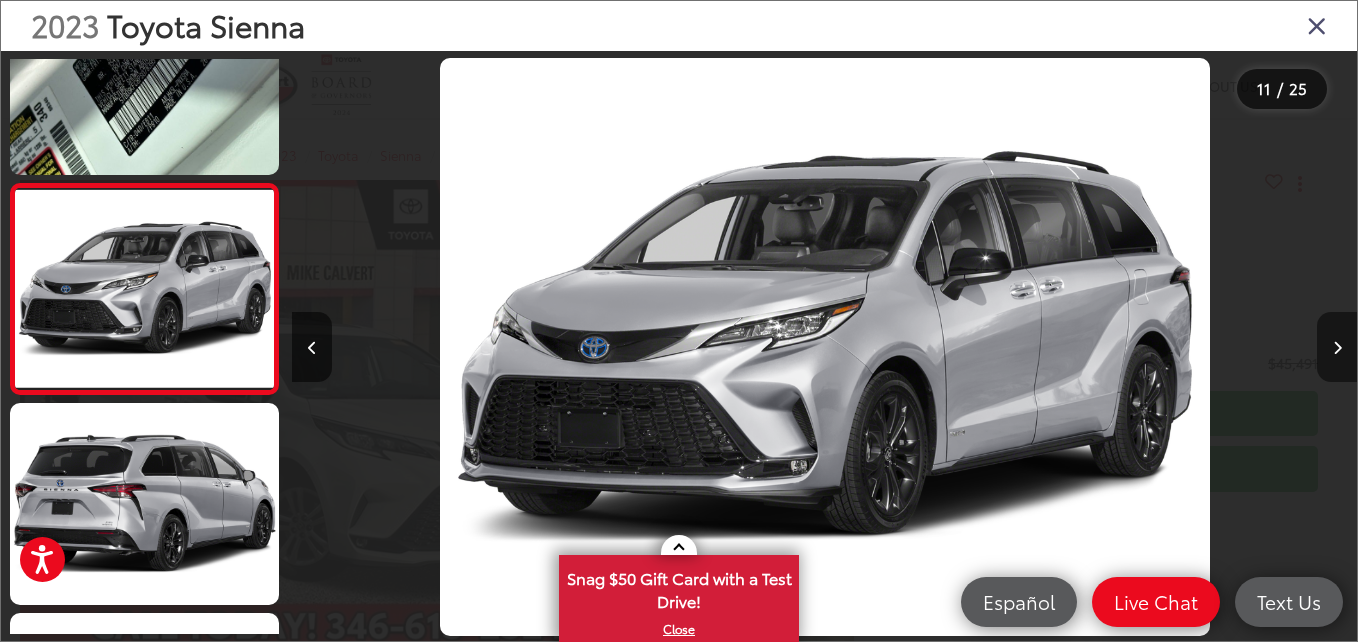 click at bounding box center [1337, 347] 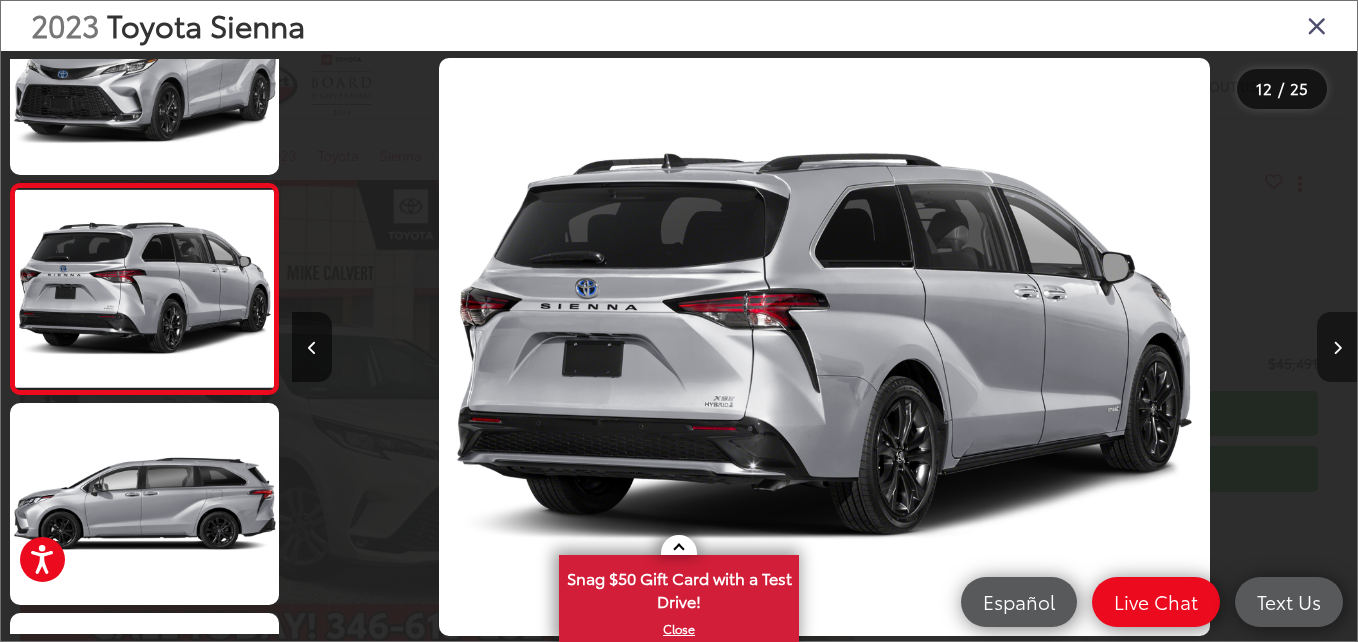 click at bounding box center (1337, 347) 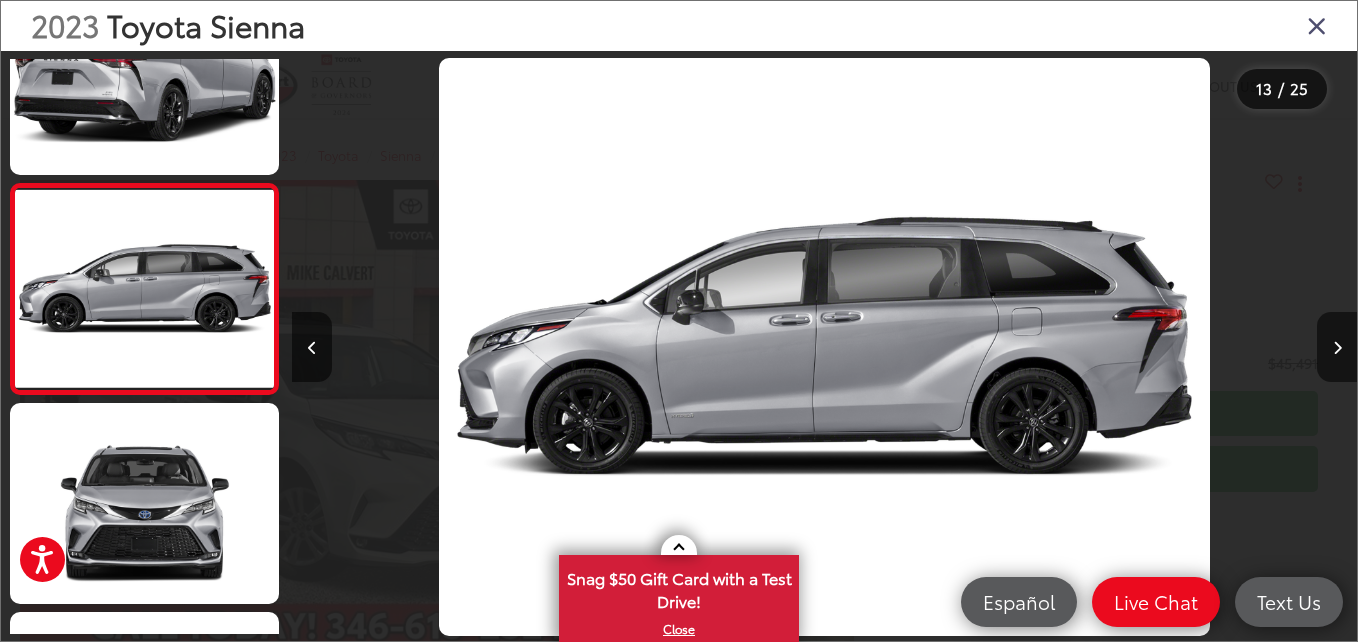 click at bounding box center [1317, 25] 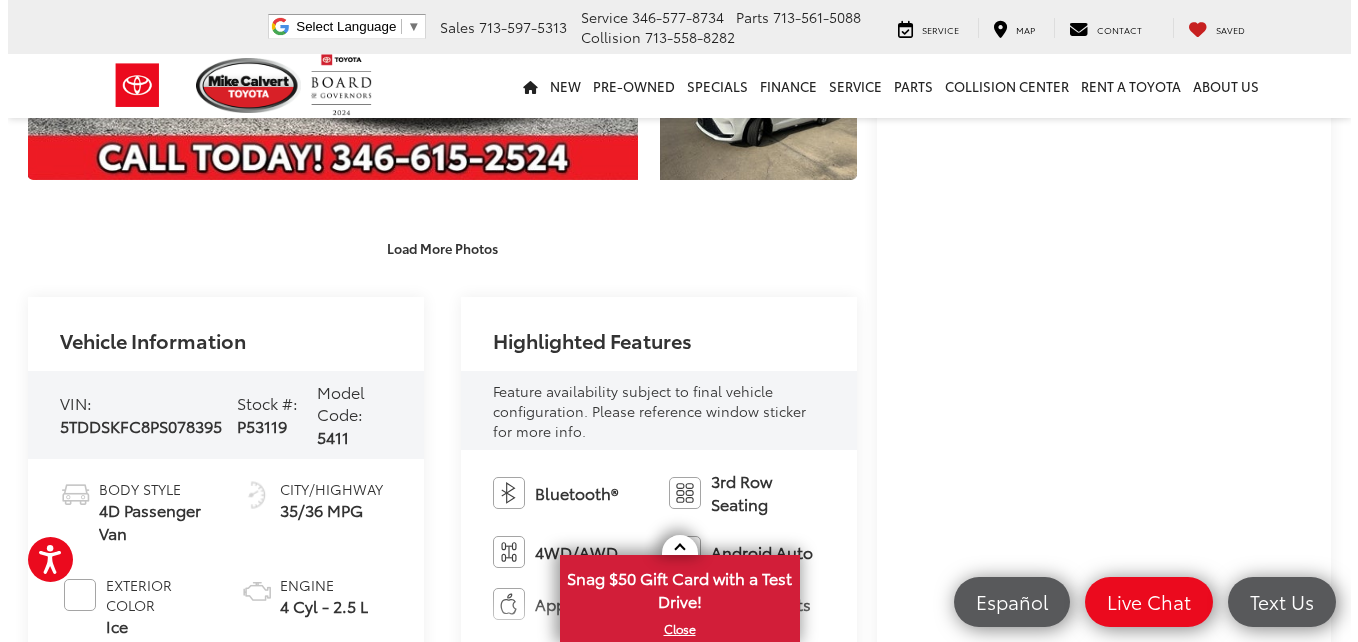 scroll, scrollTop: 300, scrollLeft: 0, axis: vertical 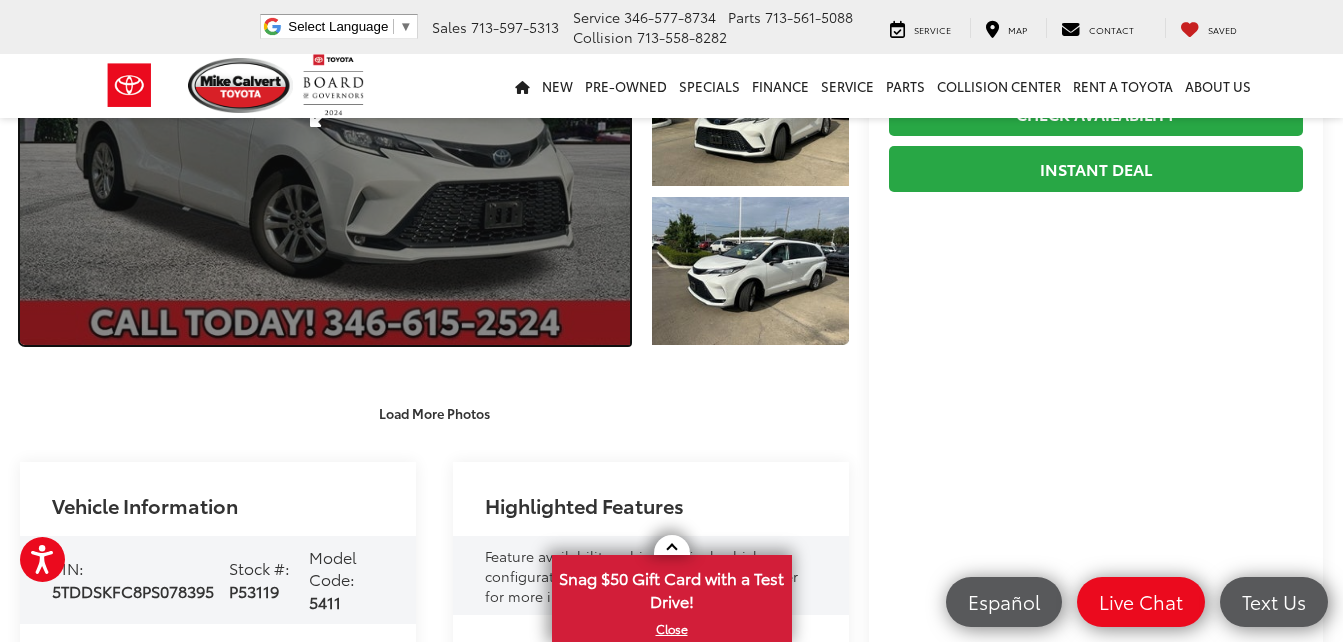 click at bounding box center (325, 112) 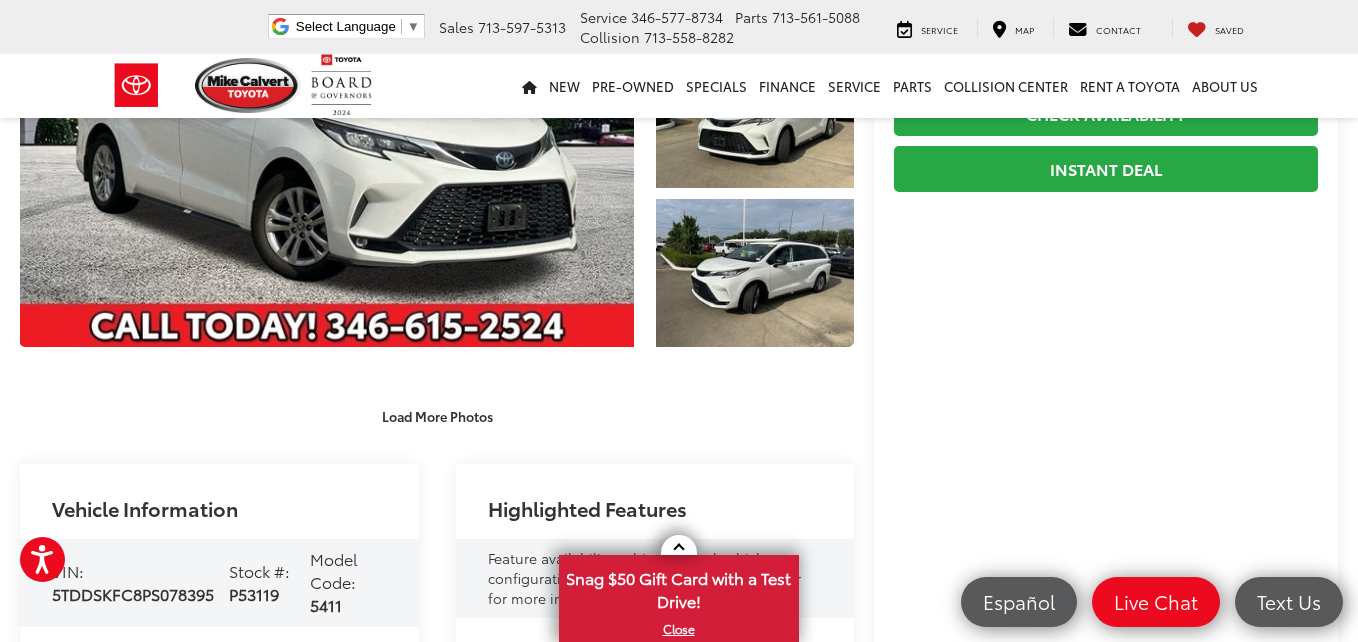 scroll, scrollTop: 0, scrollLeft: 0, axis: both 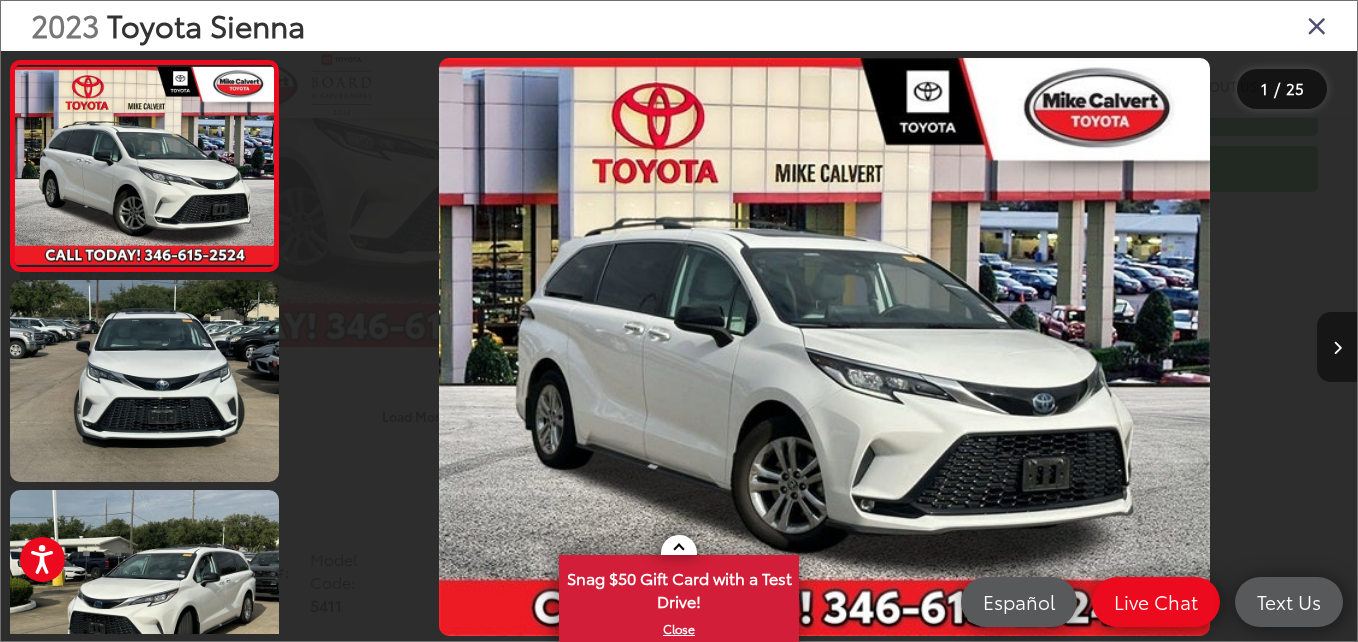 click at bounding box center [1337, 348] 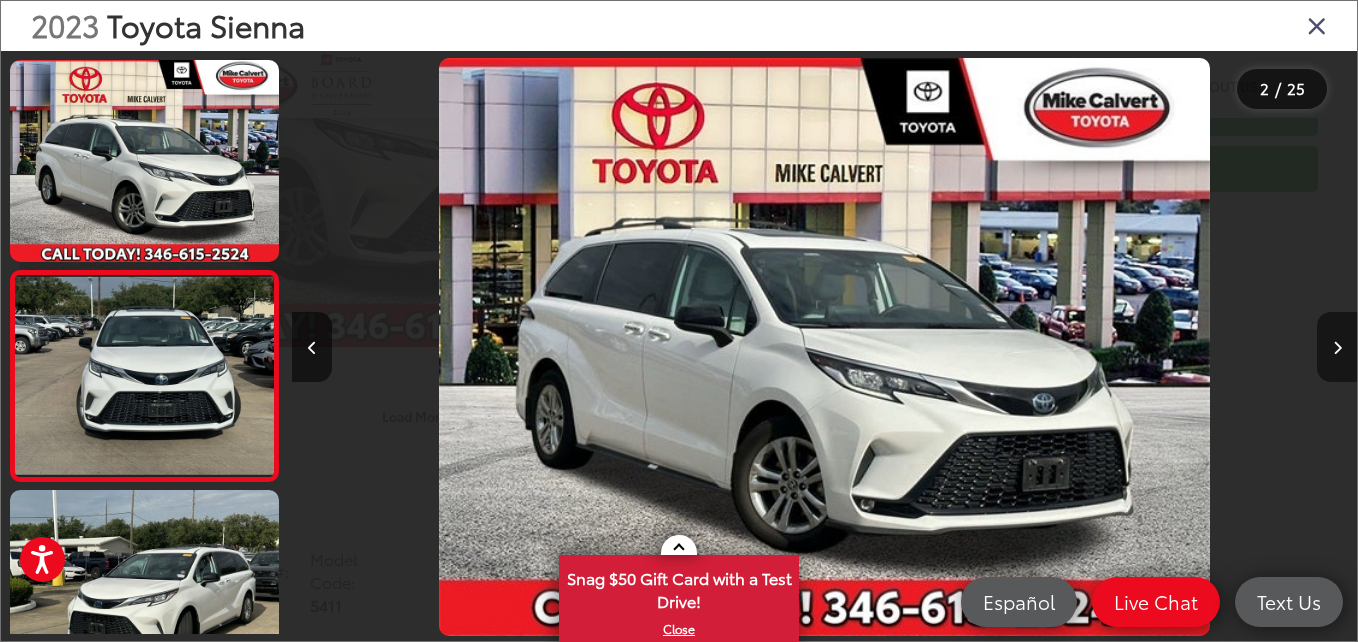 scroll, scrollTop: 0, scrollLeft: 462, axis: horizontal 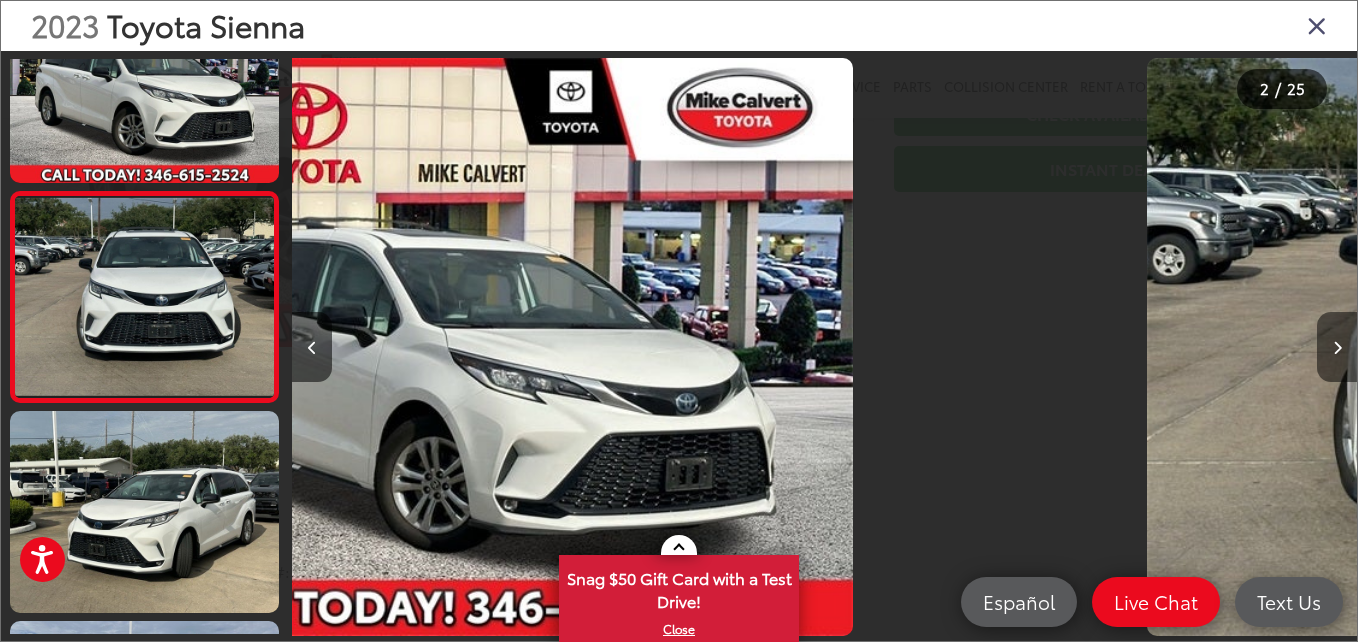 click at bounding box center (1337, 348) 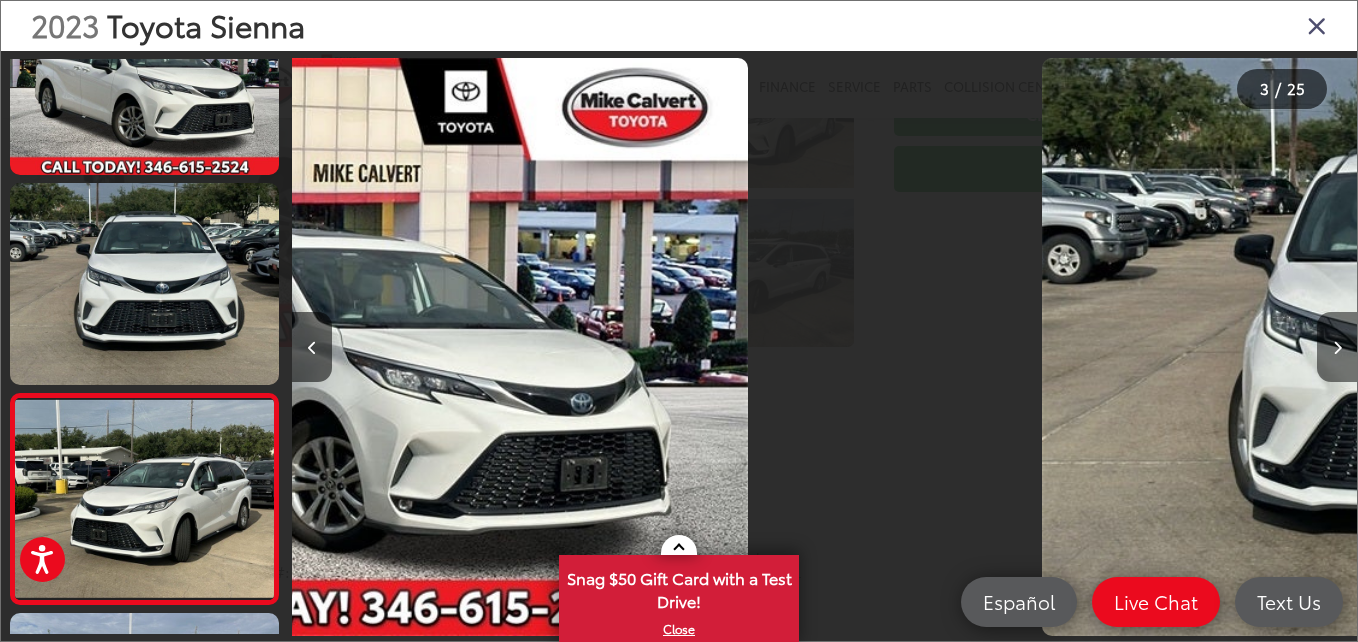 scroll, scrollTop: 0, scrollLeft: 874, axis: horizontal 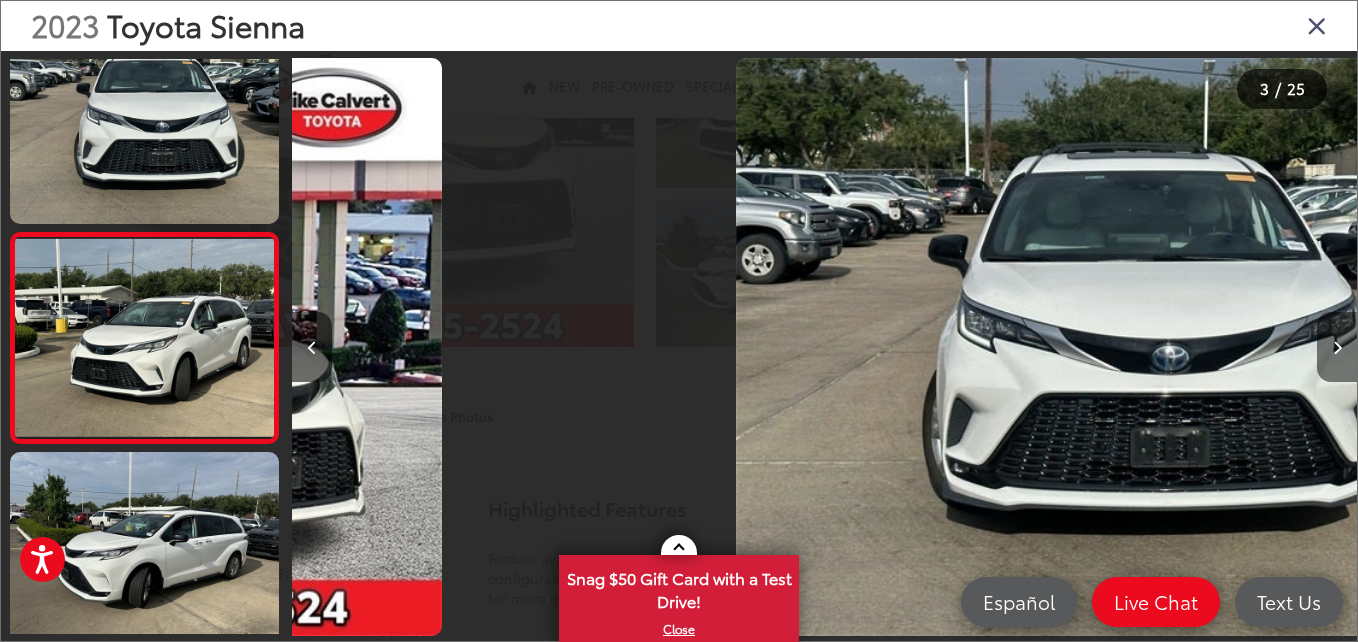 click at bounding box center (1337, 348) 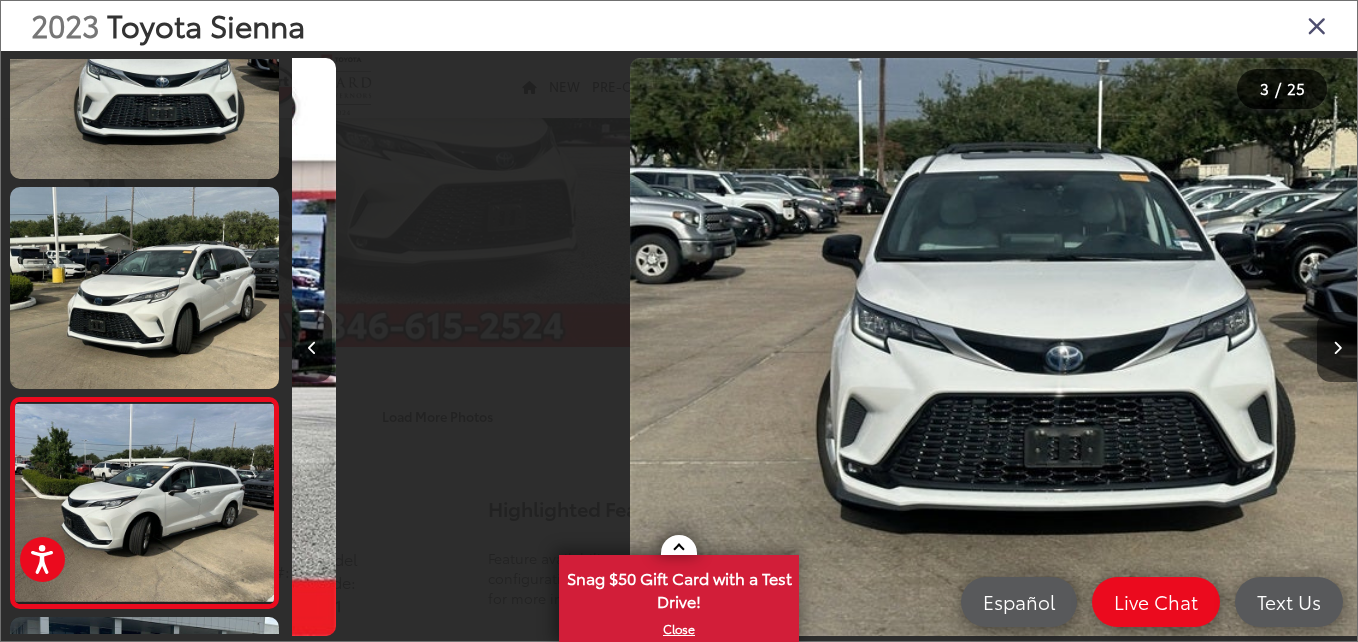 scroll, scrollTop: 349, scrollLeft: 0, axis: vertical 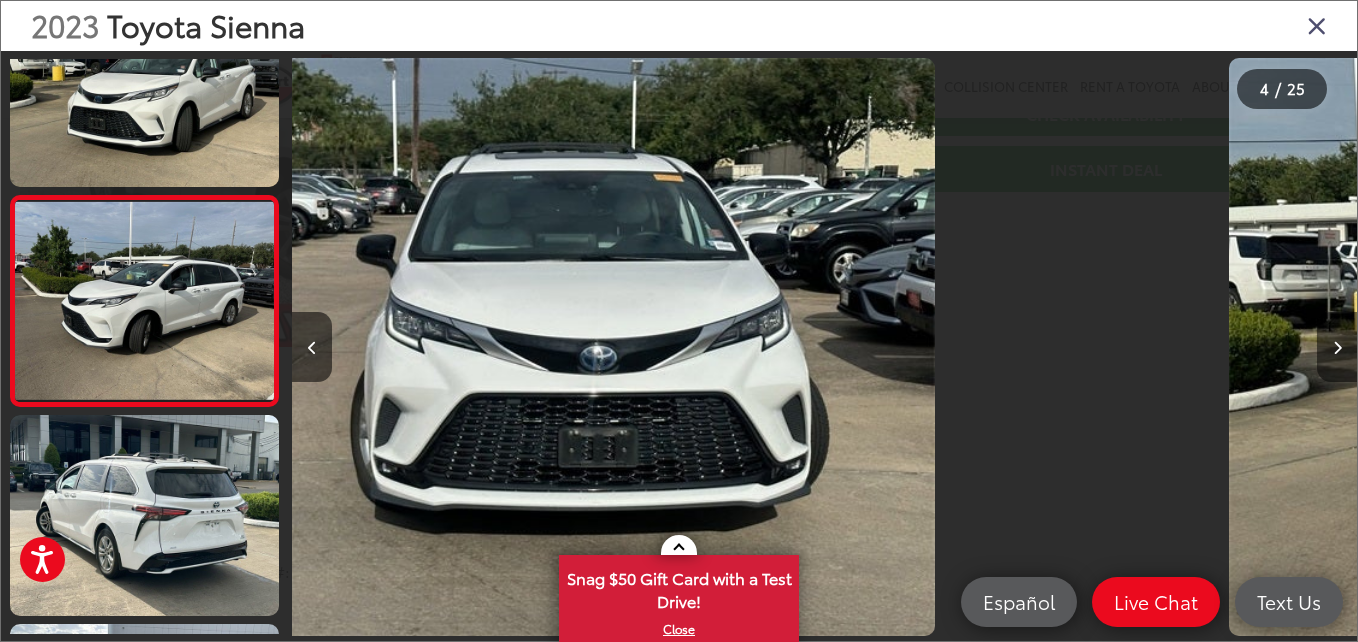 click at bounding box center (1337, 348) 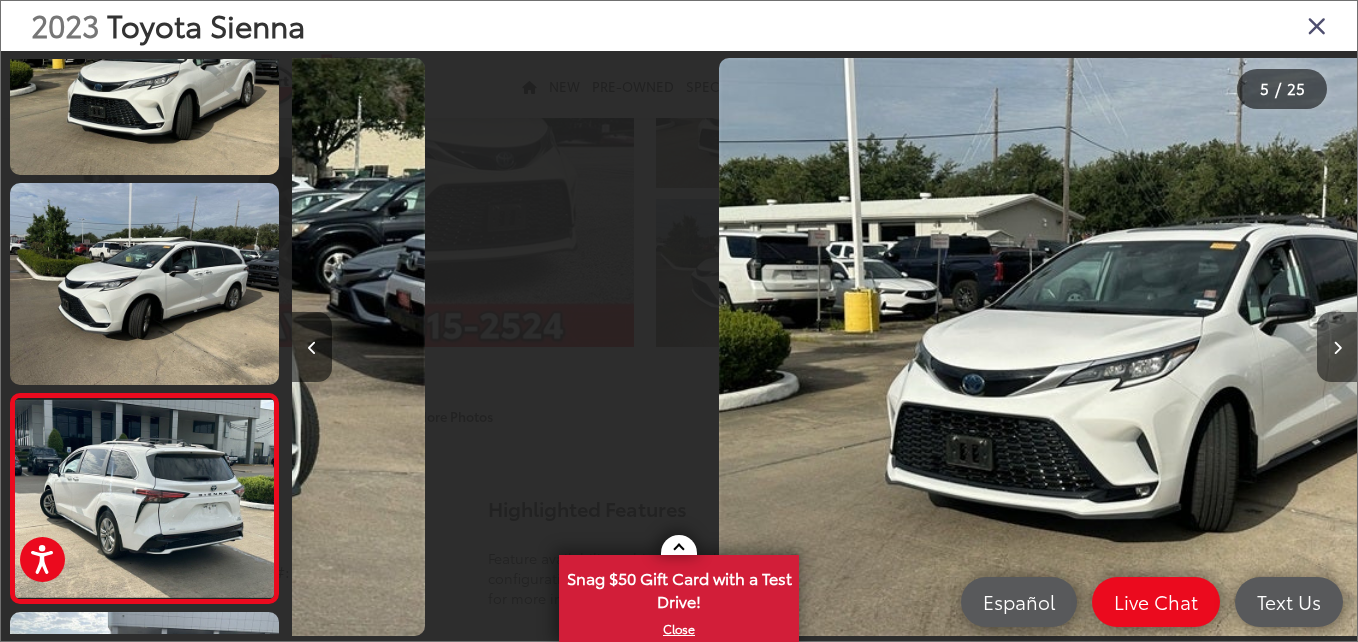 scroll, scrollTop: 0, scrollLeft: 1987, axis: horizontal 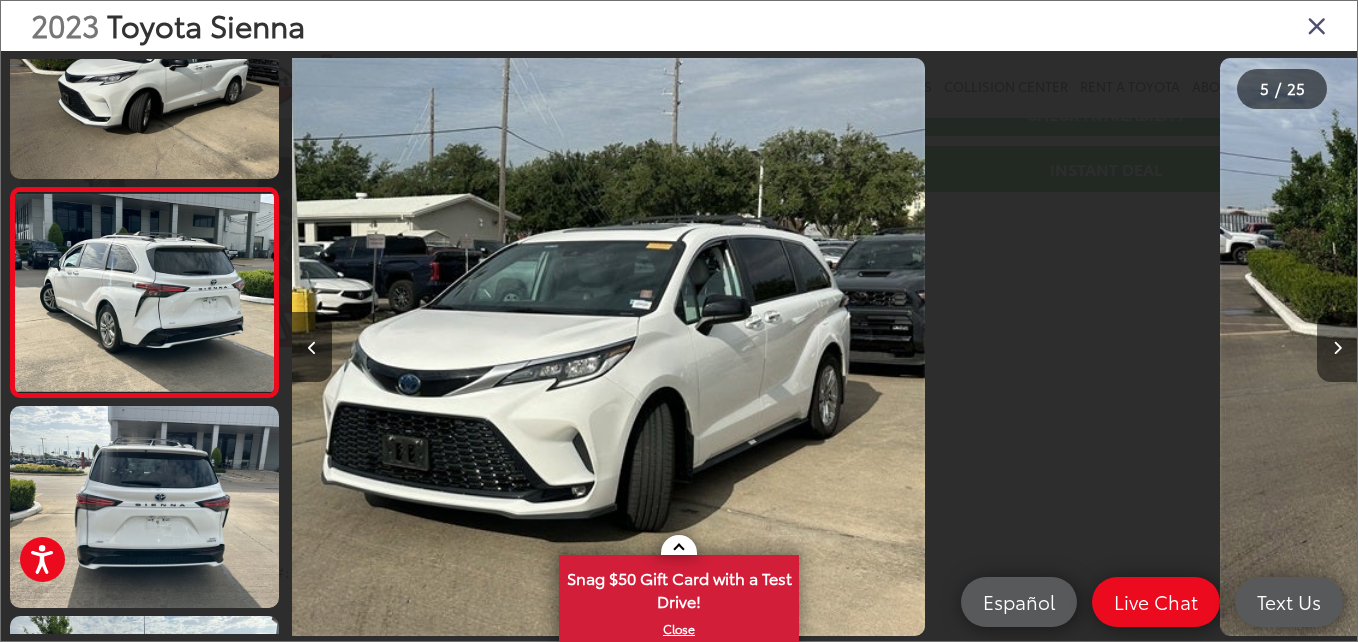 click at bounding box center [1337, 348] 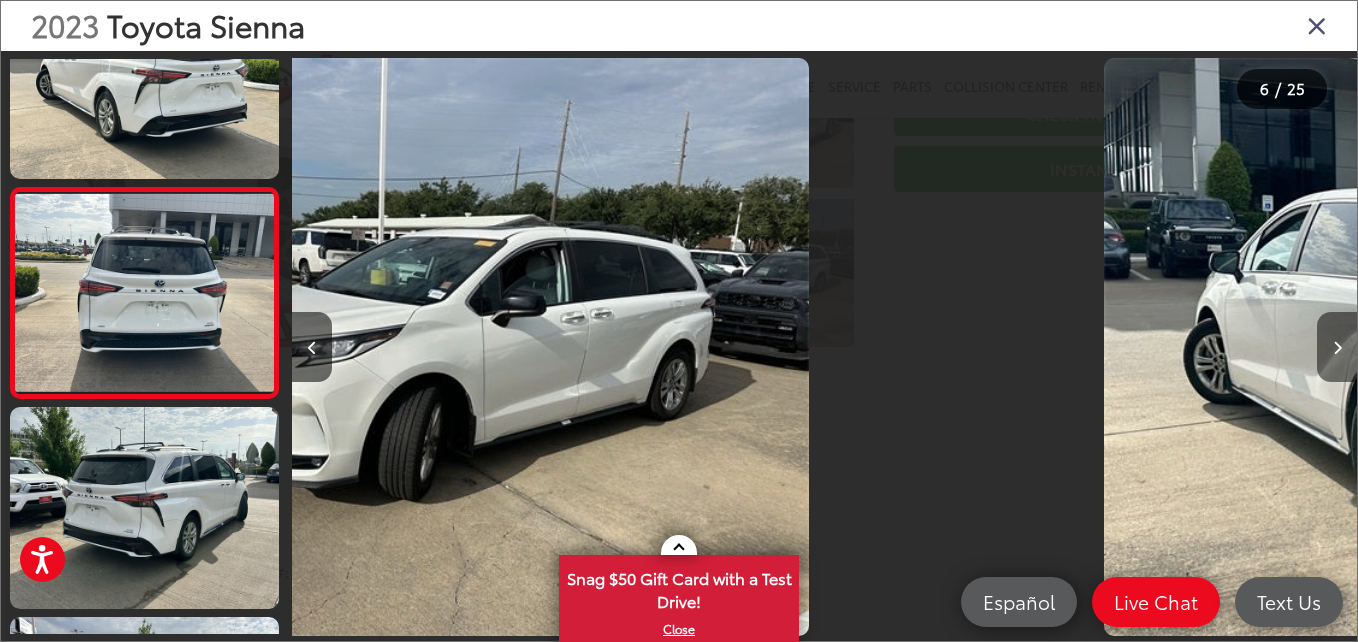 click at bounding box center [1337, 348] 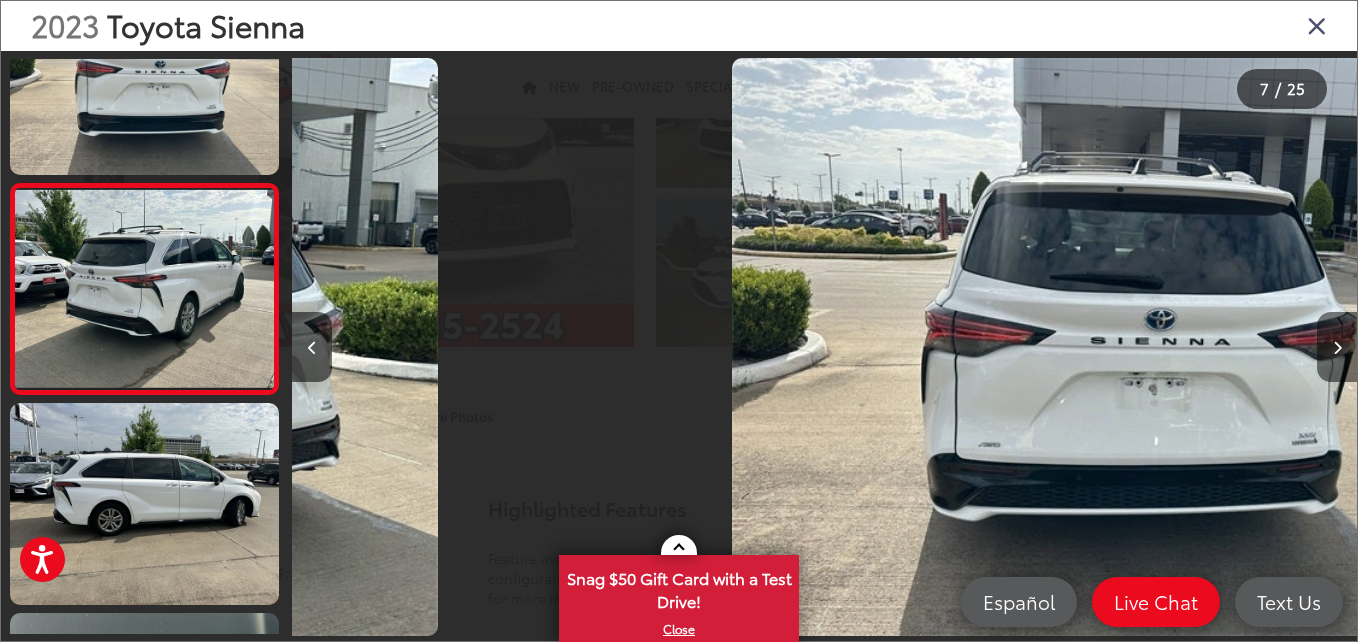 click at bounding box center (1337, 348) 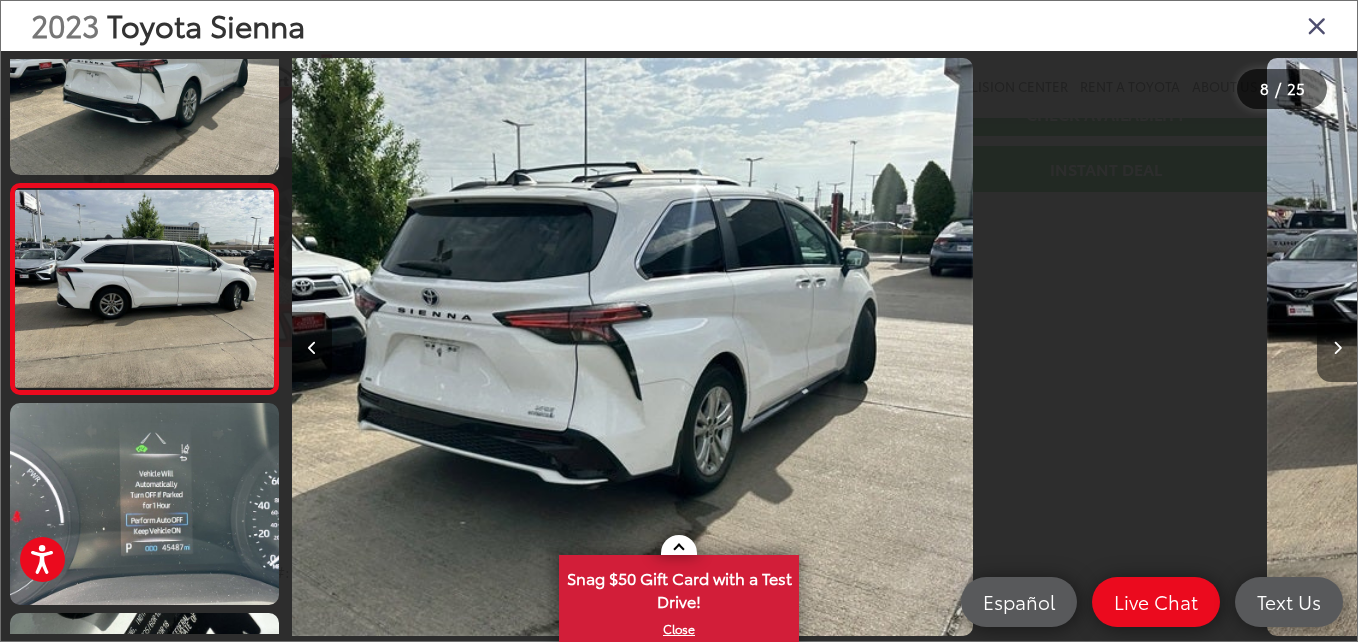 click at bounding box center (1337, 348) 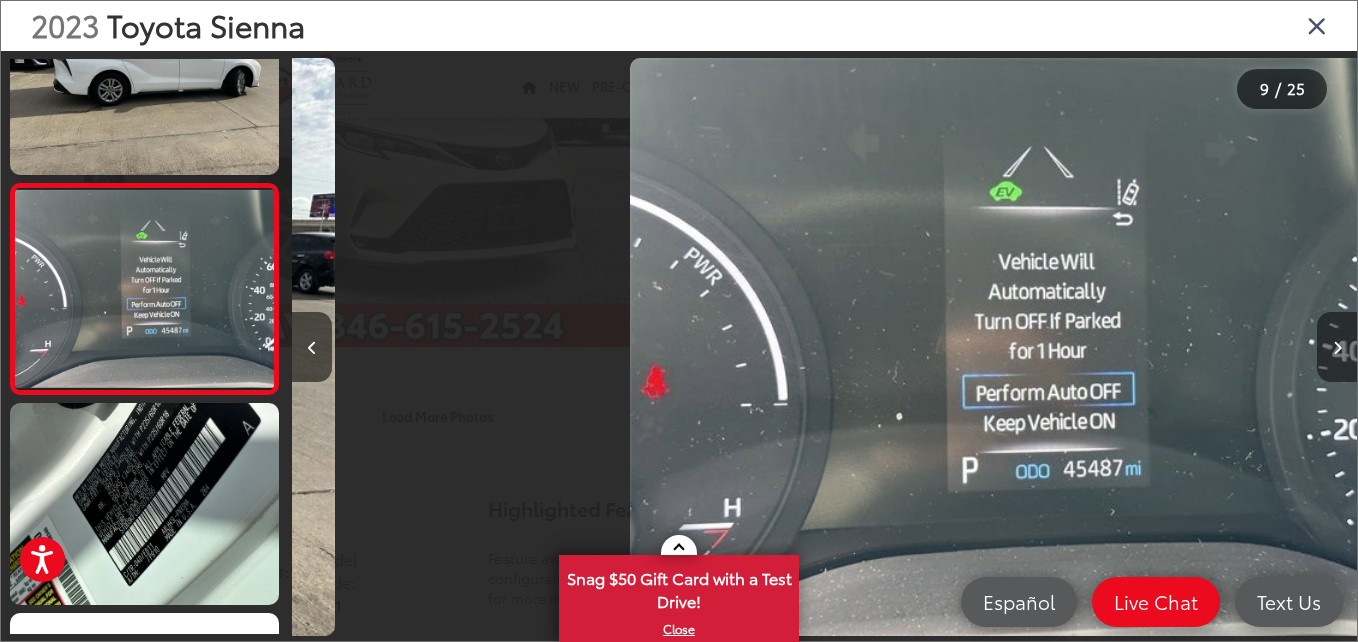 click at bounding box center (1337, 348) 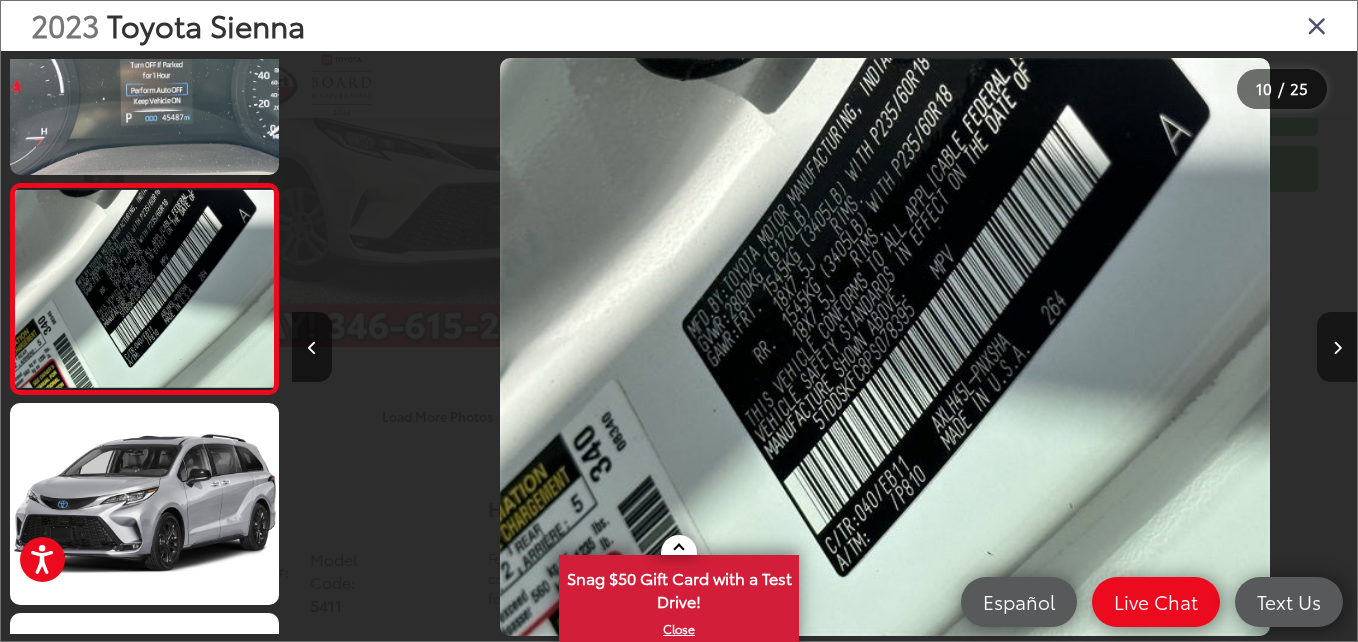 click at bounding box center (1337, 348) 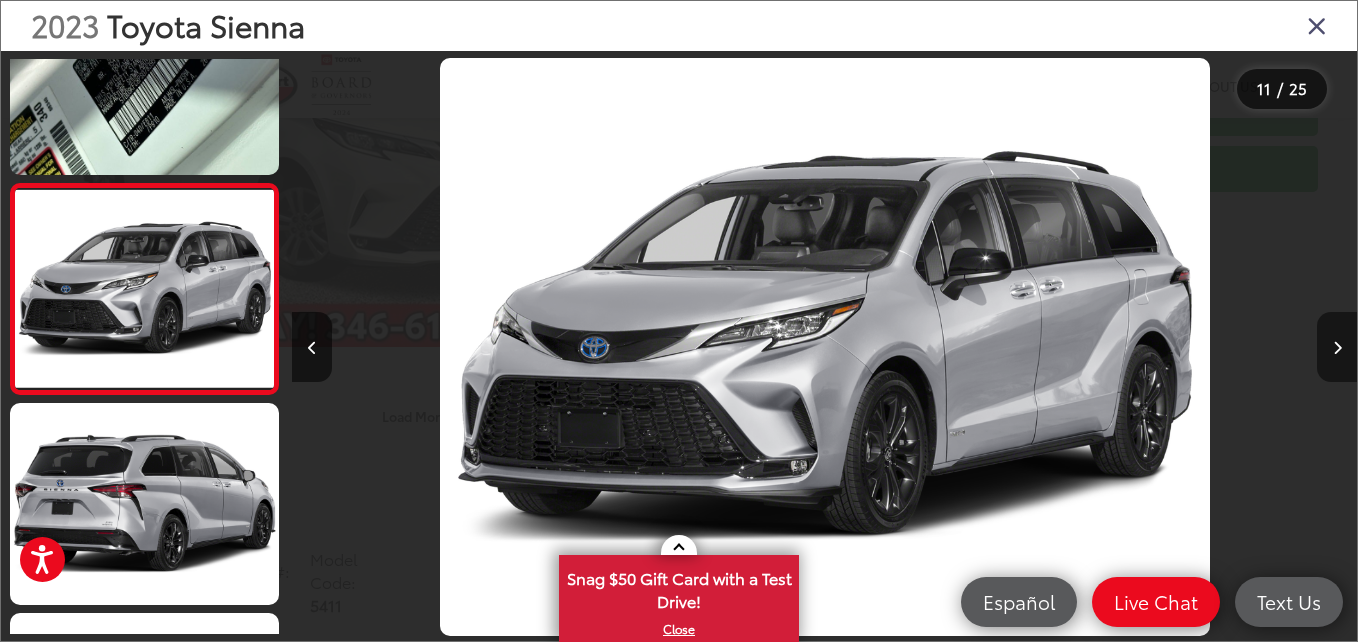click at bounding box center [1337, 348] 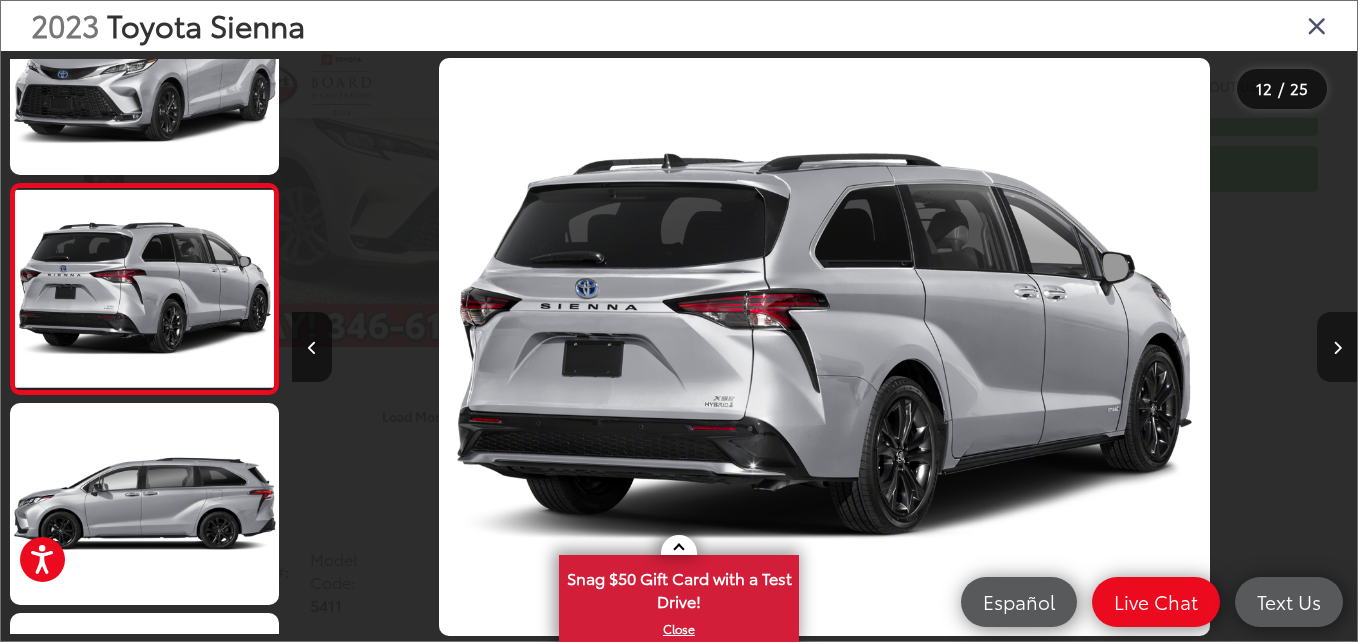 click at bounding box center (1337, 348) 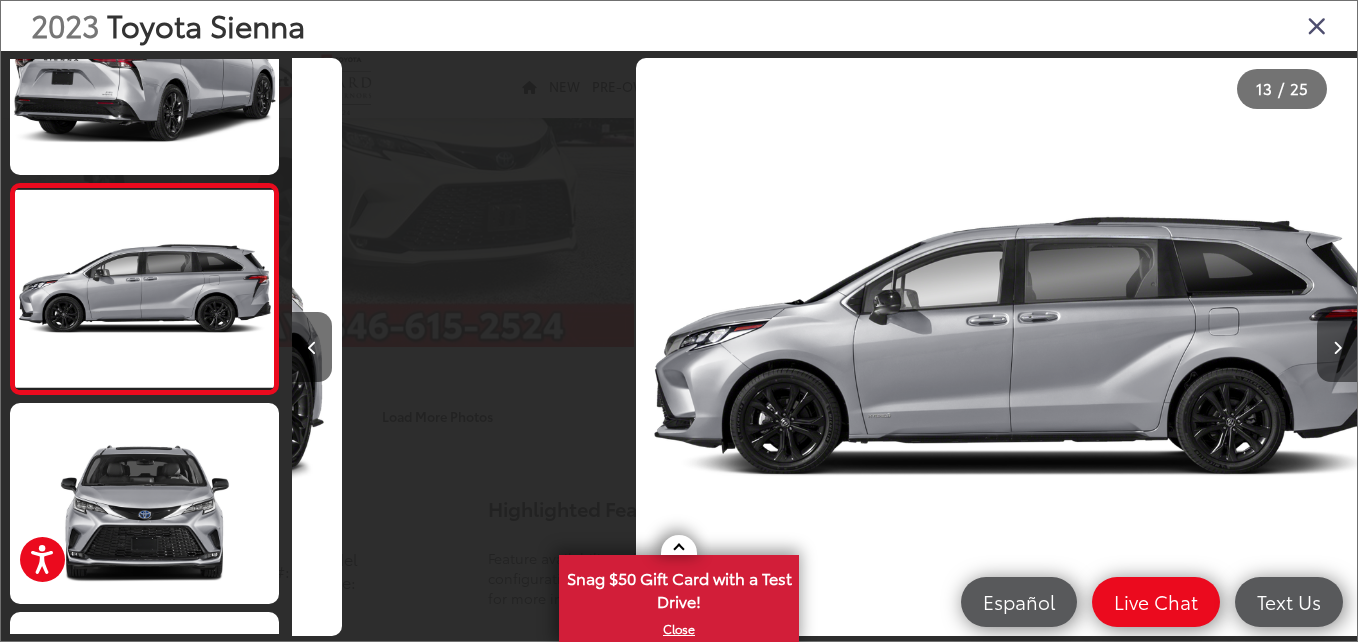 click at bounding box center [1337, 348] 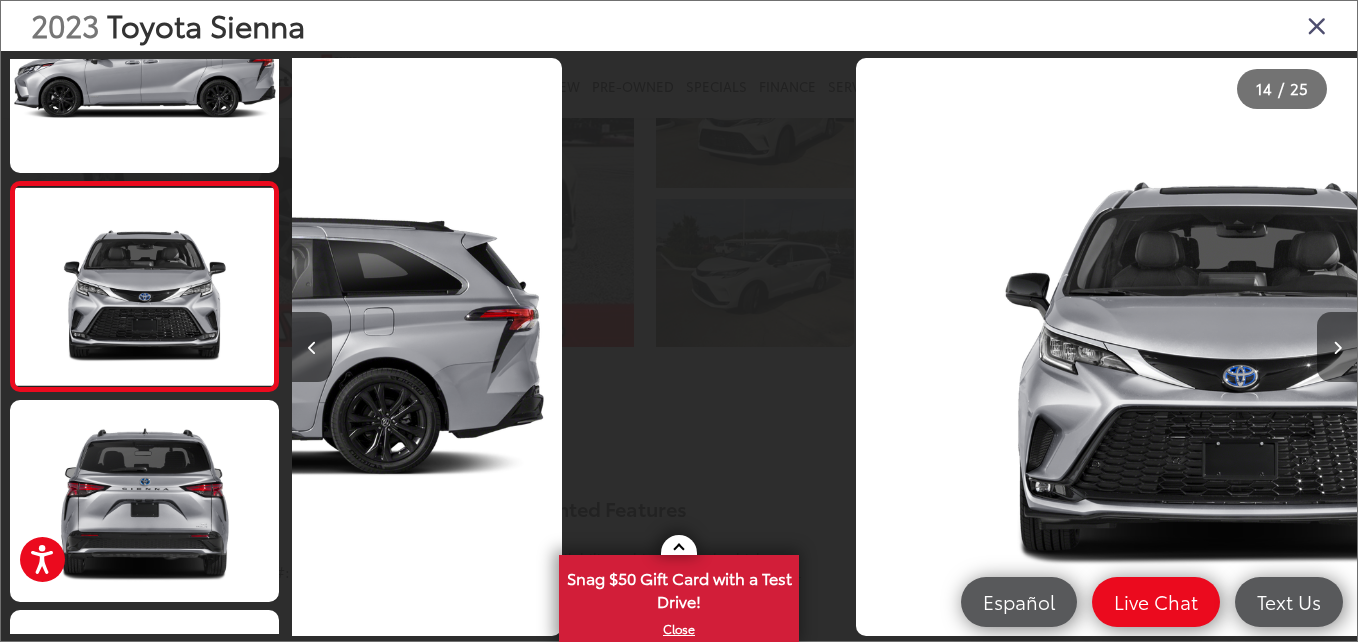 click at bounding box center (1337, 348) 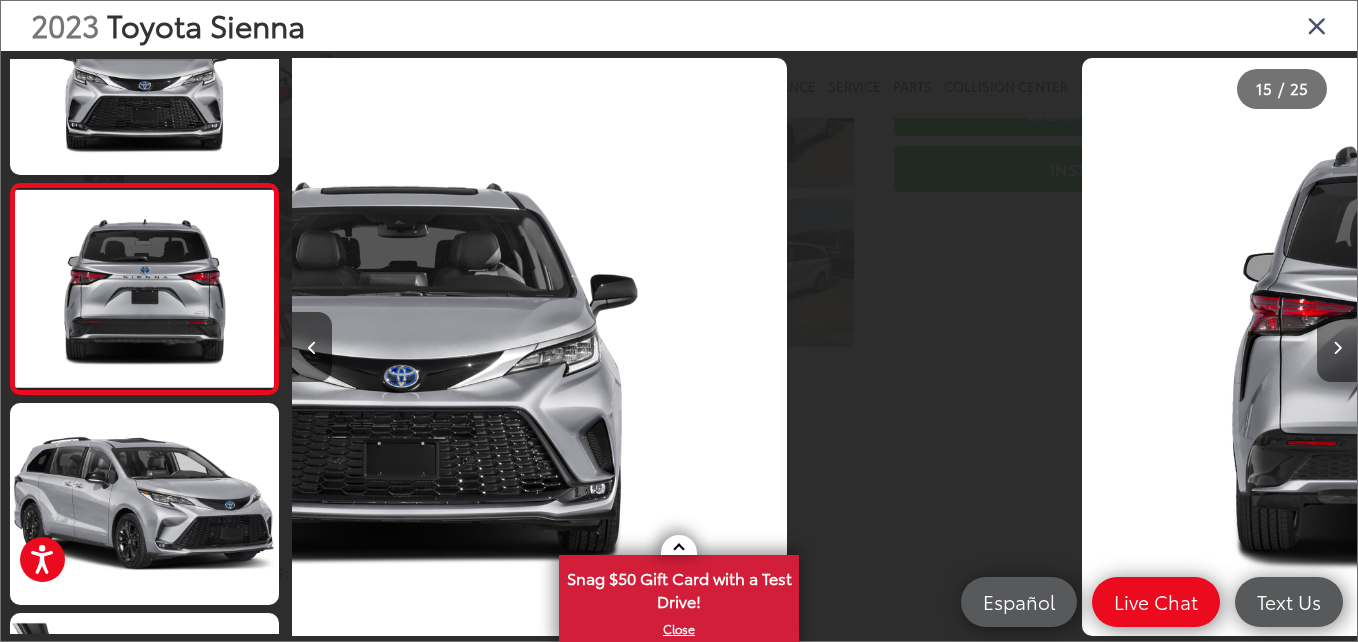 click at bounding box center [1337, 348] 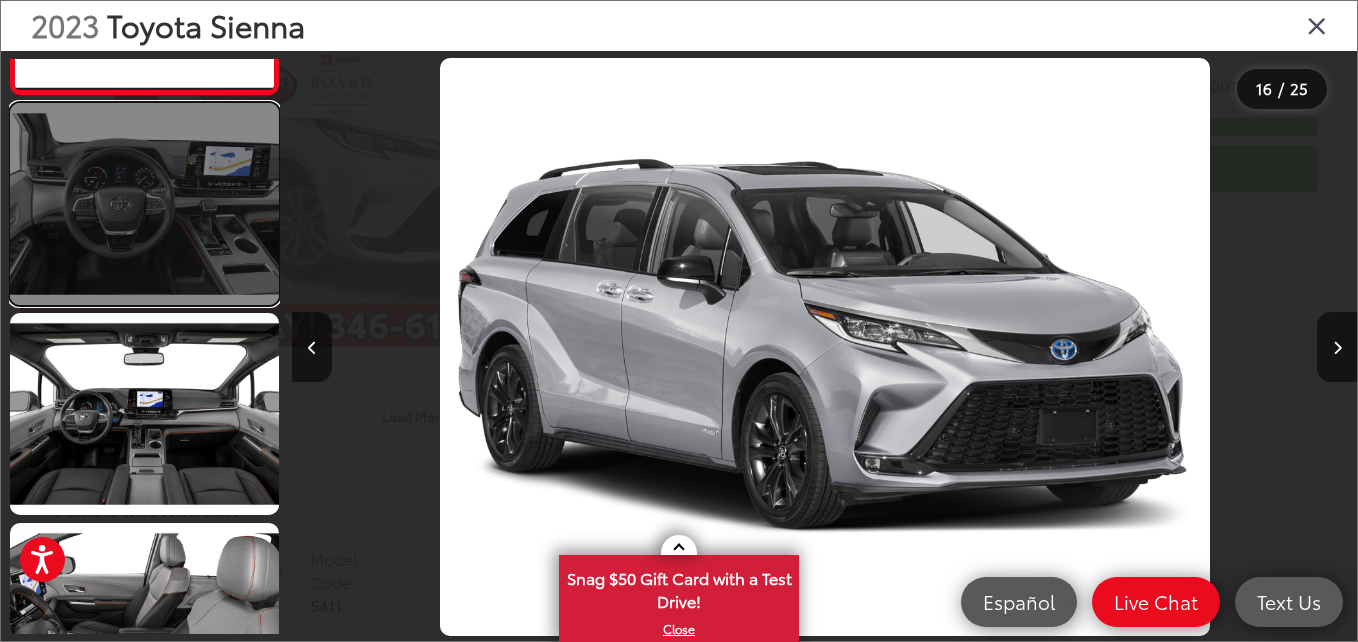 click at bounding box center [144, 204] 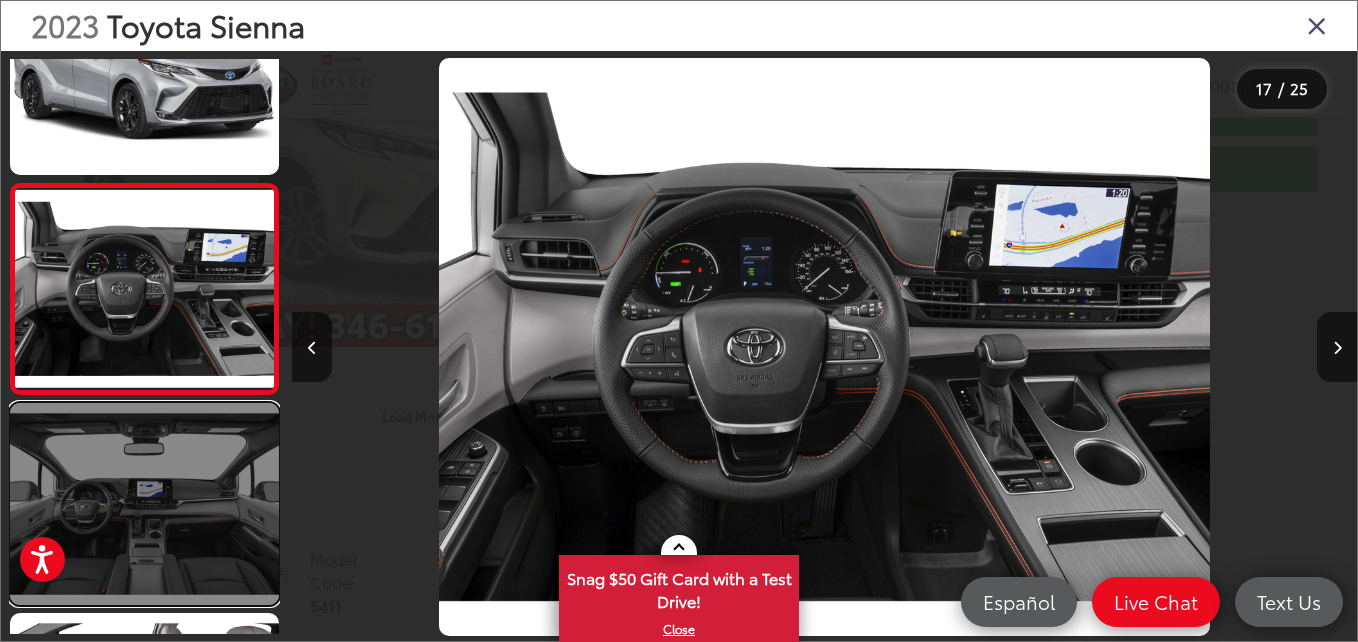 click at bounding box center (144, 504) 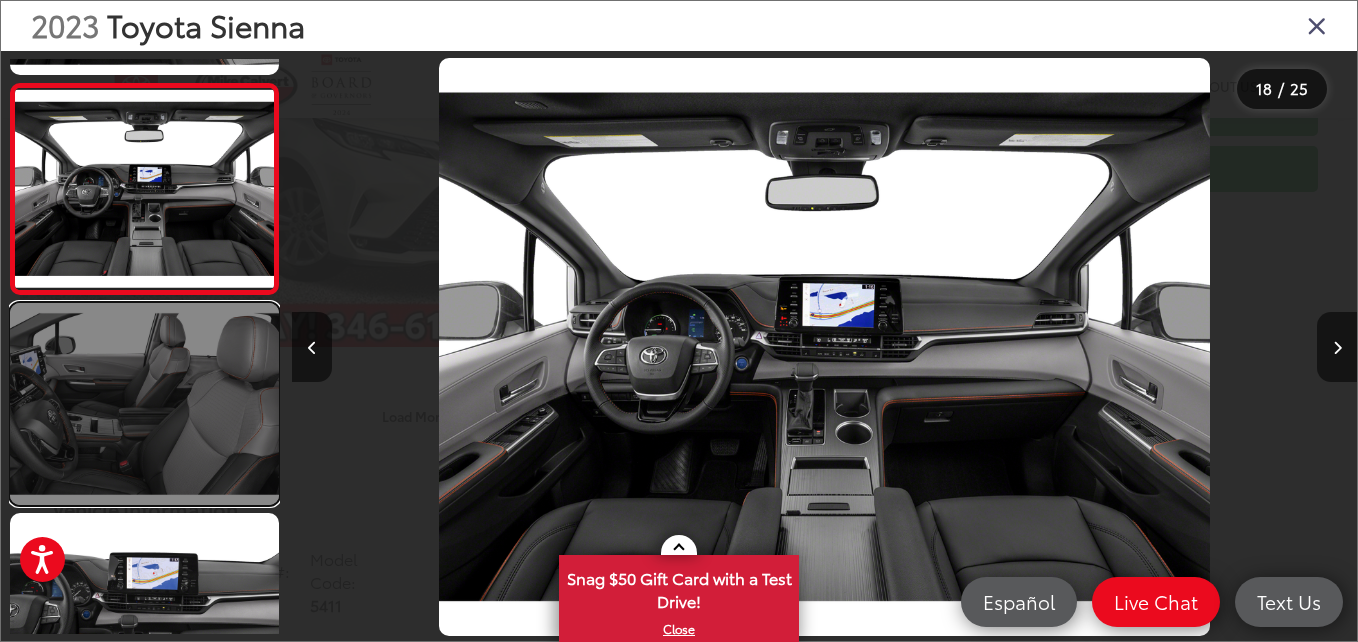 click at bounding box center [144, 404] 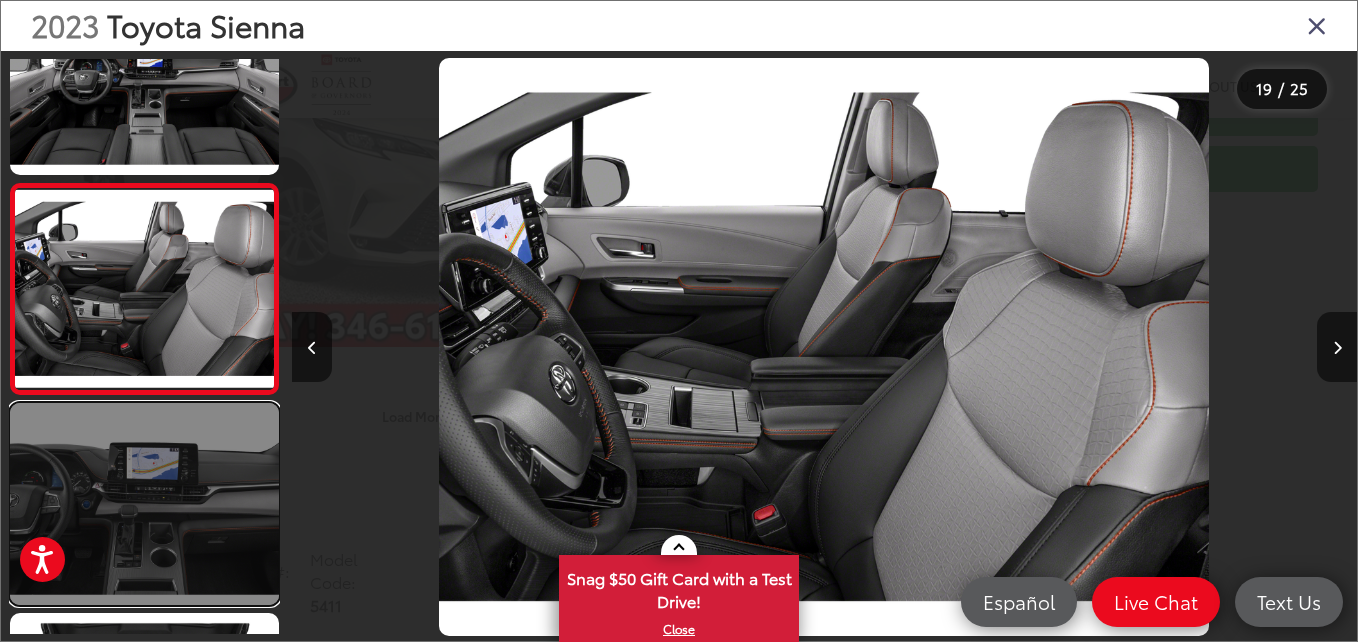 click at bounding box center (144, 504) 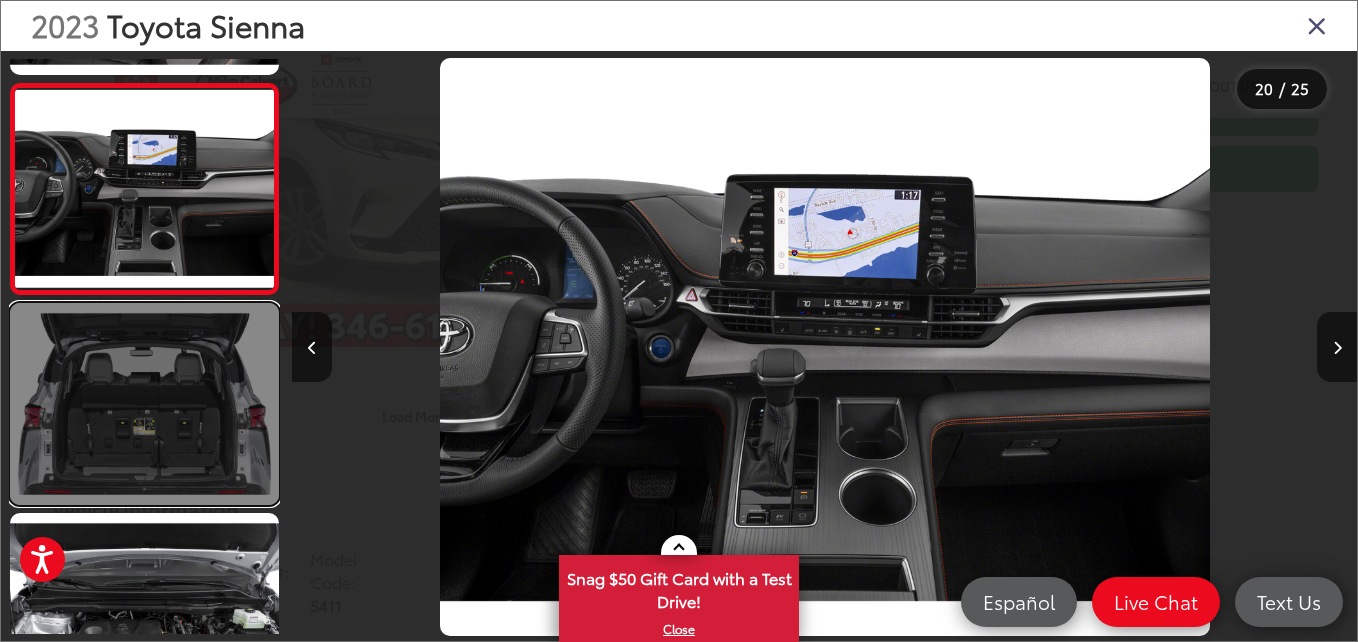 click at bounding box center (144, 404) 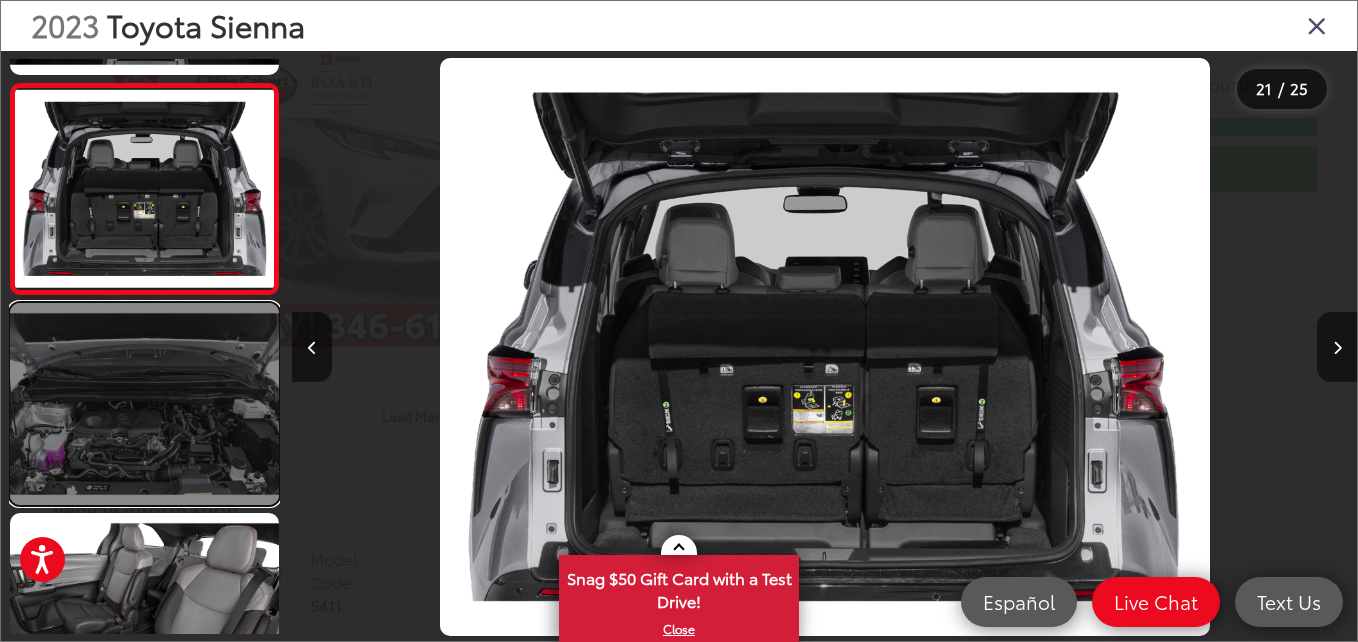 click at bounding box center [144, 404] 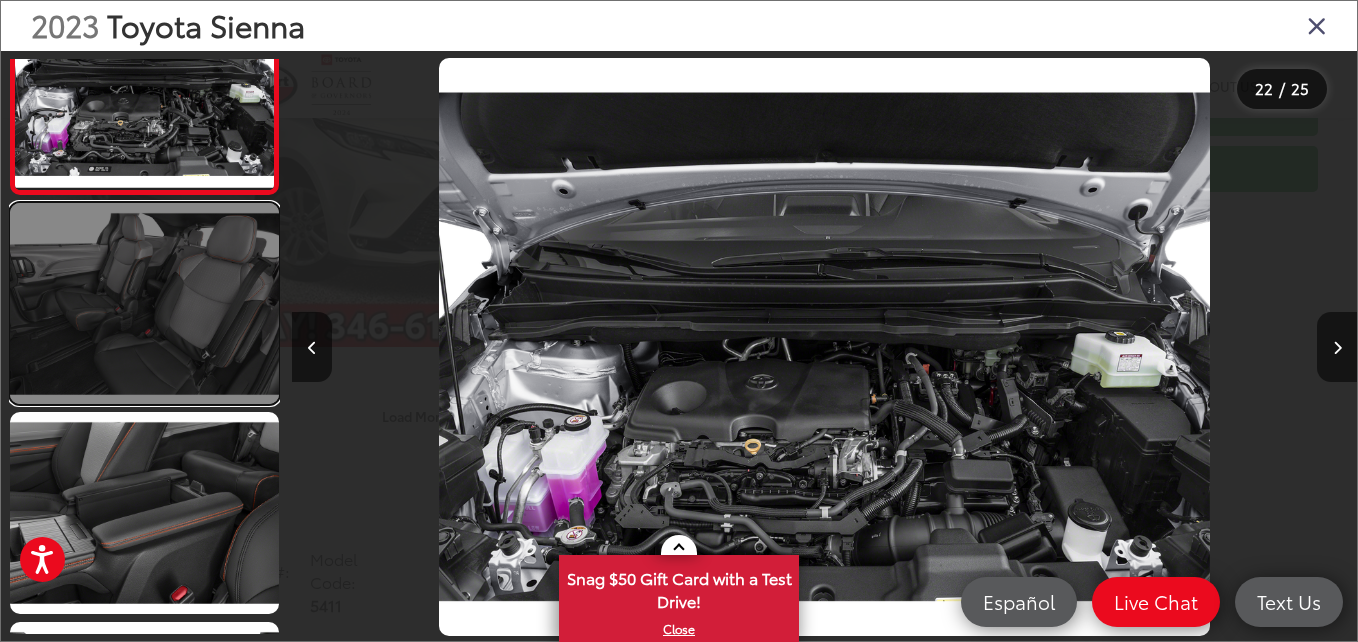 click at bounding box center (144, 304) 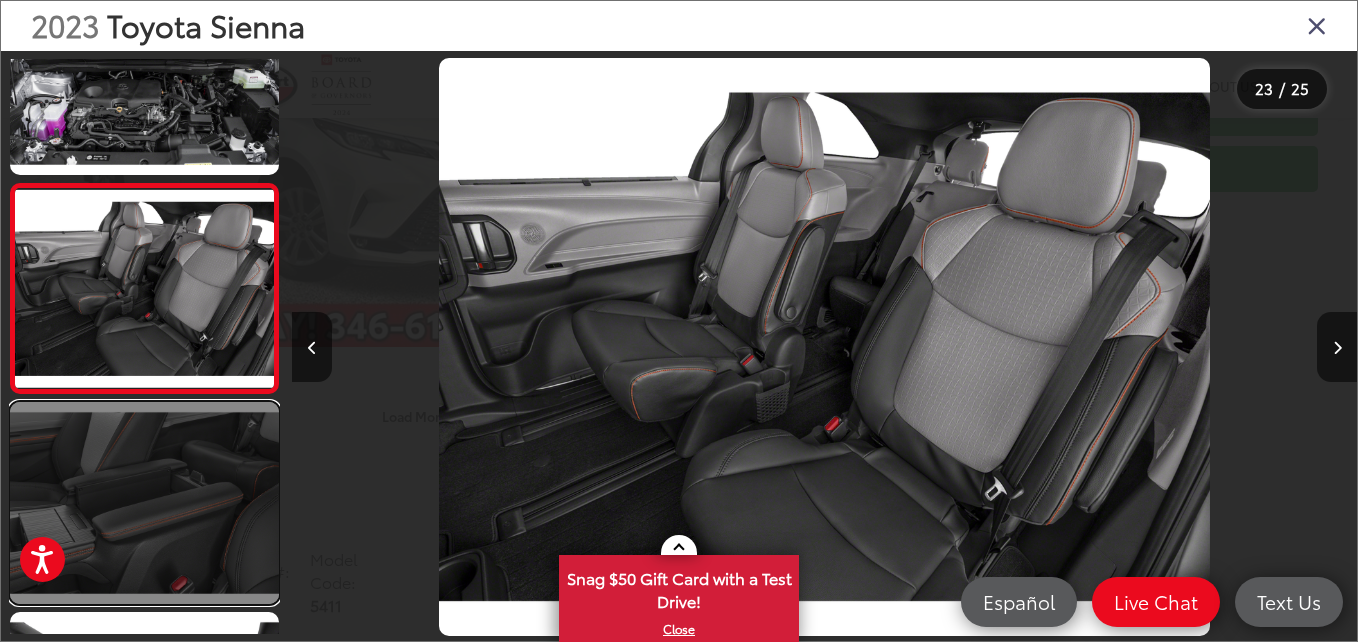 click at bounding box center [144, 503] 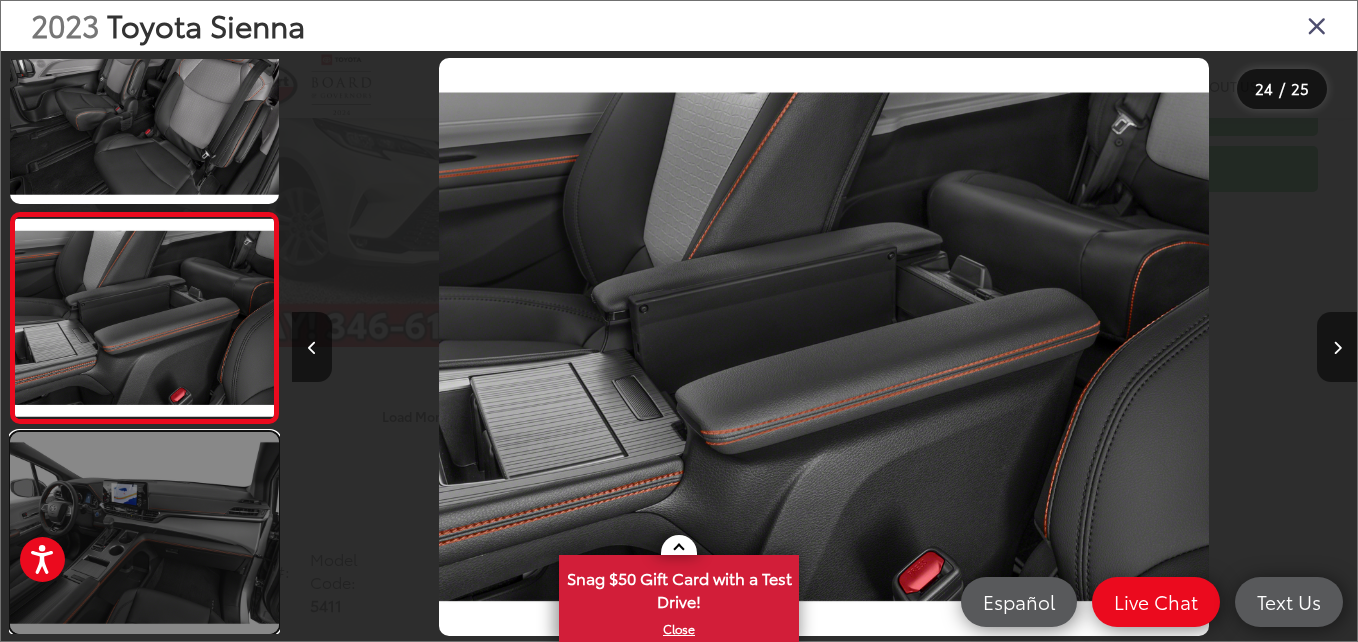 click at bounding box center (144, 533) 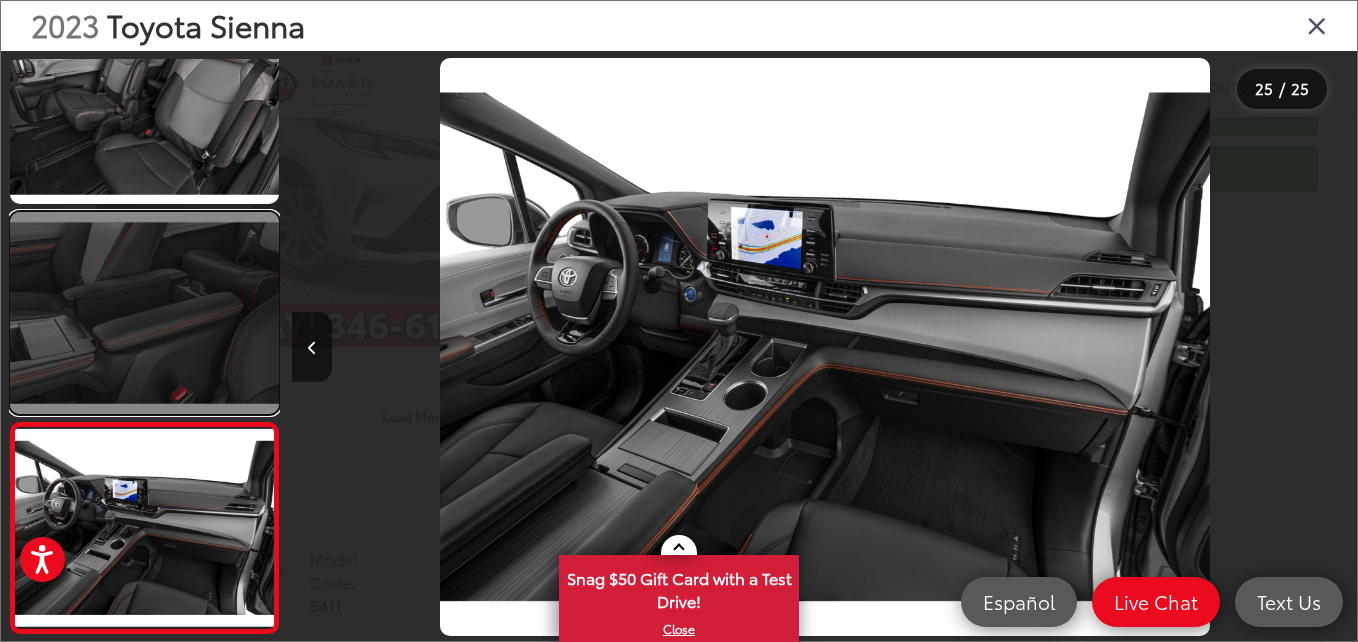 click at bounding box center [144, 313] 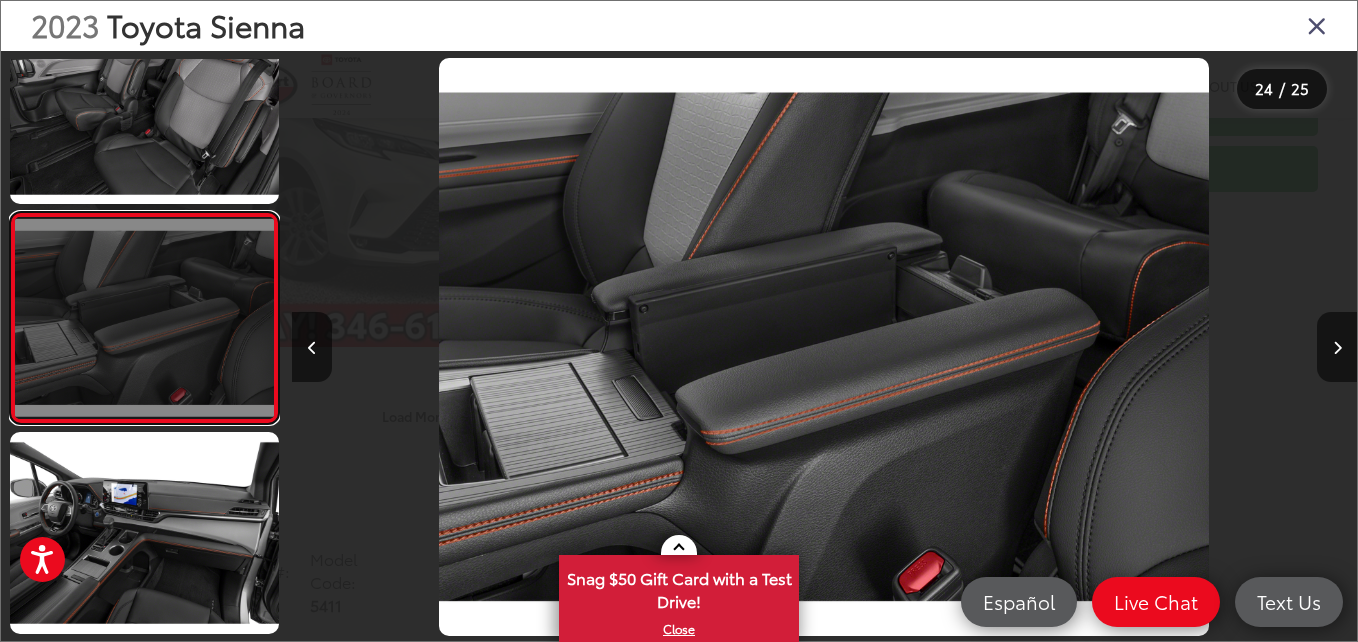 click at bounding box center [144, 318] 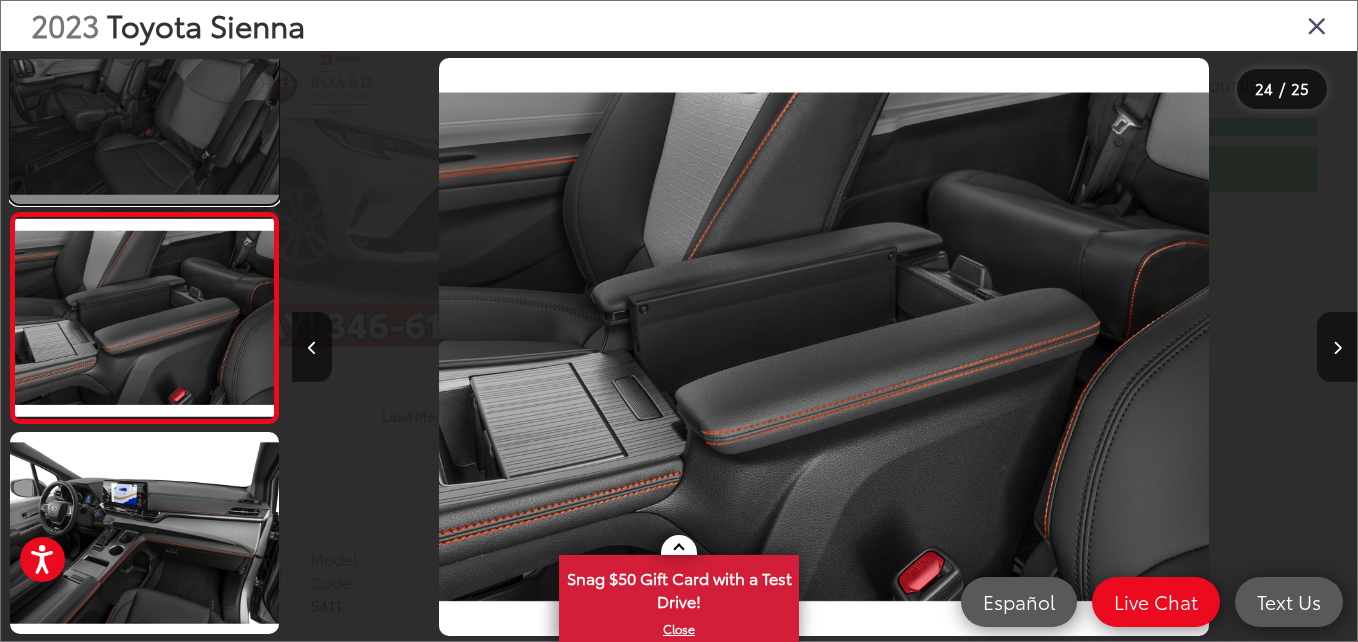 click at bounding box center [144, 104] 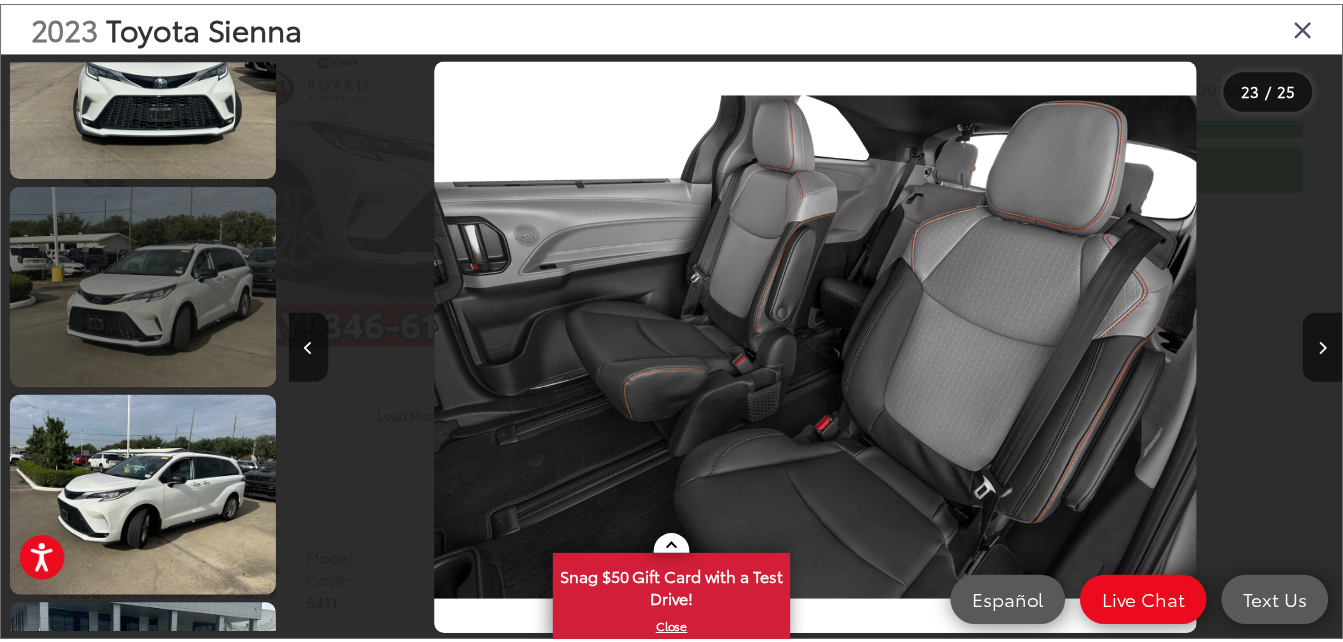 scroll, scrollTop: 0, scrollLeft: 0, axis: both 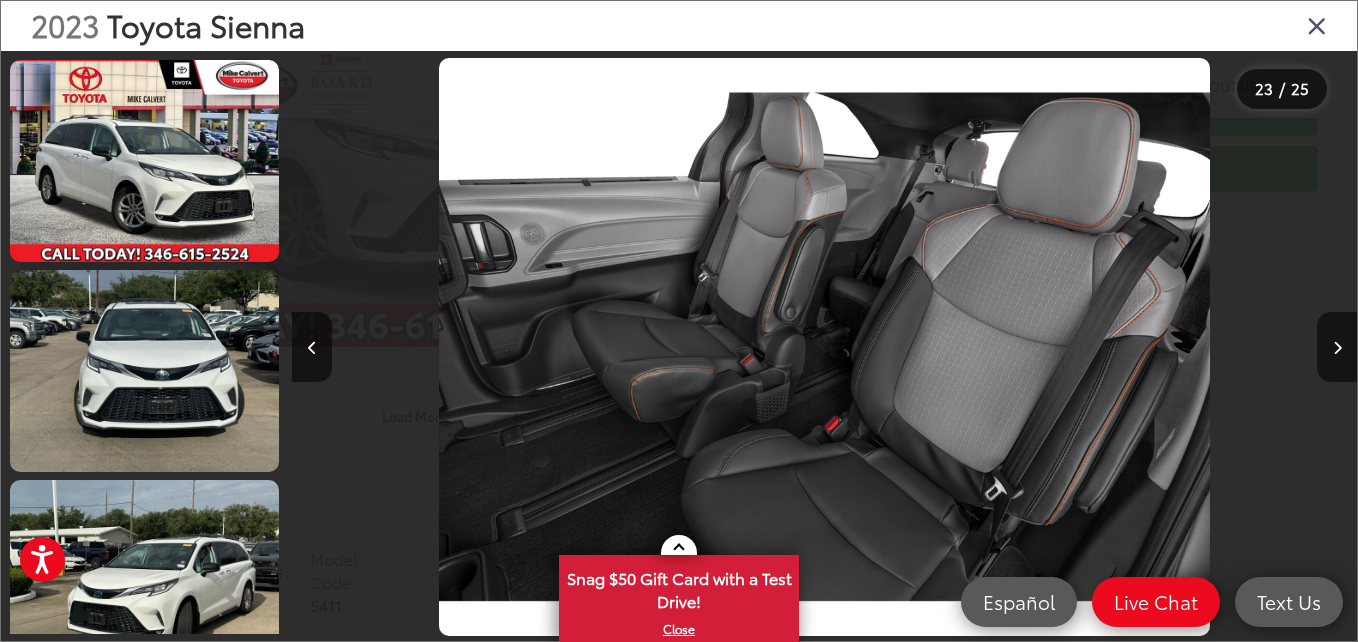 click at bounding box center [1317, 25] 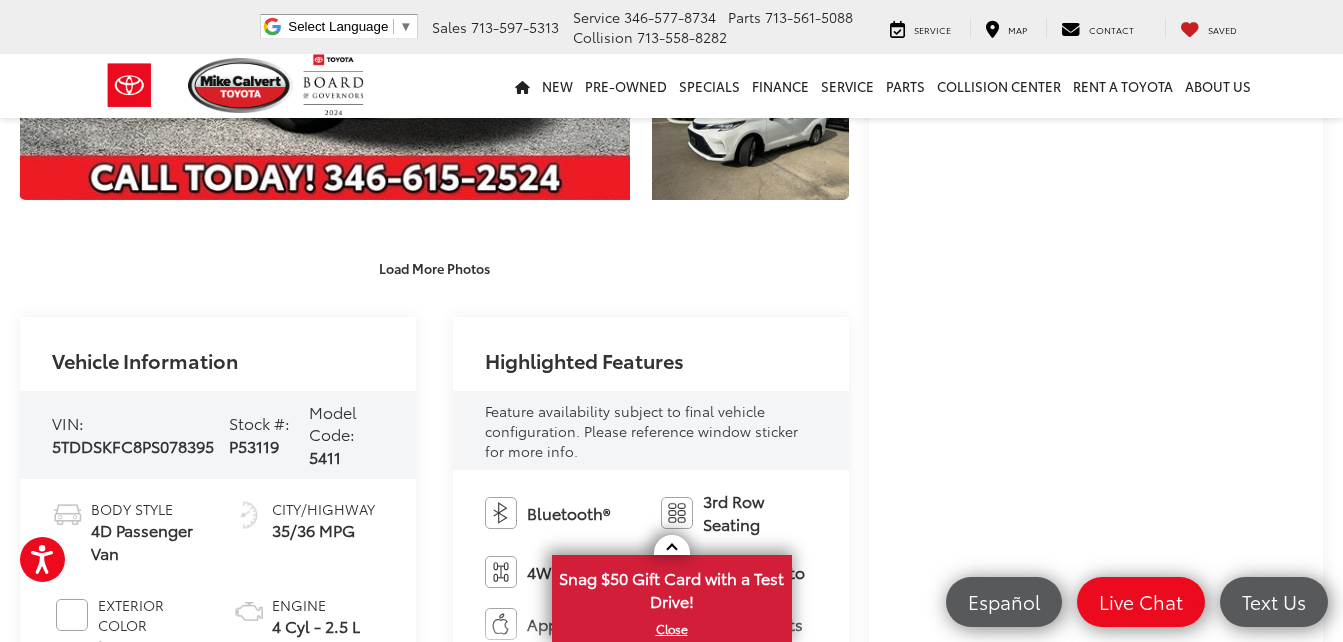 scroll, scrollTop: 0, scrollLeft: 0, axis: both 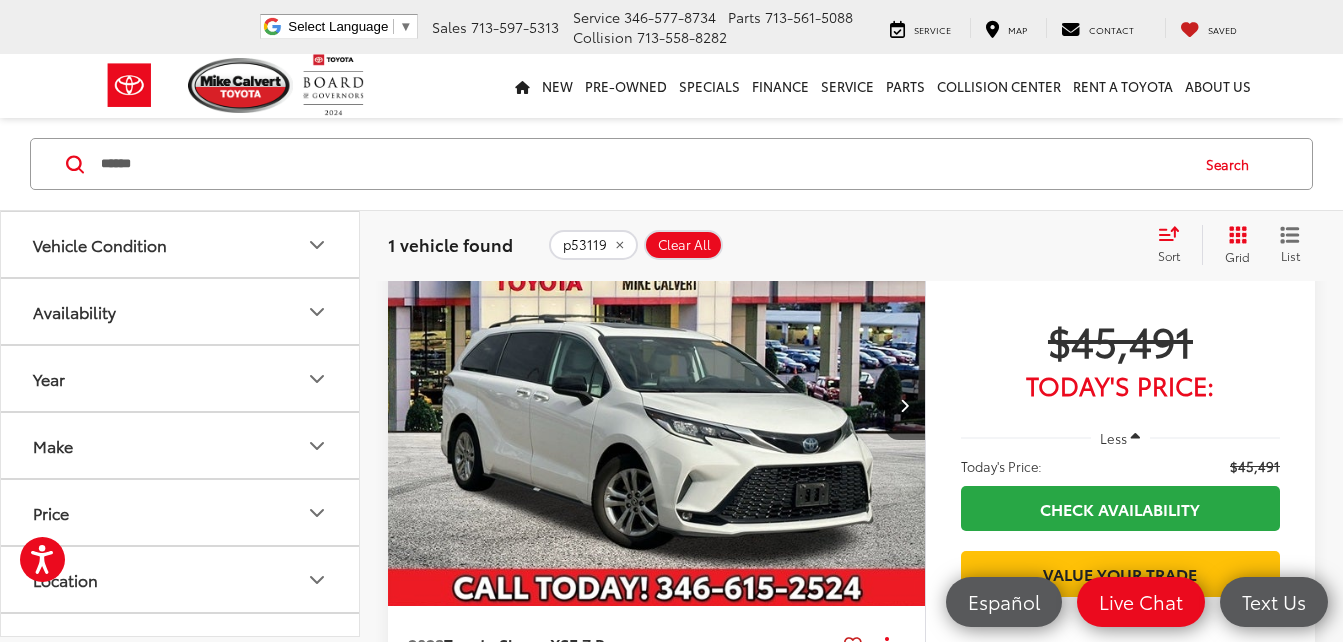 click on "******" at bounding box center [643, 164] 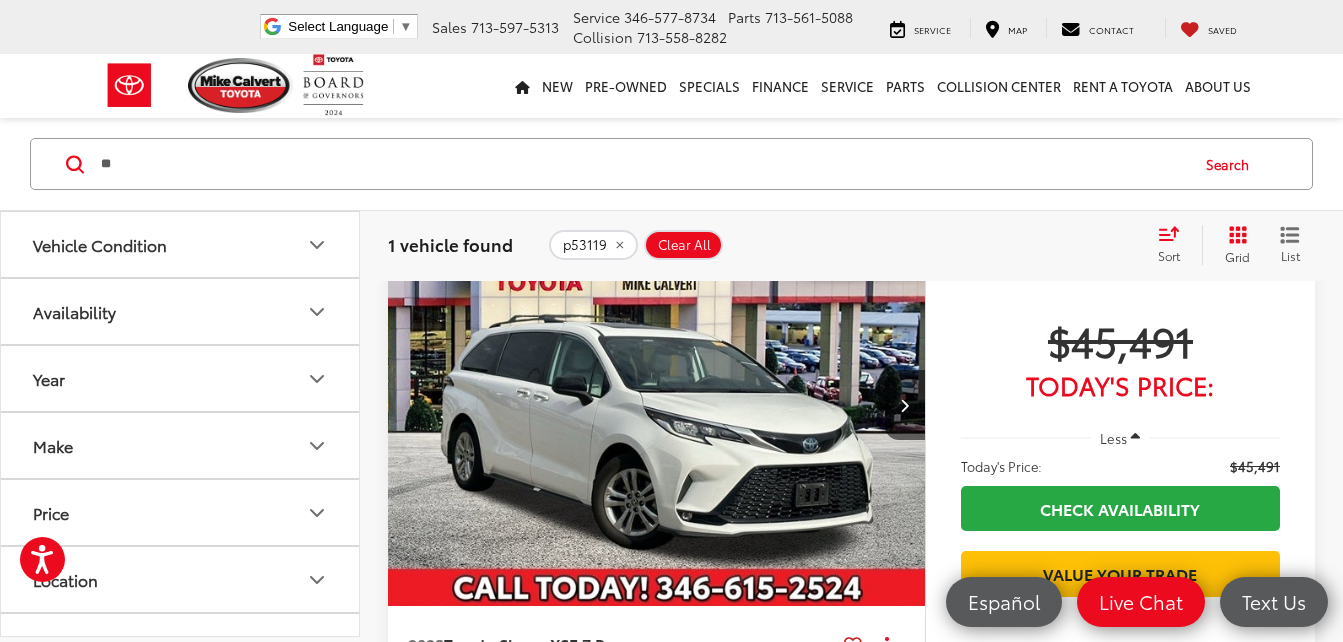 type on "*" 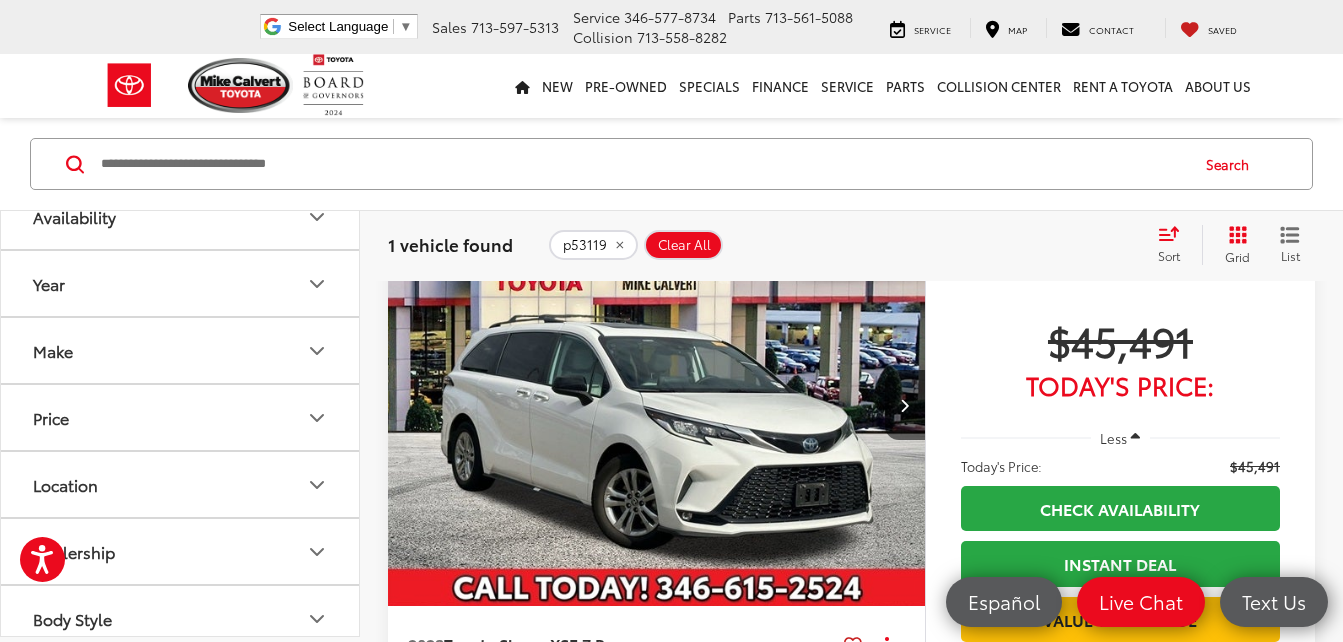 scroll, scrollTop: 200, scrollLeft: 0, axis: vertical 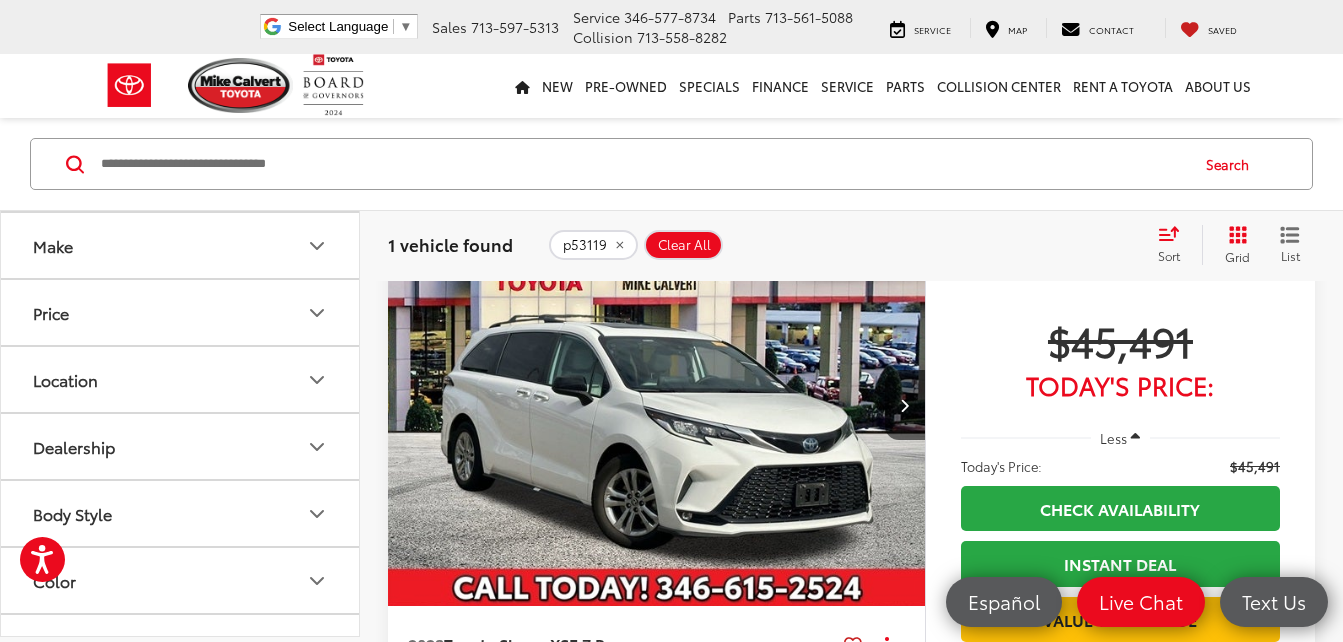 type 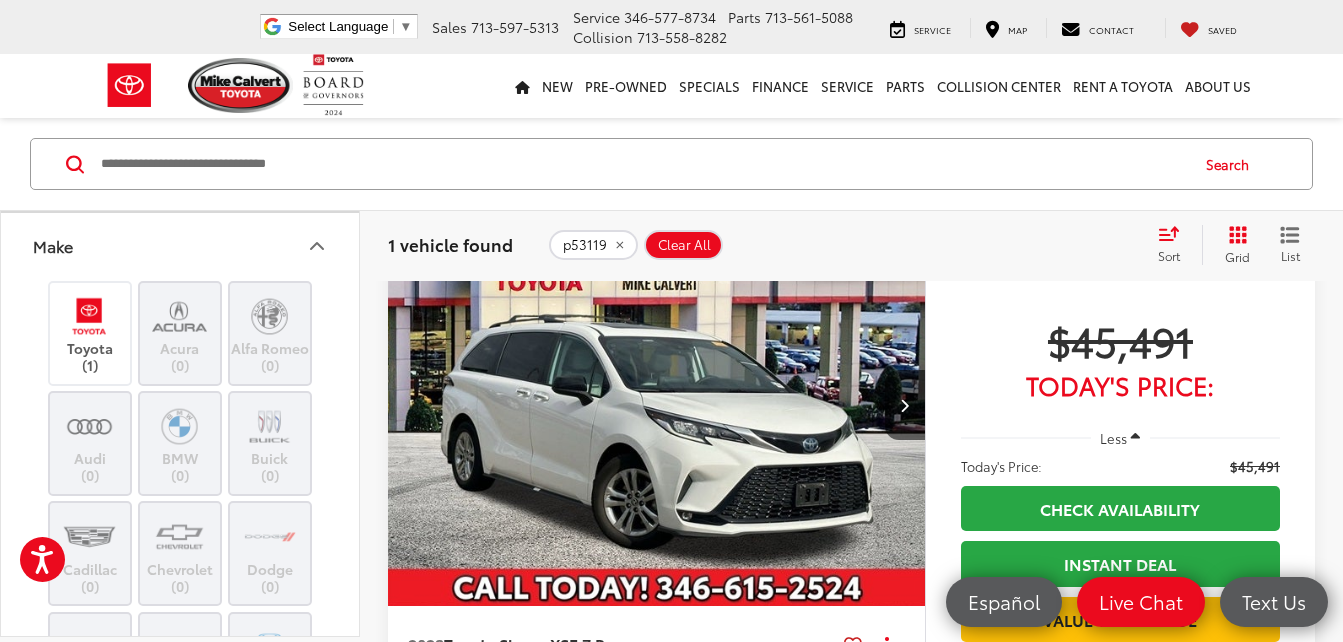 click on "Make" at bounding box center (181, 245) 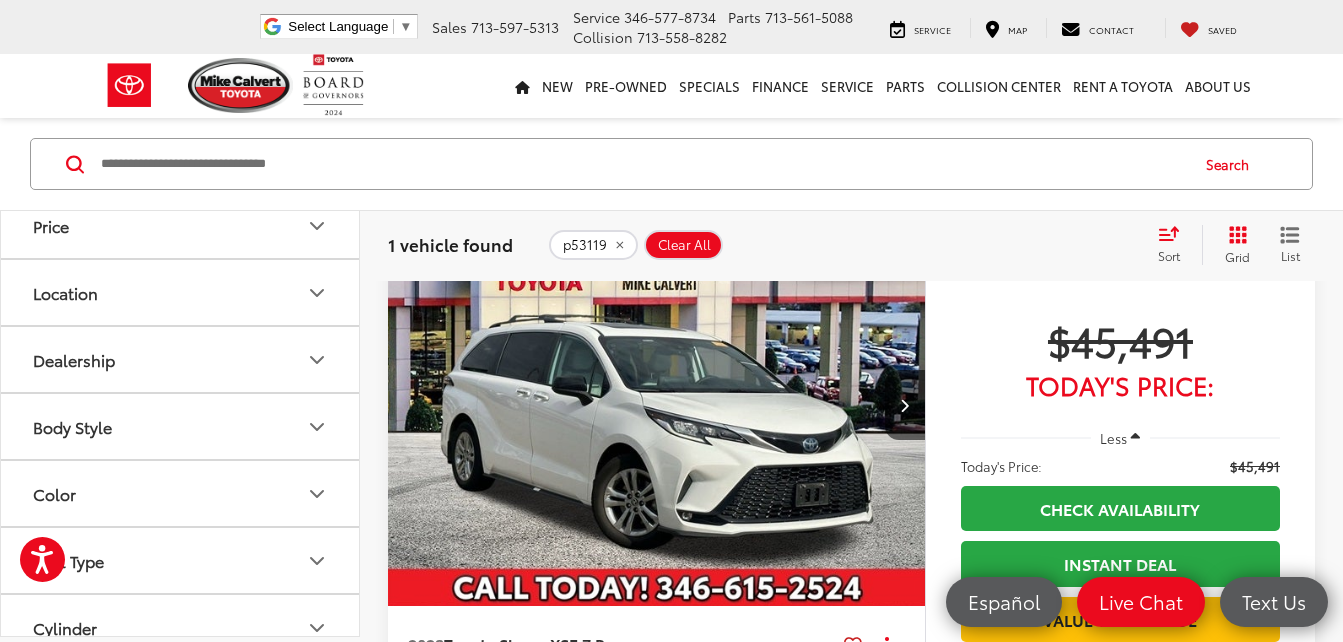 scroll, scrollTop: 400, scrollLeft: 0, axis: vertical 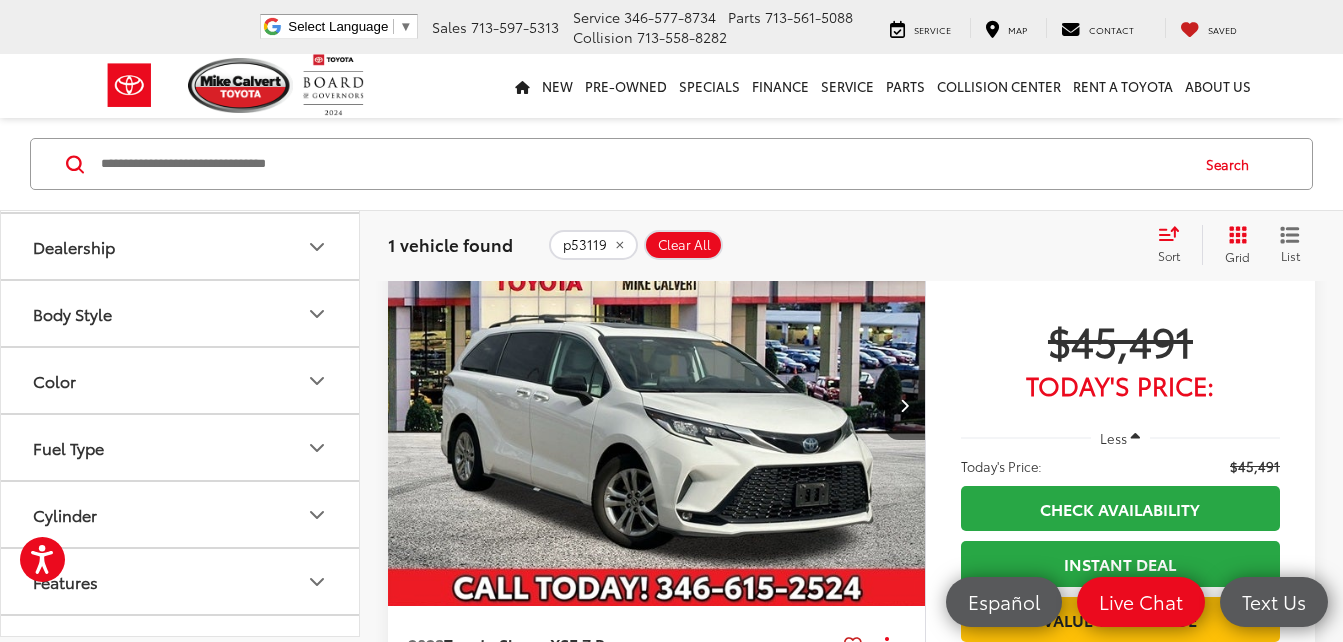 click on "Body Style" at bounding box center [181, 313] 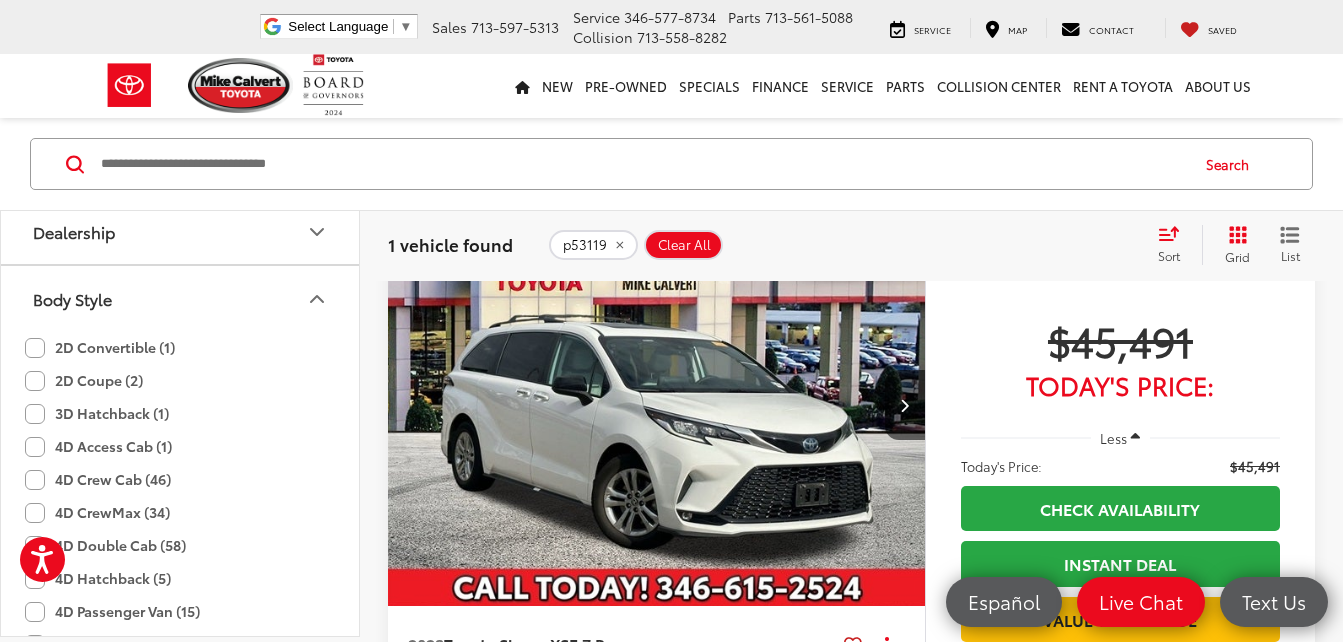 scroll, scrollTop: 400, scrollLeft: 0, axis: vertical 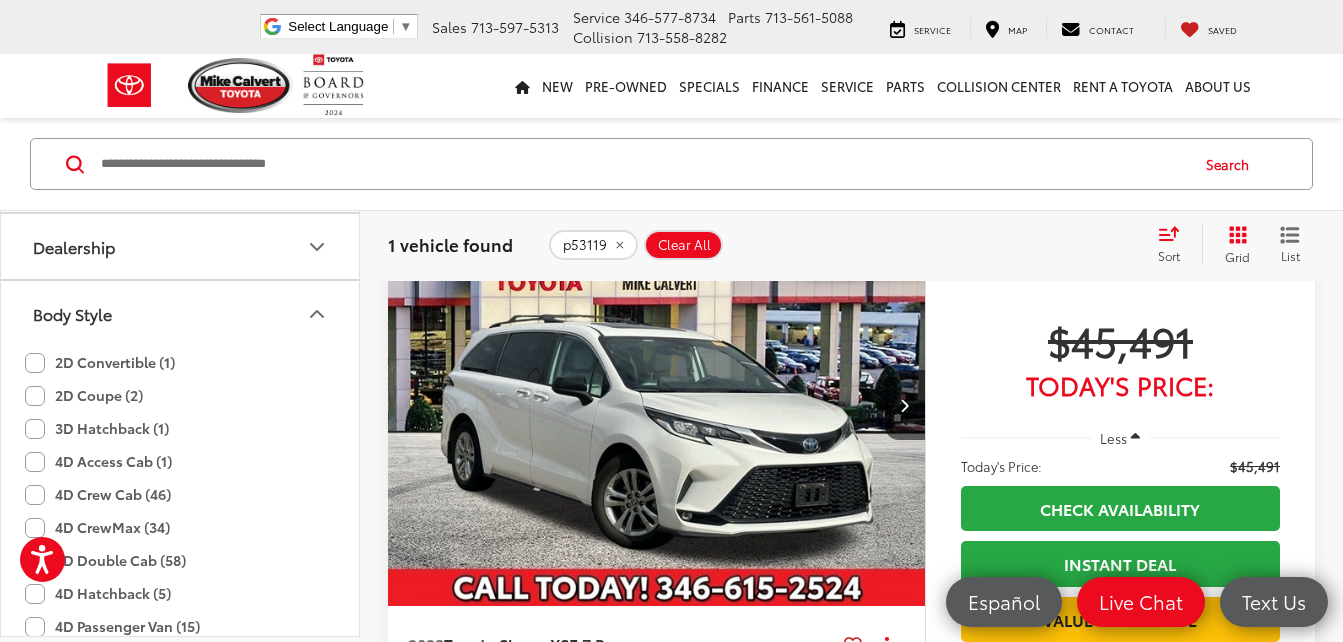 click on "Body Style" at bounding box center [181, 313] 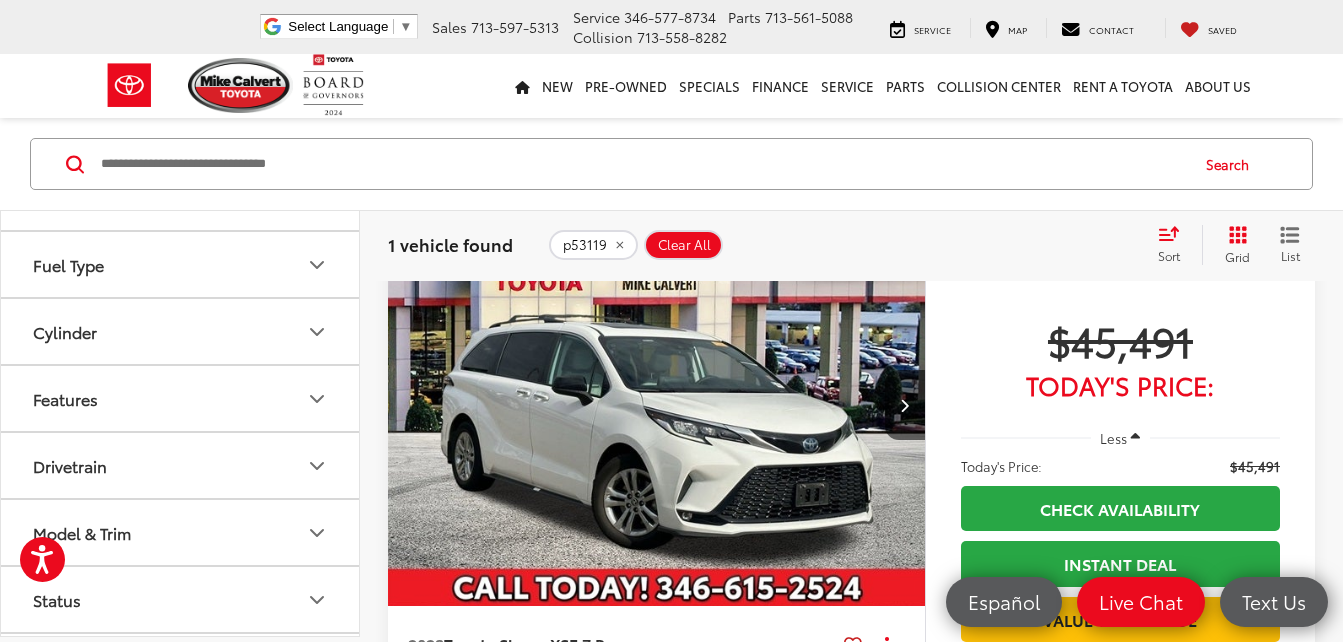 scroll, scrollTop: 781, scrollLeft: 0, axis: vertical 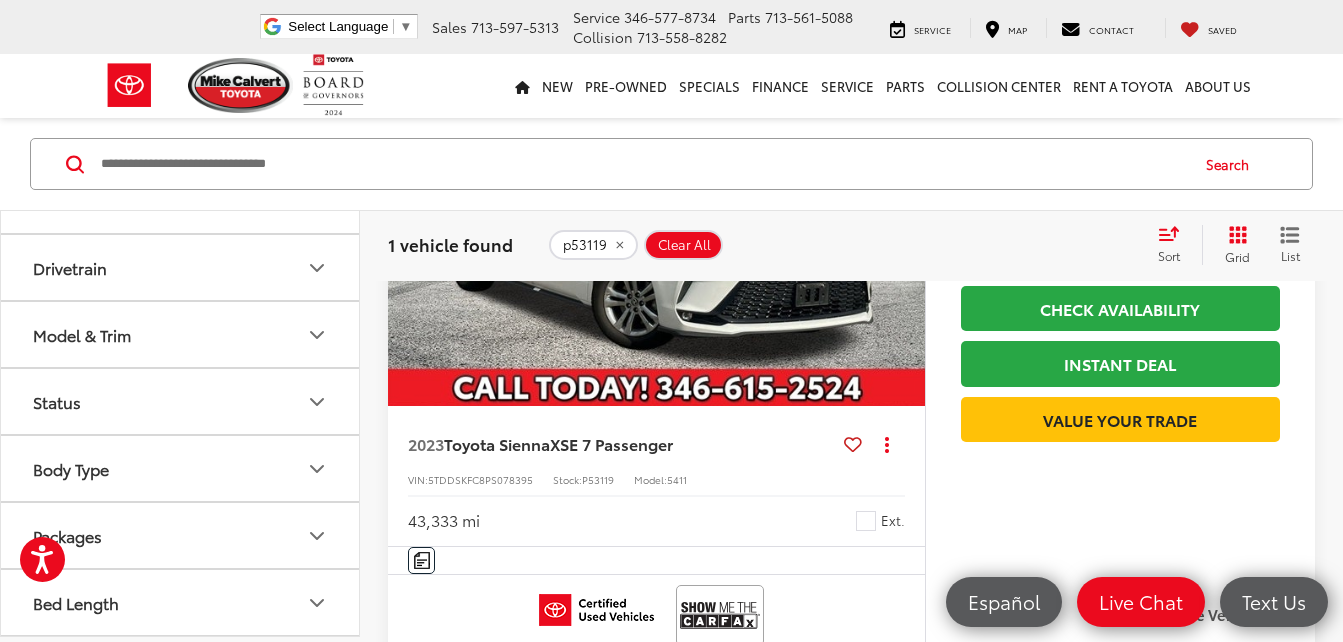 click on "Body Type" at bounding box center (181, 468) 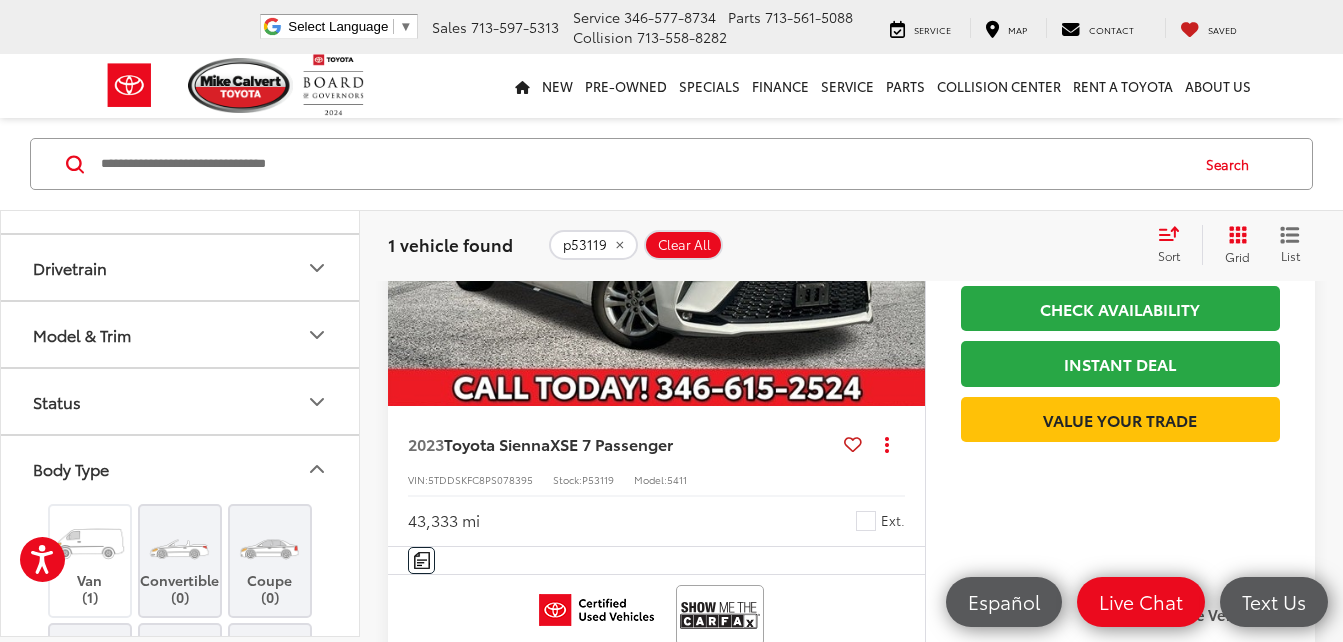 click on "Body Type" at bounding box center [181, 468] 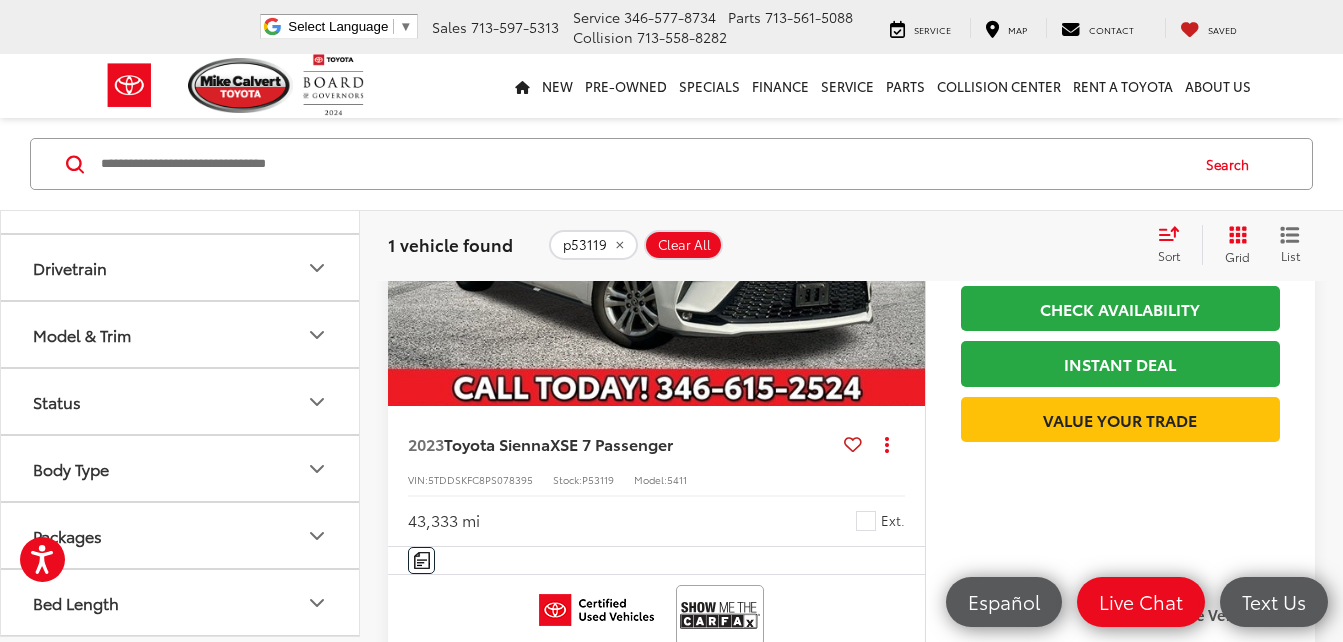 scroll, scrollTop: 363, scrollLeft: 0, axis: vertical 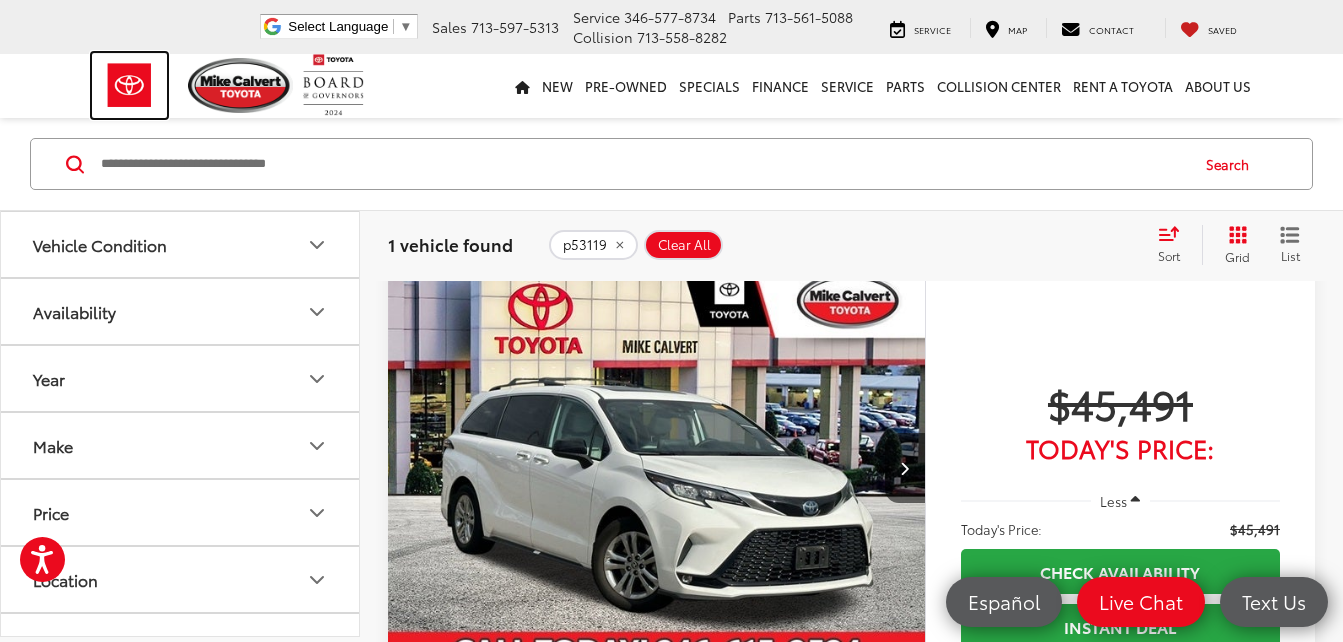 click at bounding box center (129, 85) 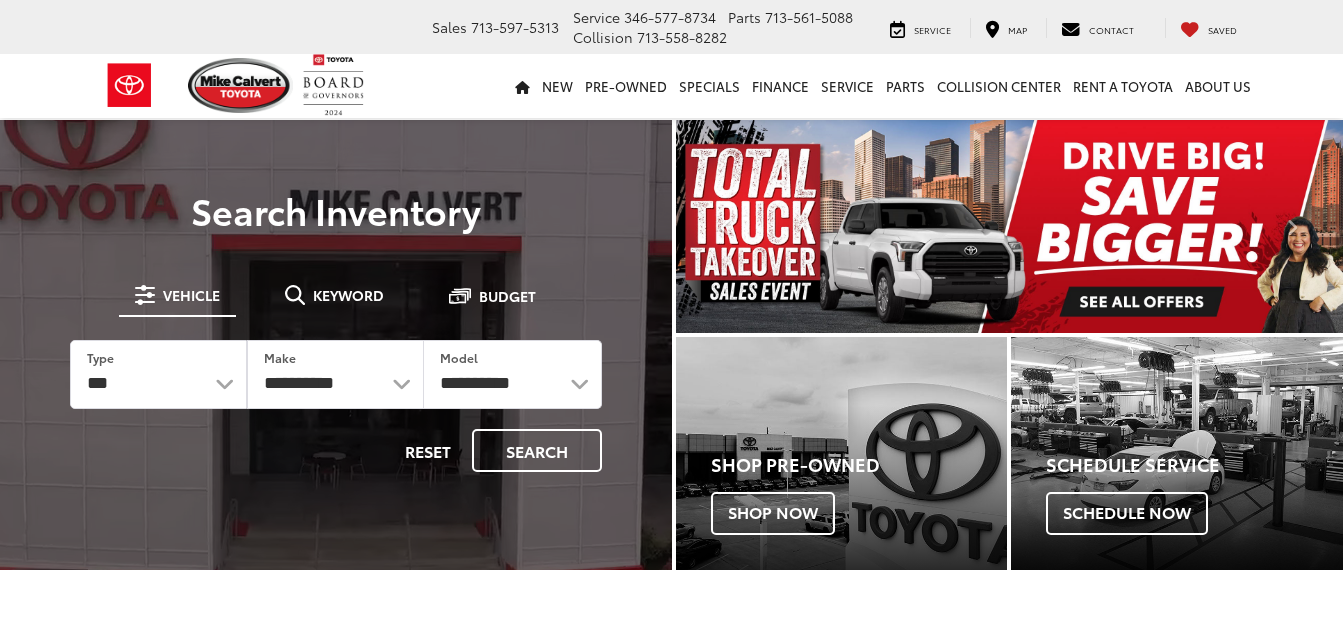 scroll, scrollTop: 0, scrollLeft: 0, axis: both 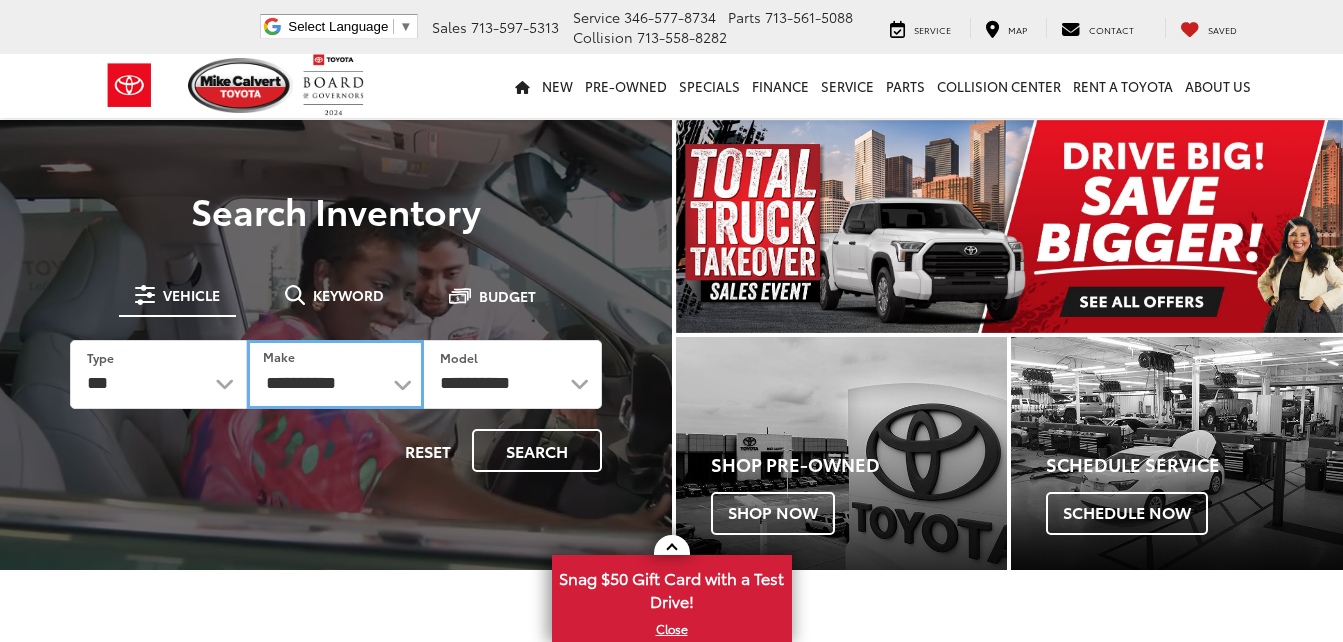 click on "**********" at bounding box center [335, 374] 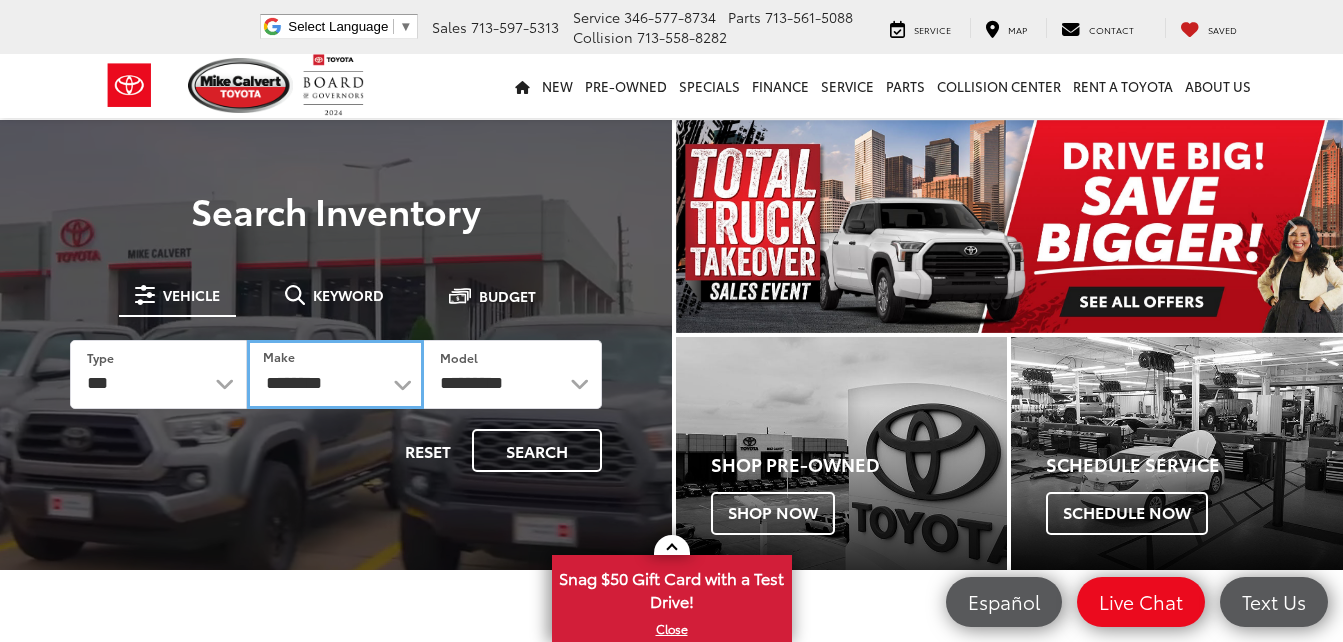 scroll, scrollTop: 0, scrollLeft: 0, axis: both 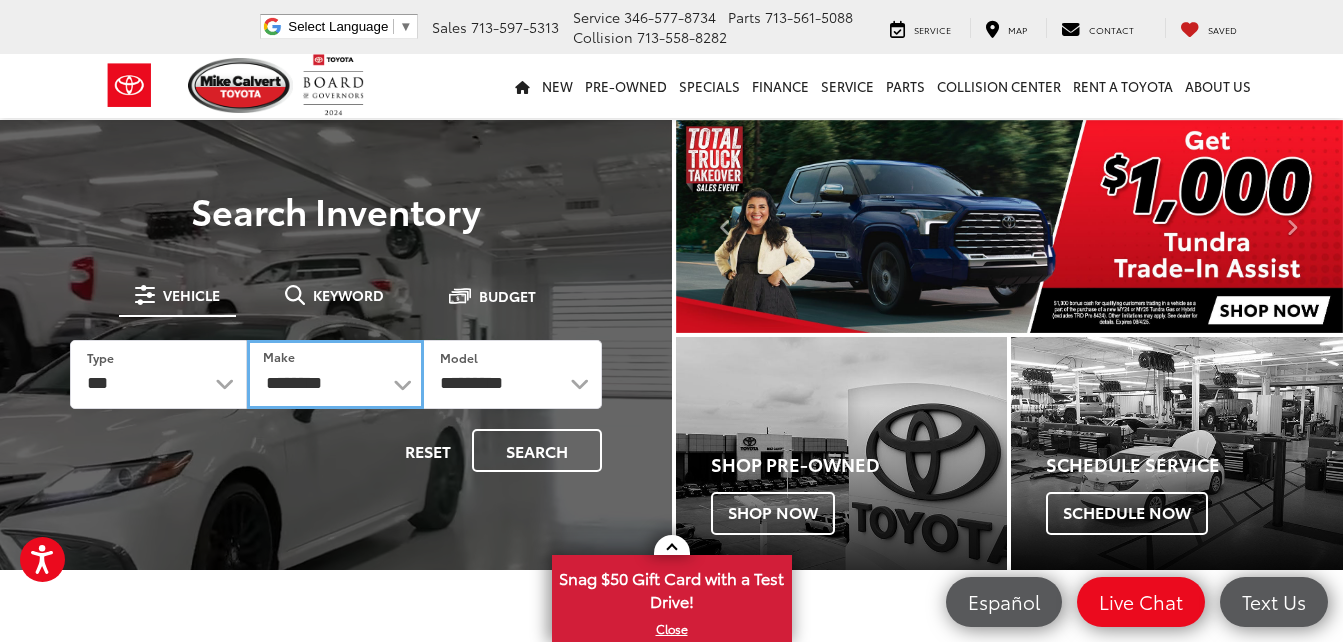 select on "******" 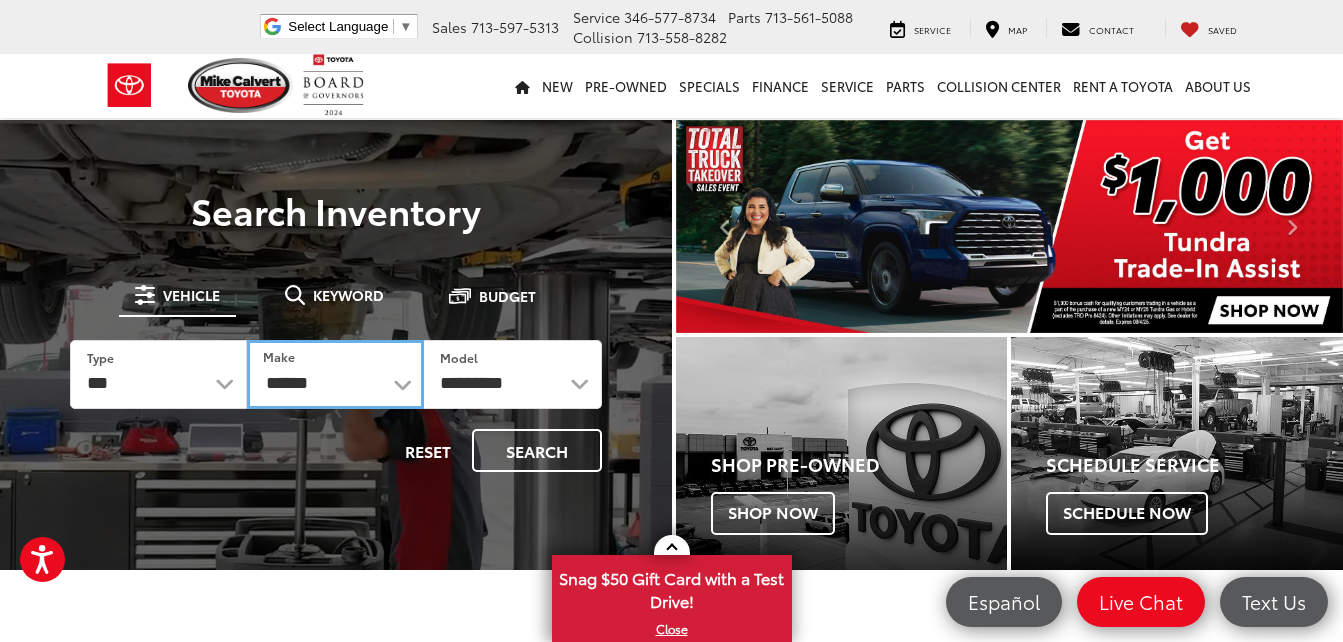 click on "**********" at bounding box center (335, 374) 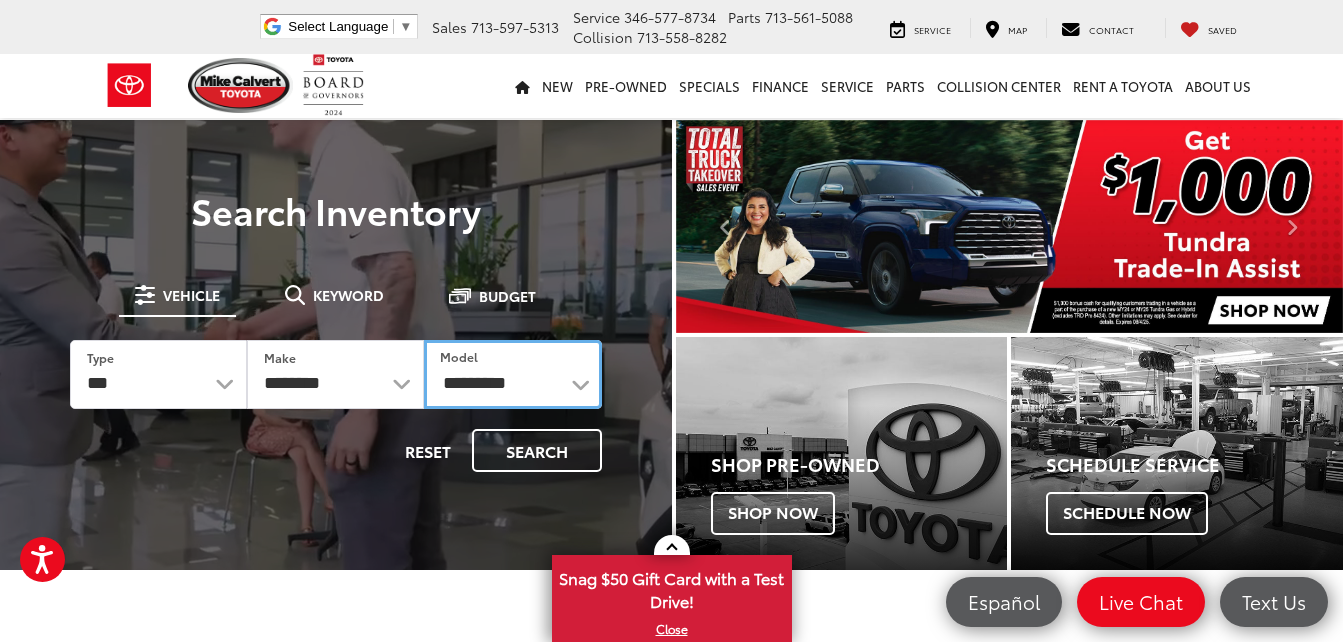 click on "**********" at bounding box center [512, 374] 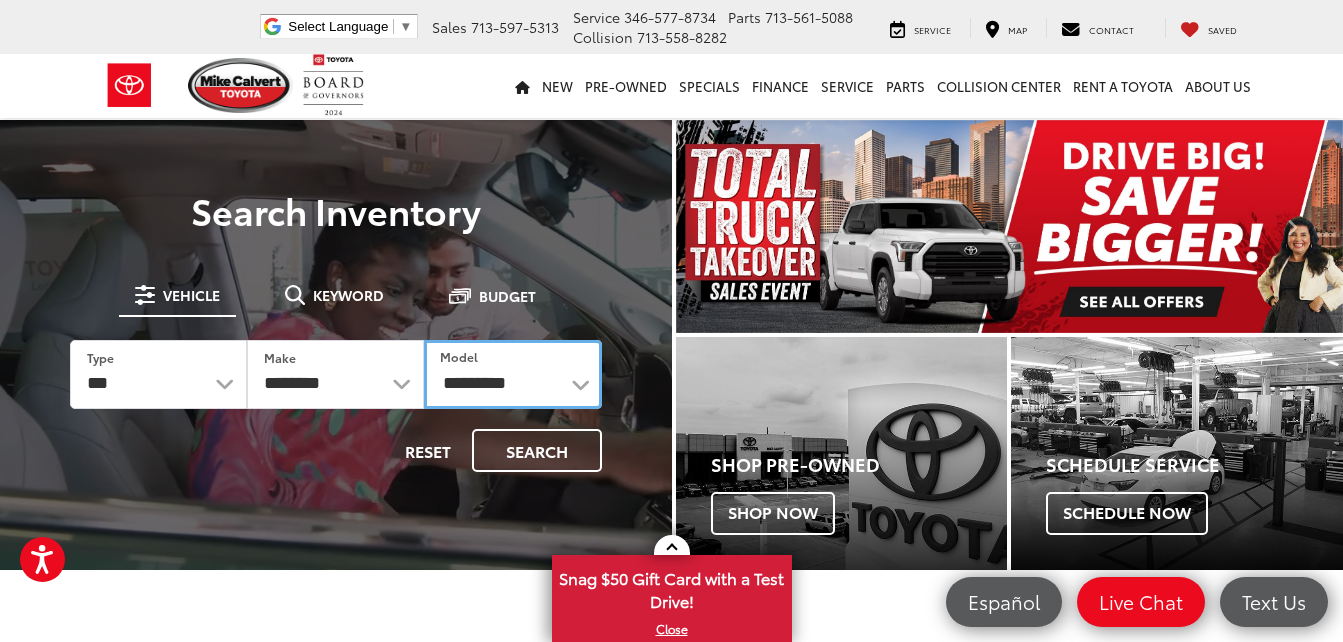 select on "******" 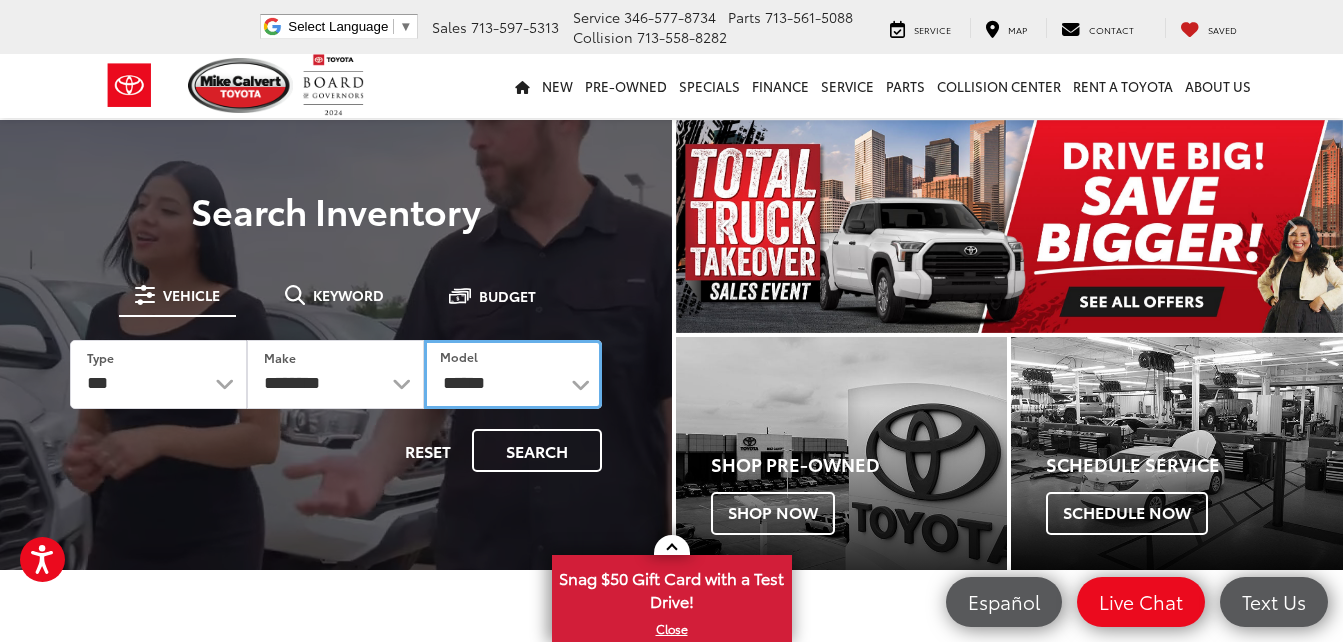 click on "**********" at bounding box center [512, 374] 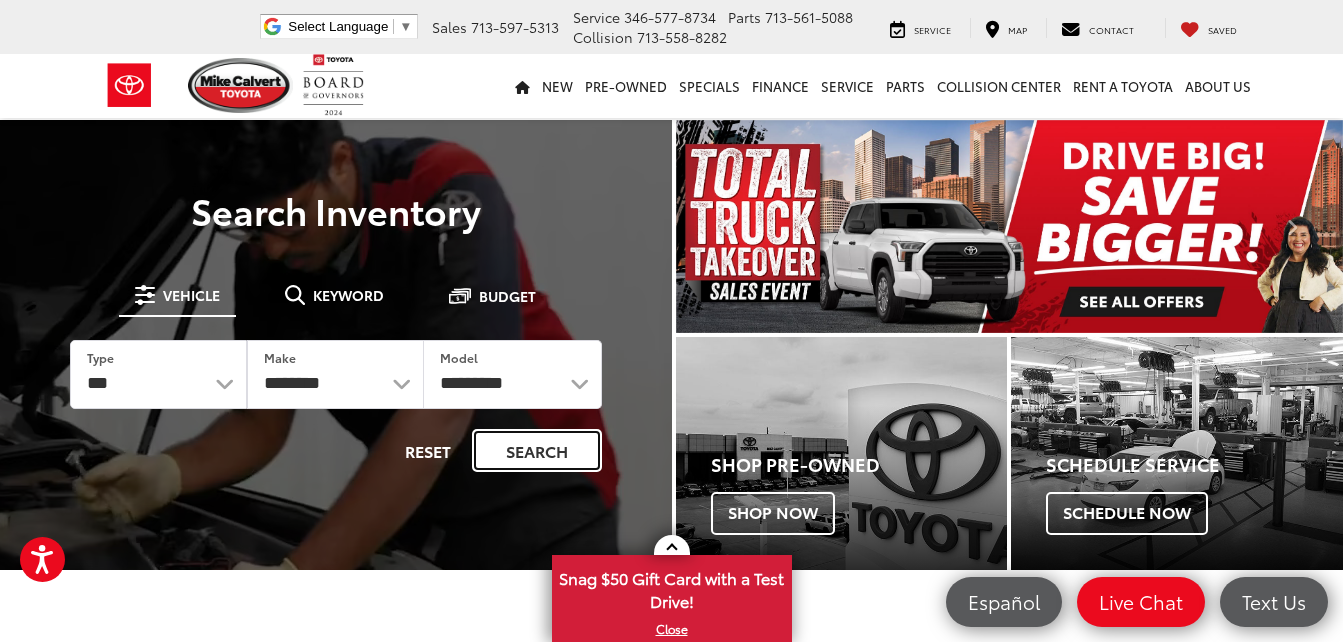 click on "Search" at bounding box center [537, 450] 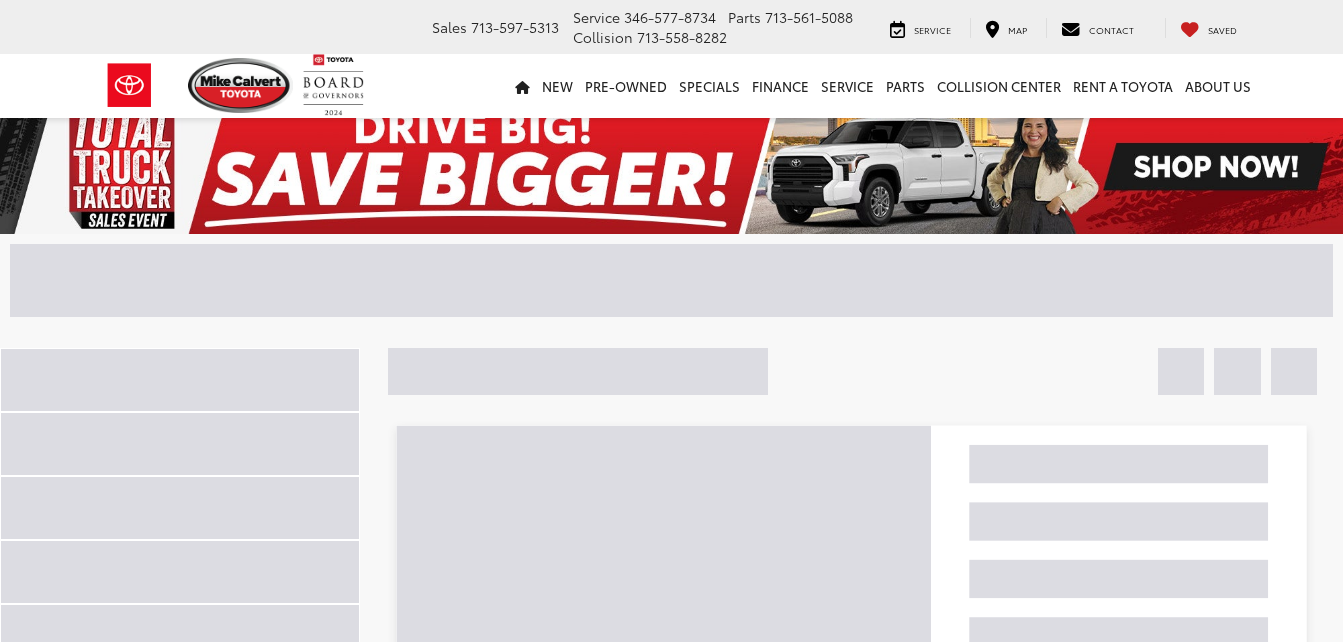 scroll, scrollTop: 0, scrollLeft: 0, axis: both 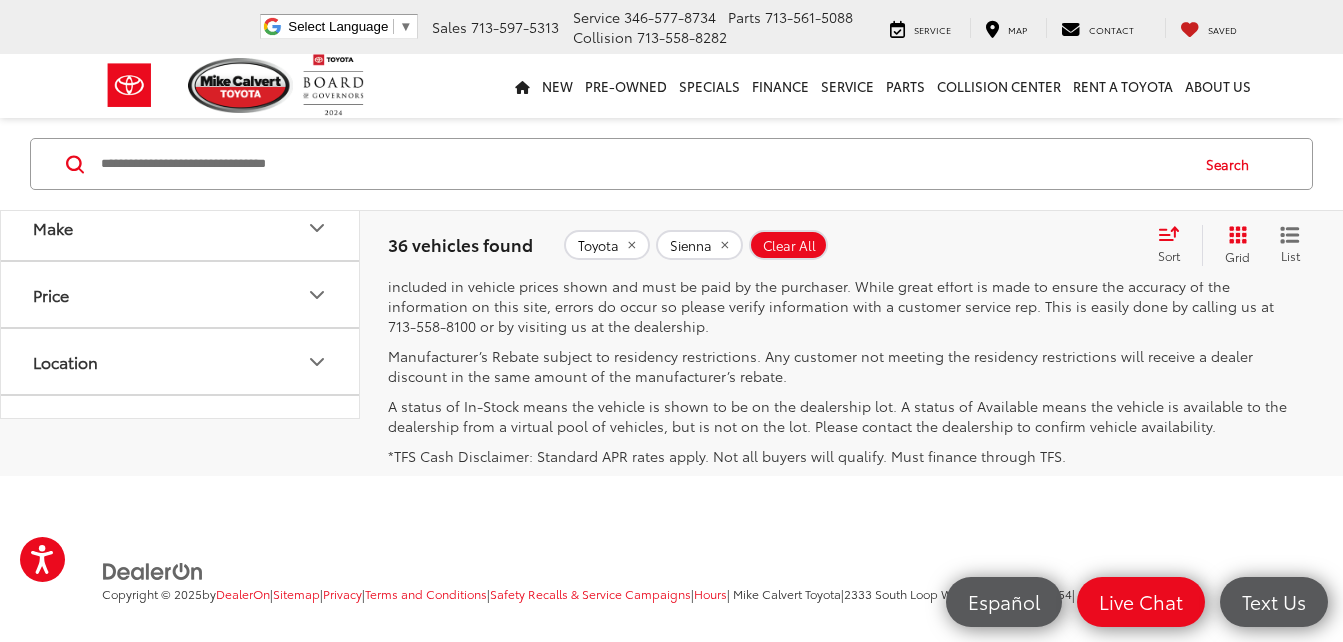 click on "2" at bounding box center (1017, 197) 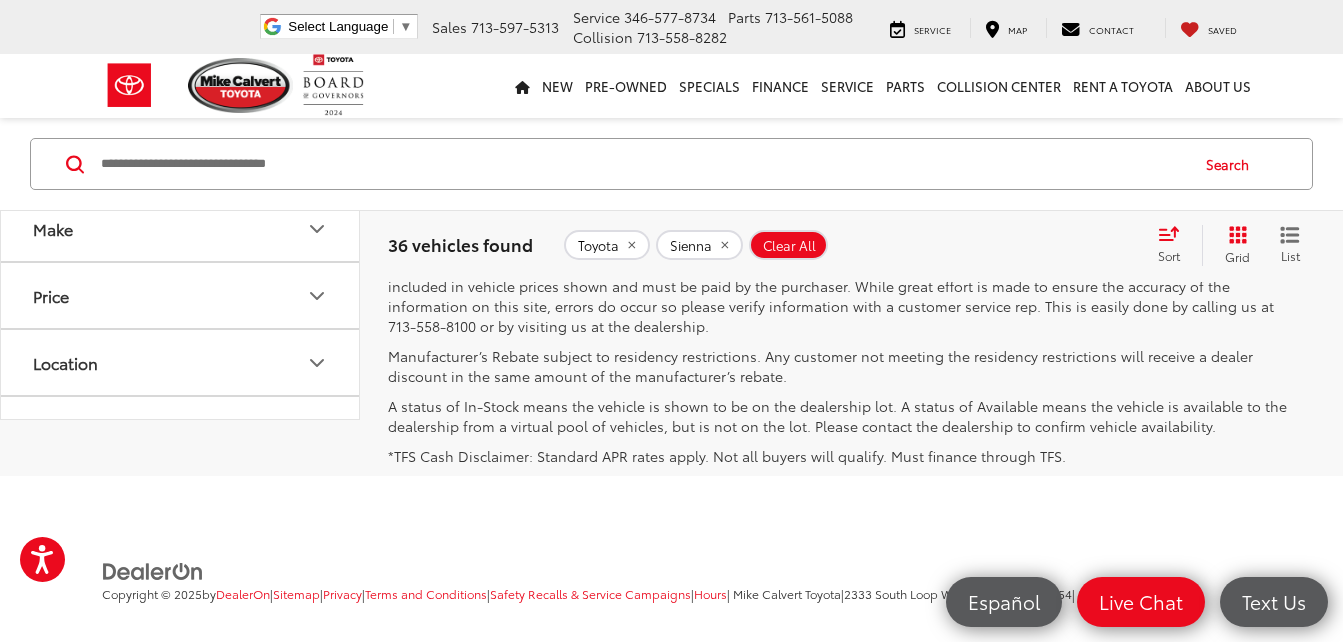 scroll, scrollTop: 10638, scrollLeft: 0, axis: vertical 